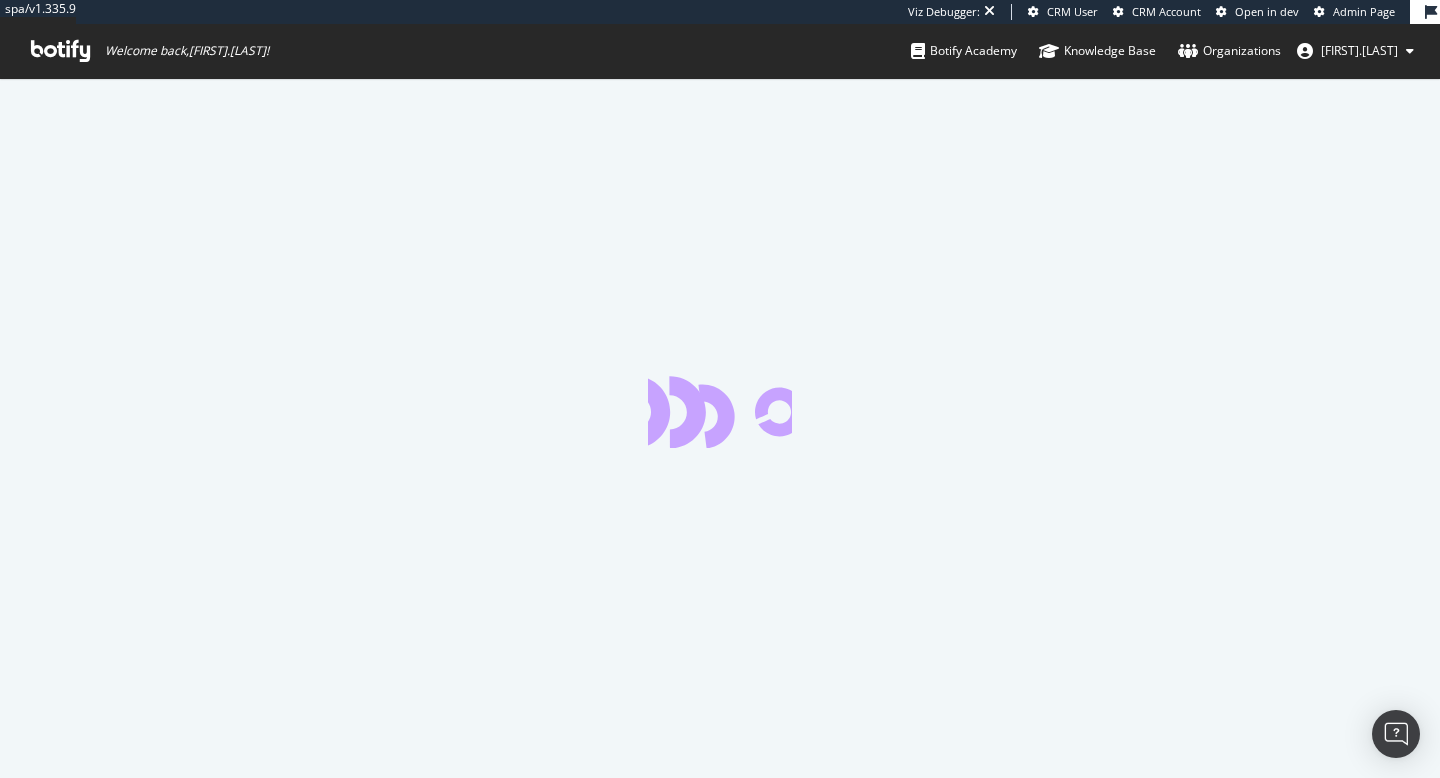 scroll, scrollTop: 0, scrollLeft: 0, axis: both 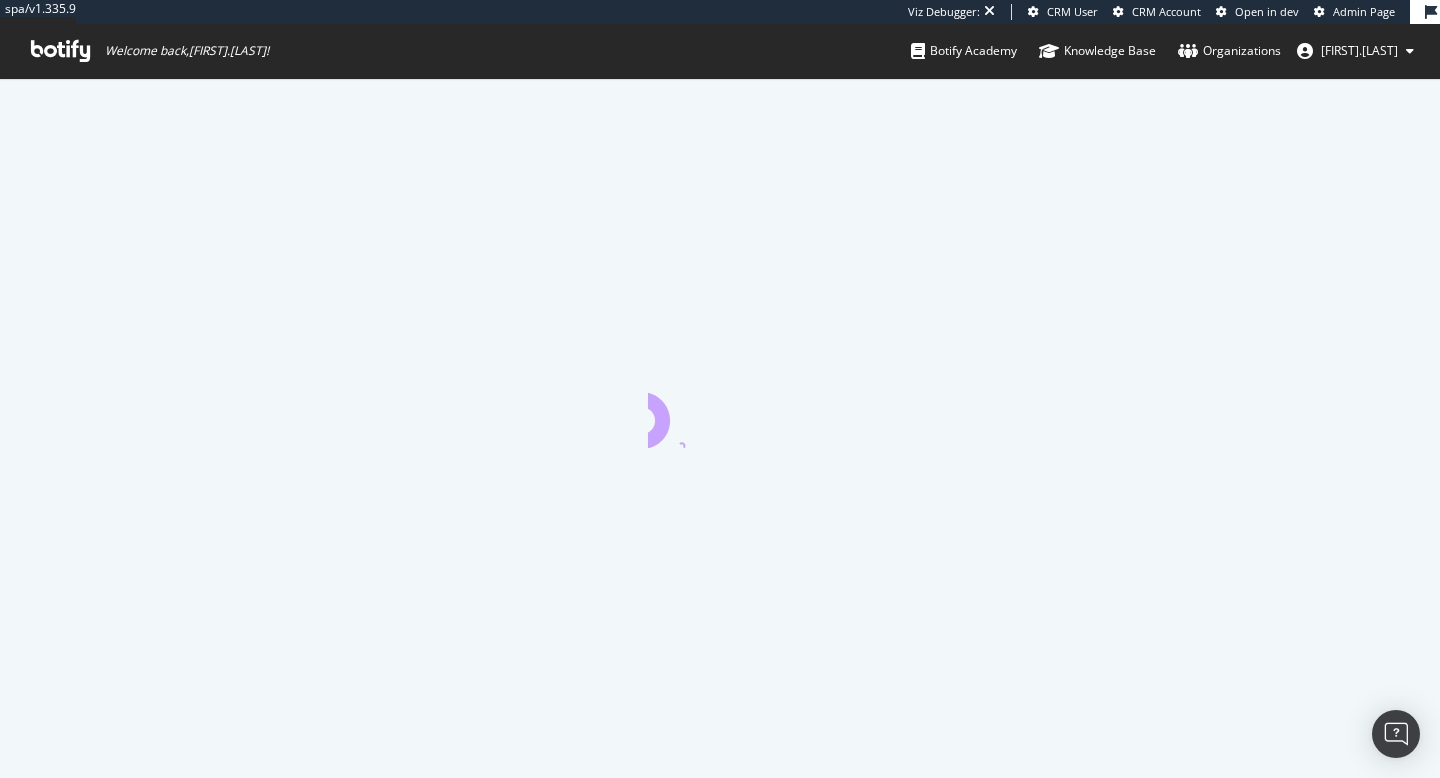 click on "[FIRST].[LAST]" at bounding box center (1359, 50) 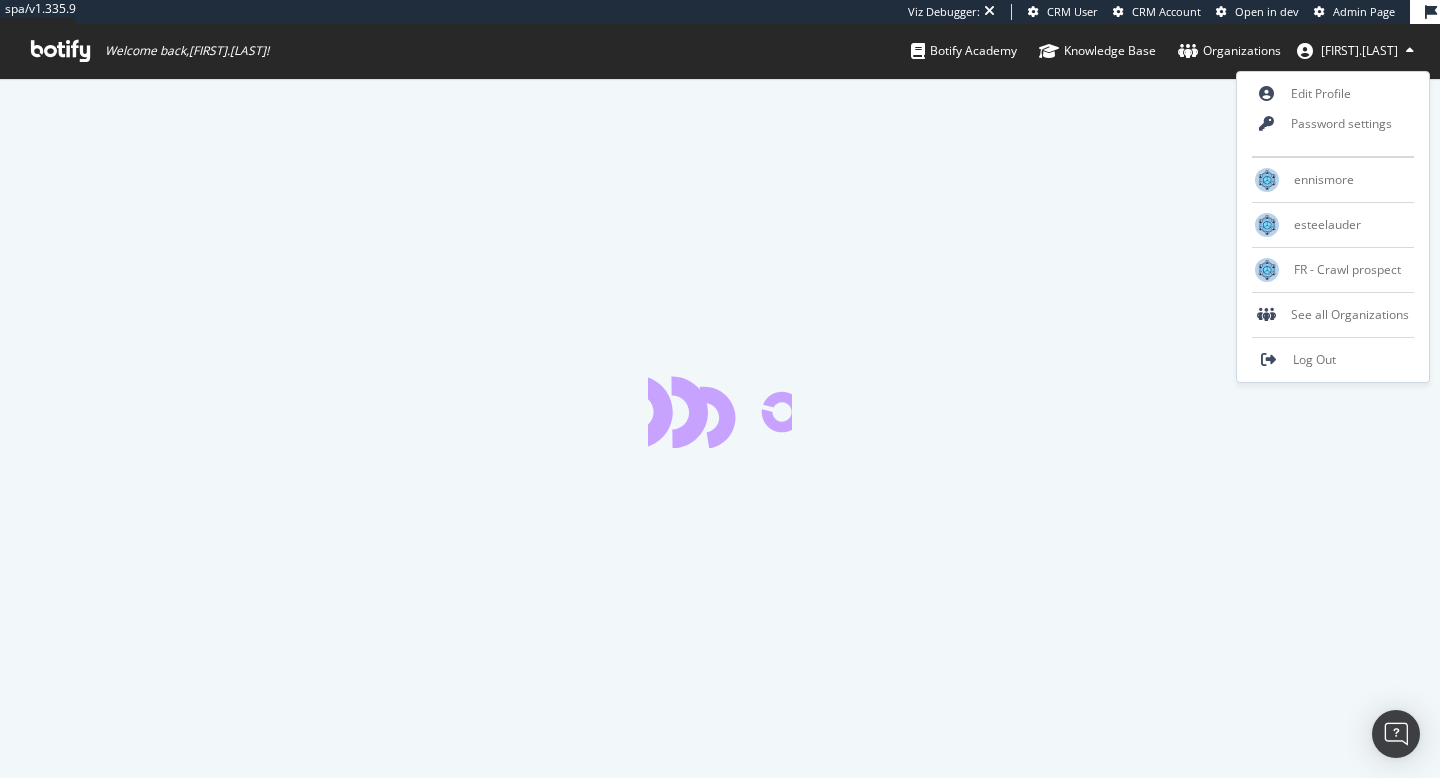 click on "[FIRST].[LAST]" at bounding box center (1359, 50) 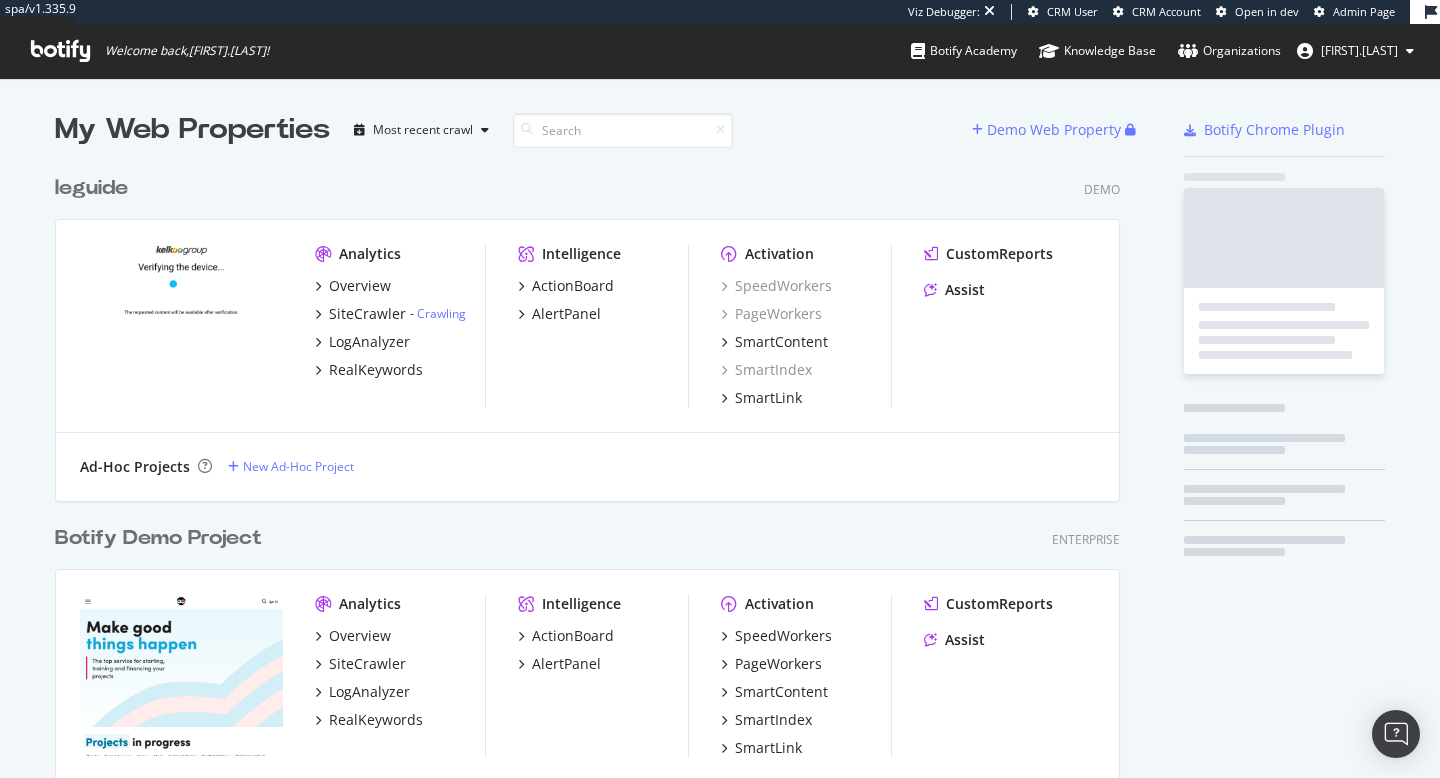 scroll, scrollTop: 1, scrollLeft: 1, axis: both 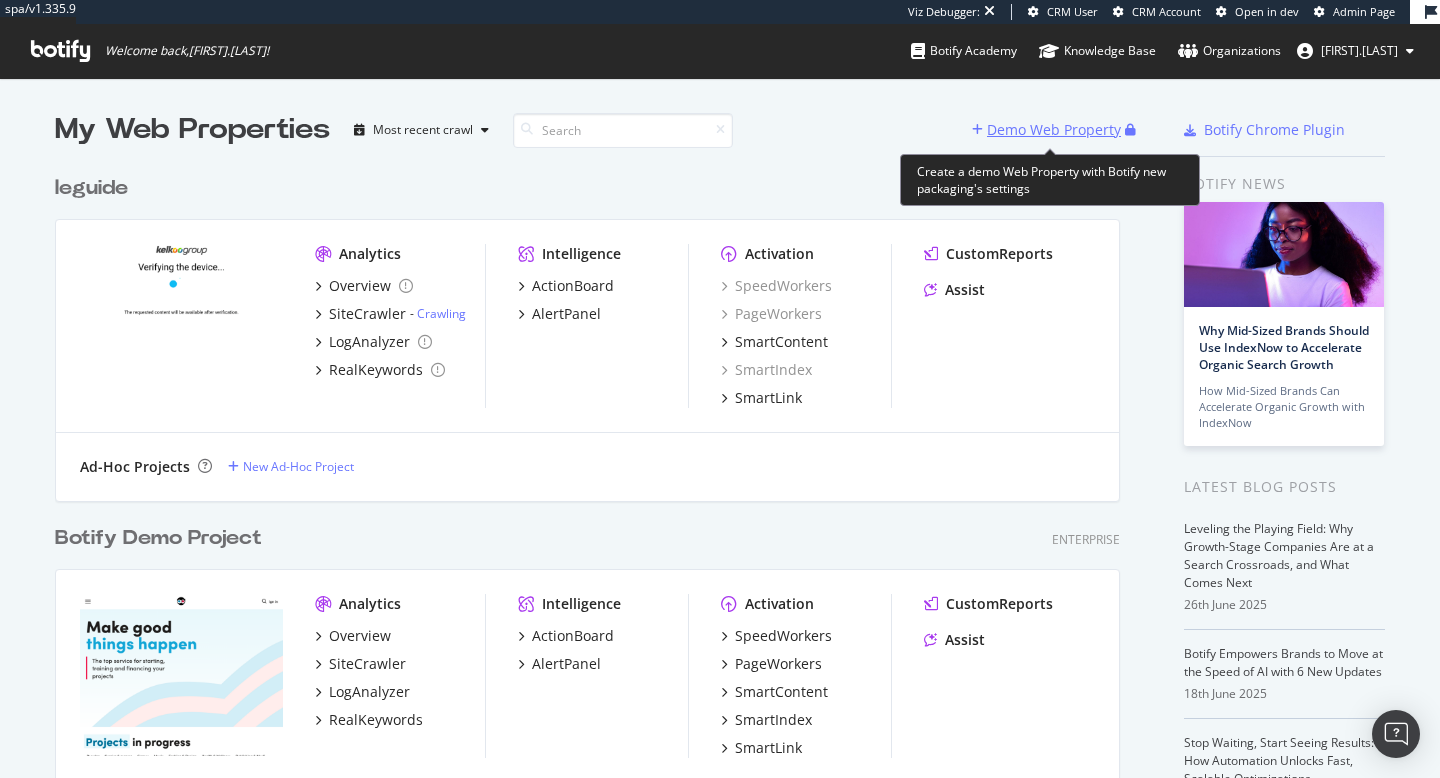 click on "Demo Web Property" at bounding box center [1048, 130] 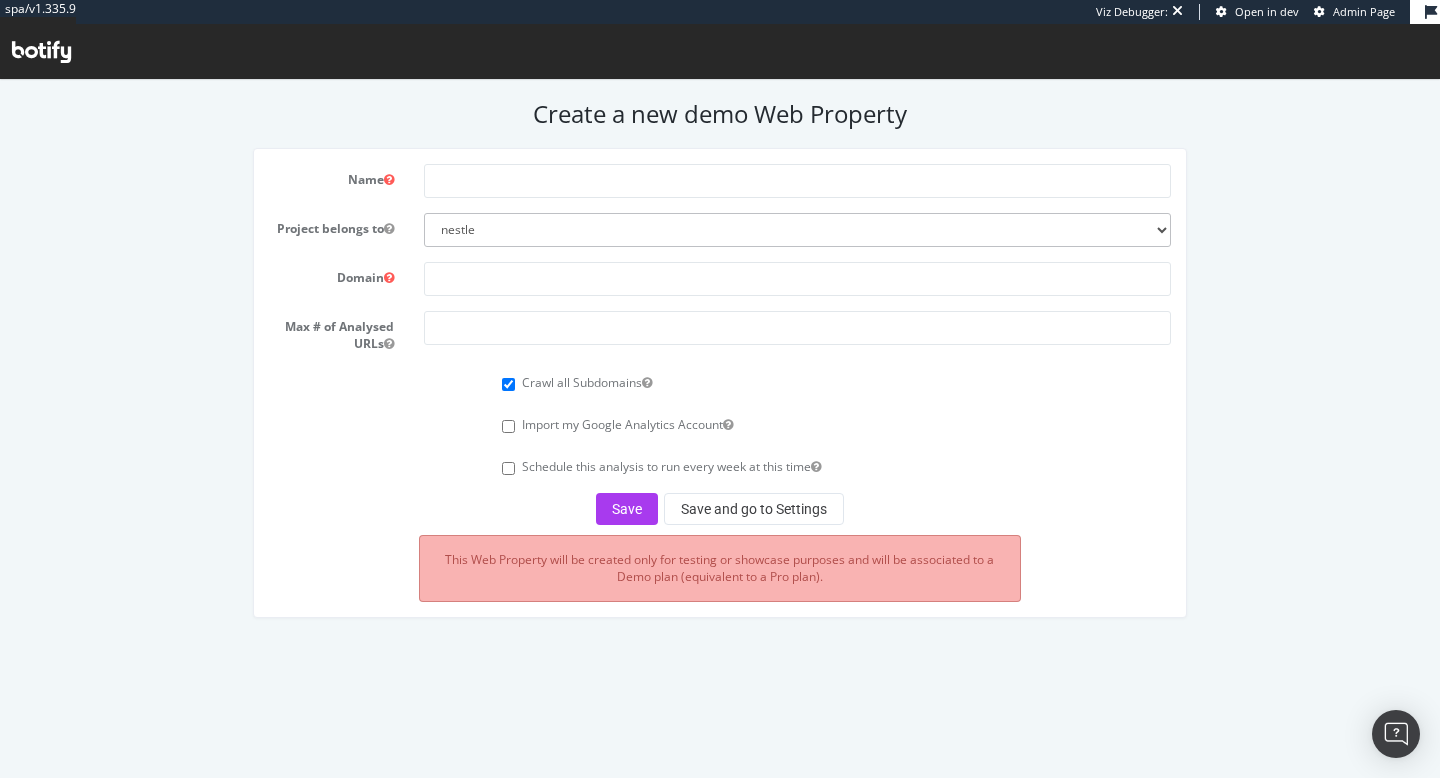 scroll, scrollTop: 0, scrollLeft: 0, axis: both 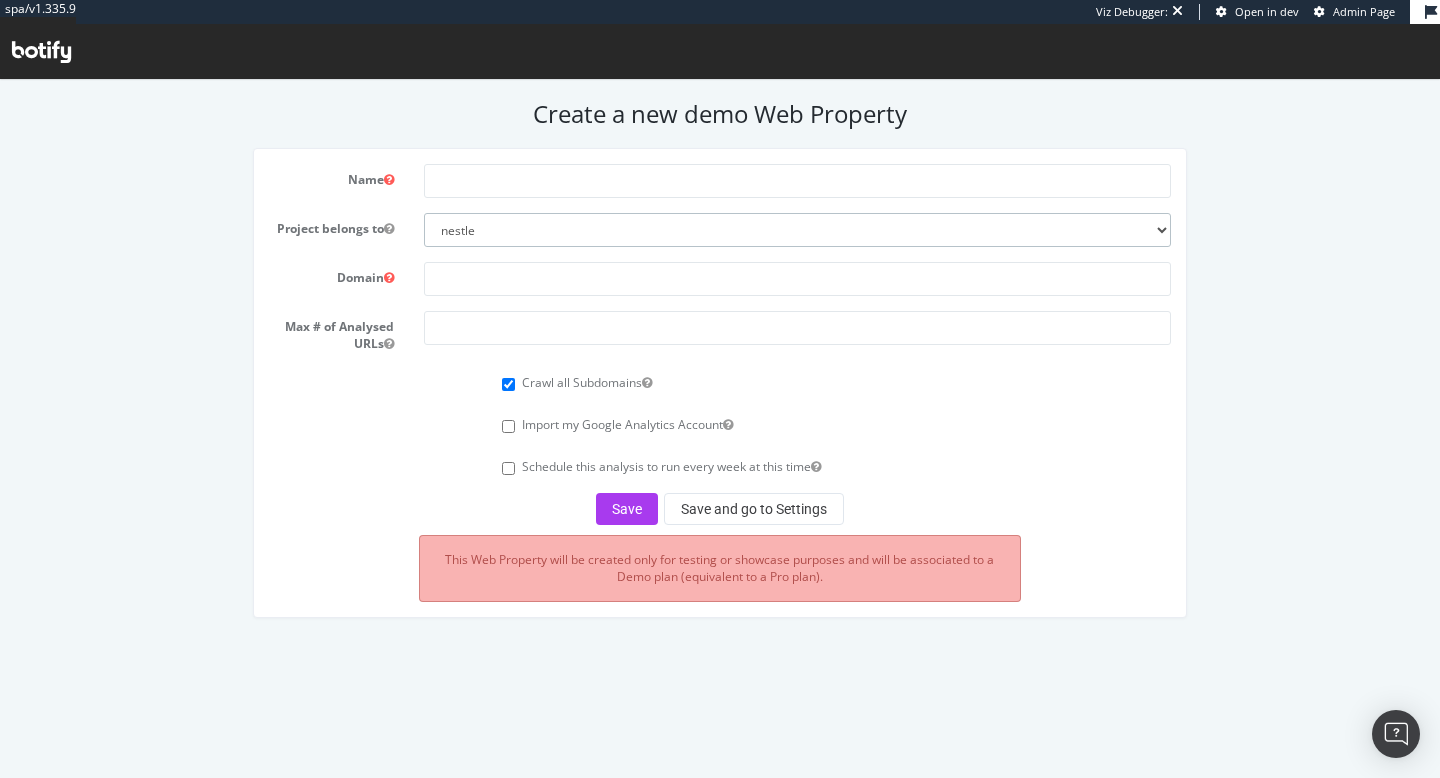 click on "nestle esteelauder ennismore test16 vfcorporation vancleef0 vancleef134560deffrdqs hadilebenchaouch-org crawl-prospect" at bounding box center [797, 230] 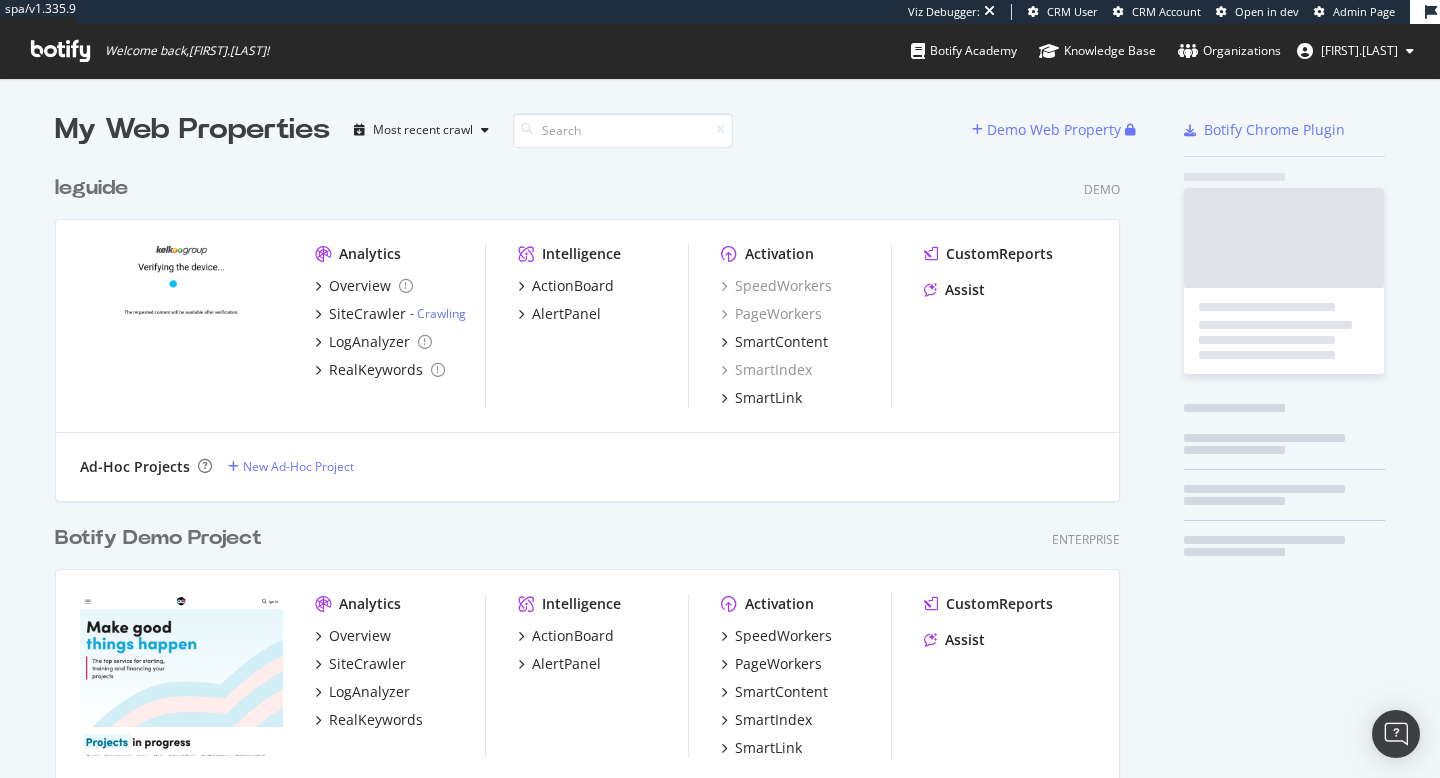 scroll, scrollTop: 1, scrollLeft: 1, axis: both 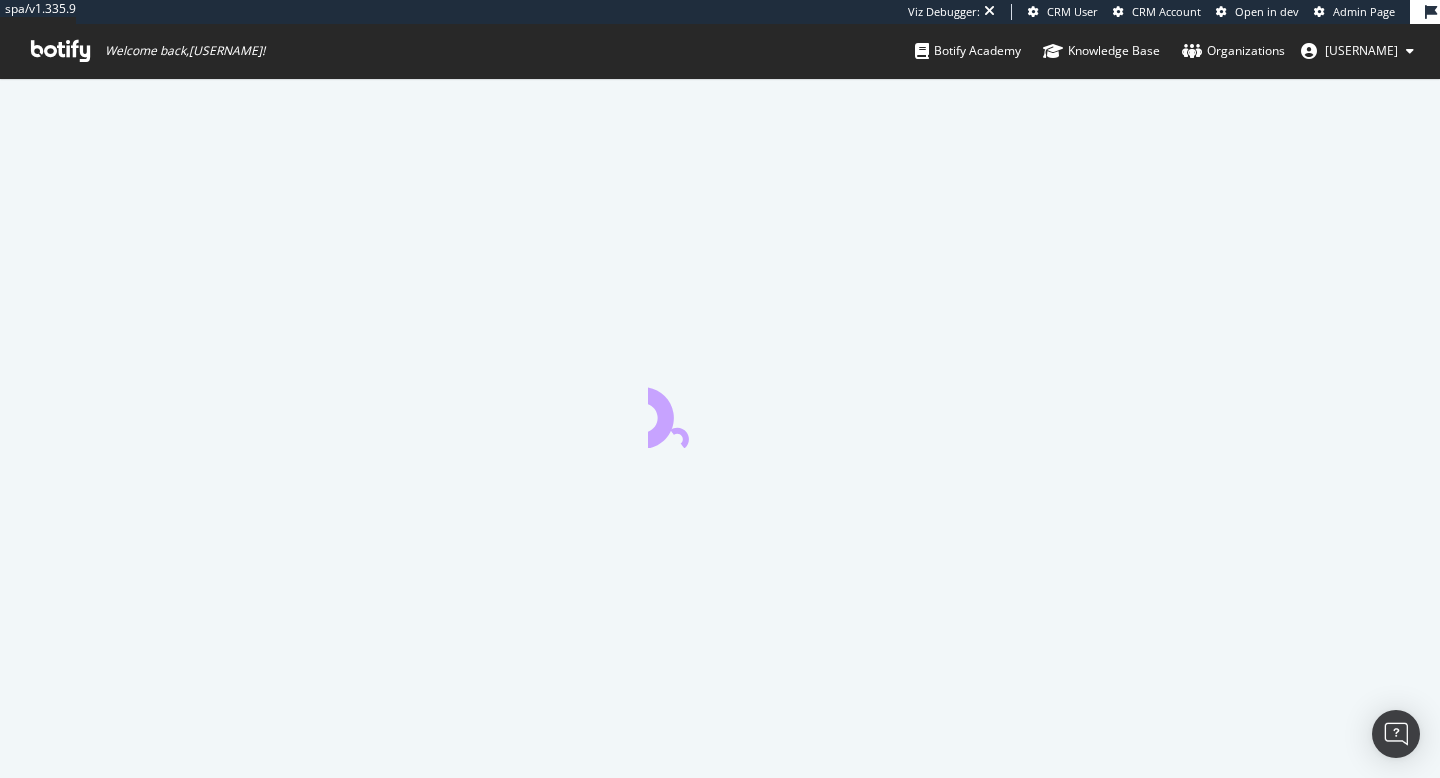 click on "[PERSON]" at bounding box center (1361, 50) 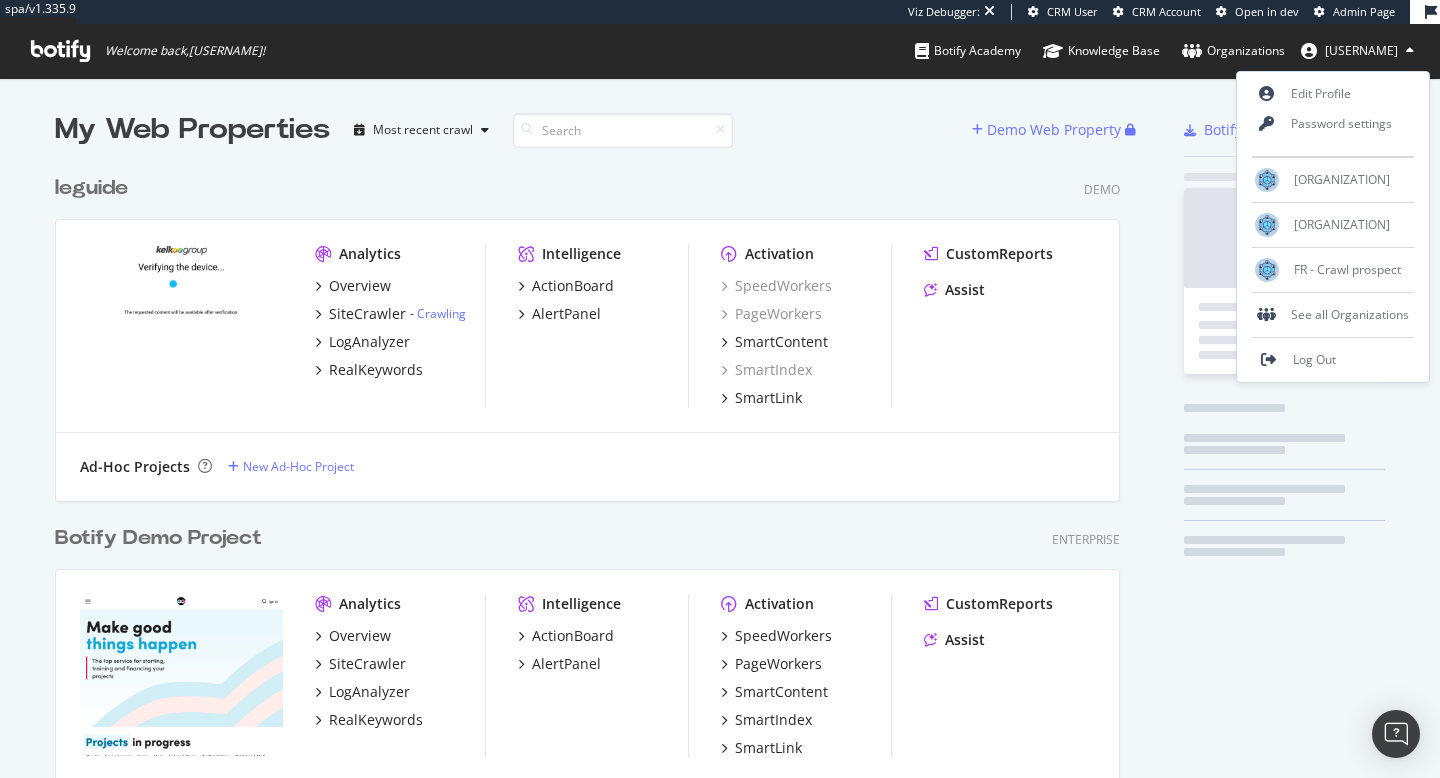 scroll, scrollTop: 1, scrollLeft: 1, axis: both 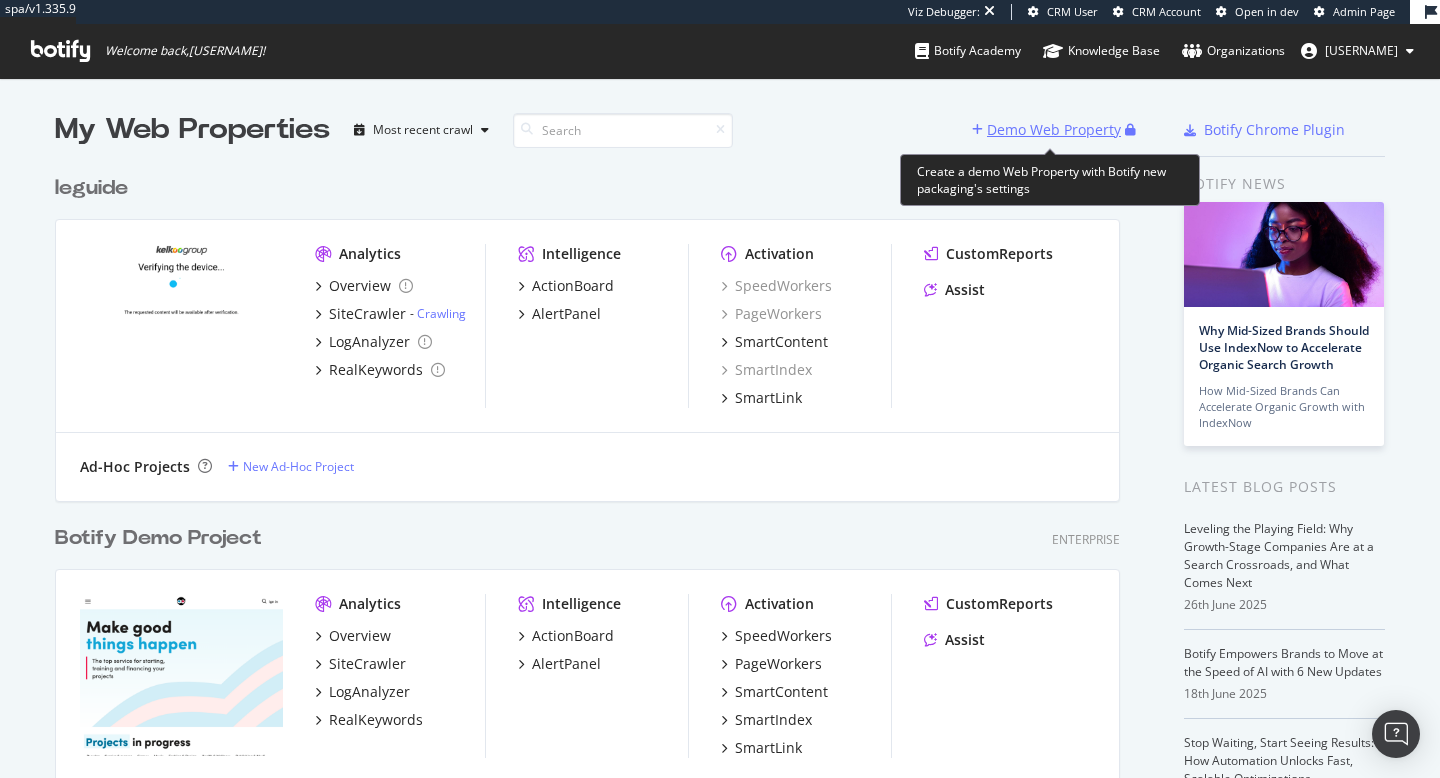 click on "Demo Web Property" at bounding box center [1054, 130] 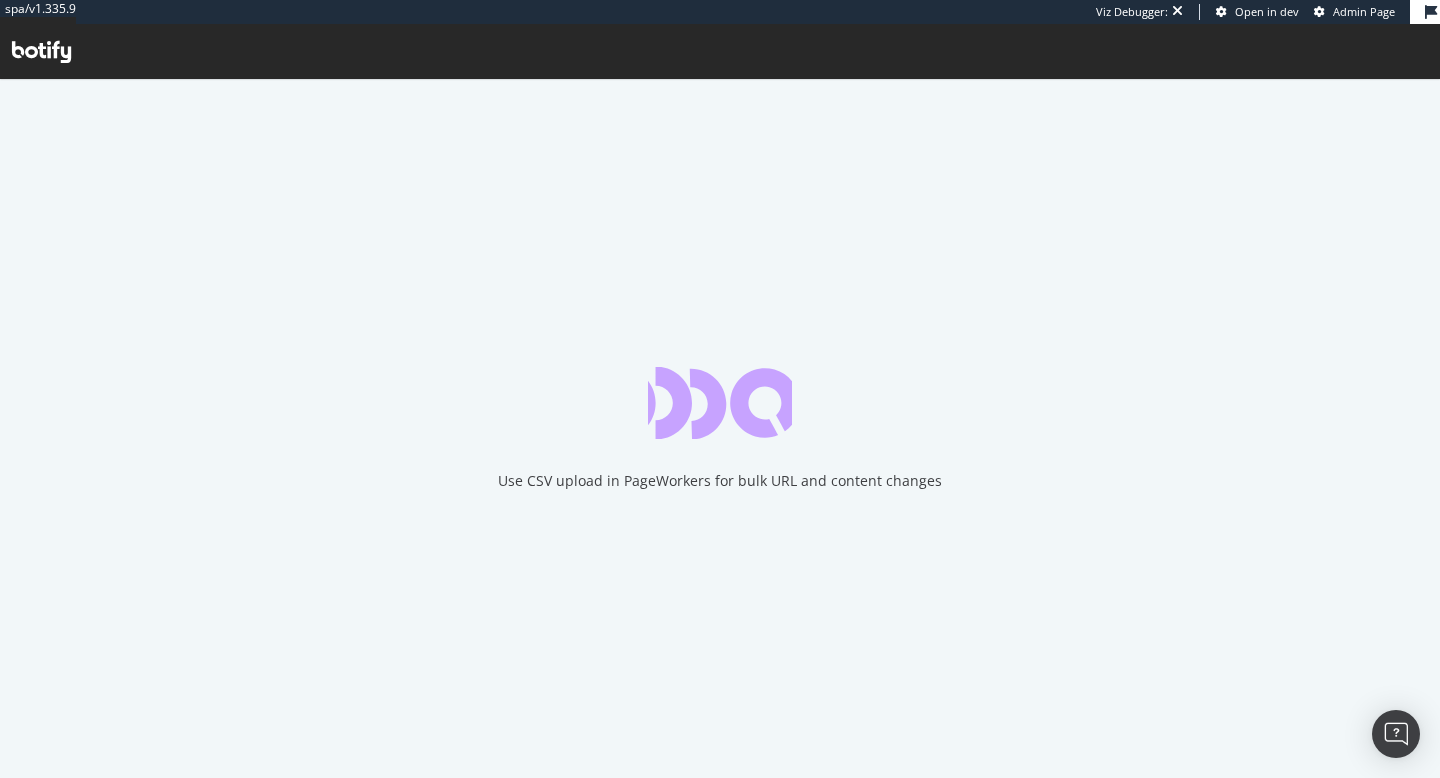 scroll, scrollTop: 0, scrollLeft: 0, axis: both 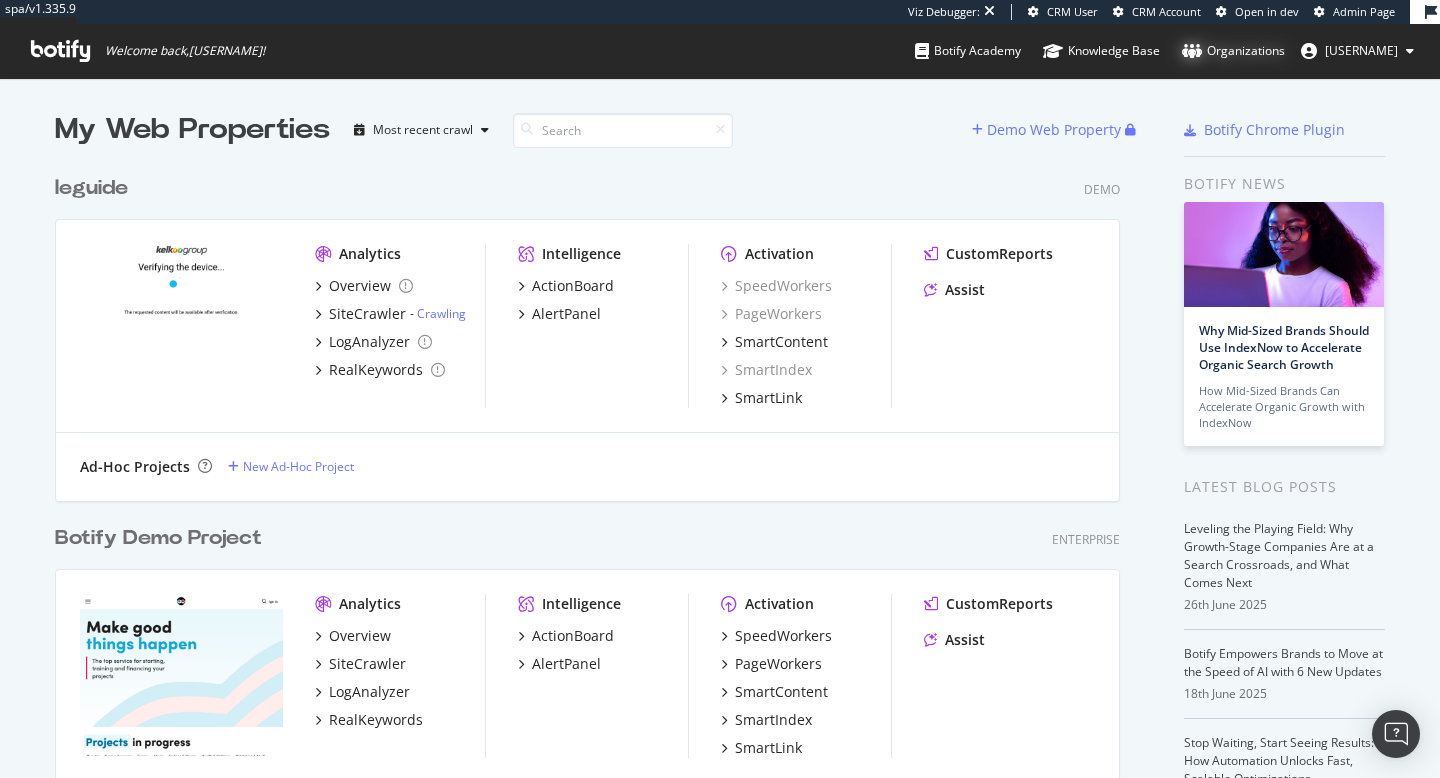 click on "Organizations" at bounding box center (1233, 51) 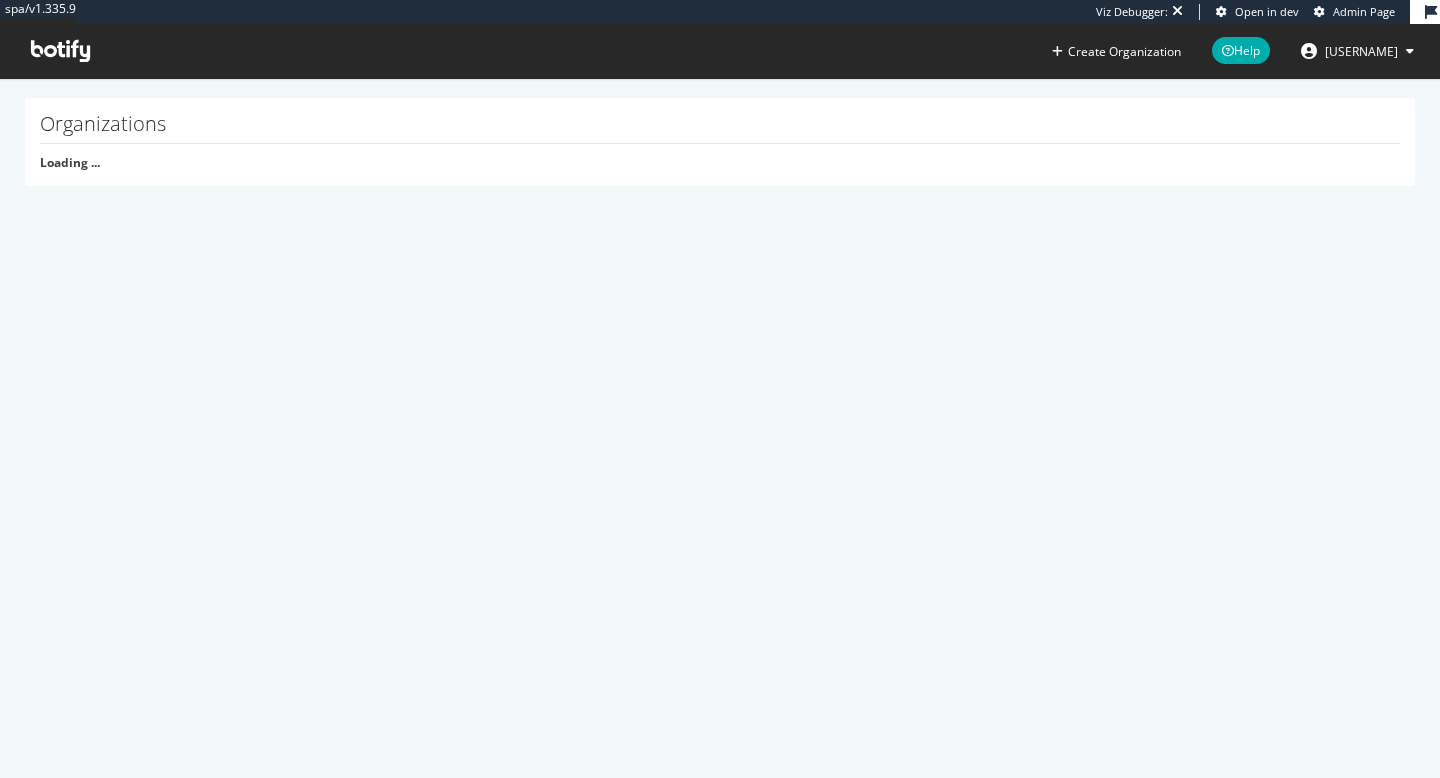scroll, scrollTop: 0, scrollLeft: 0, axis: both 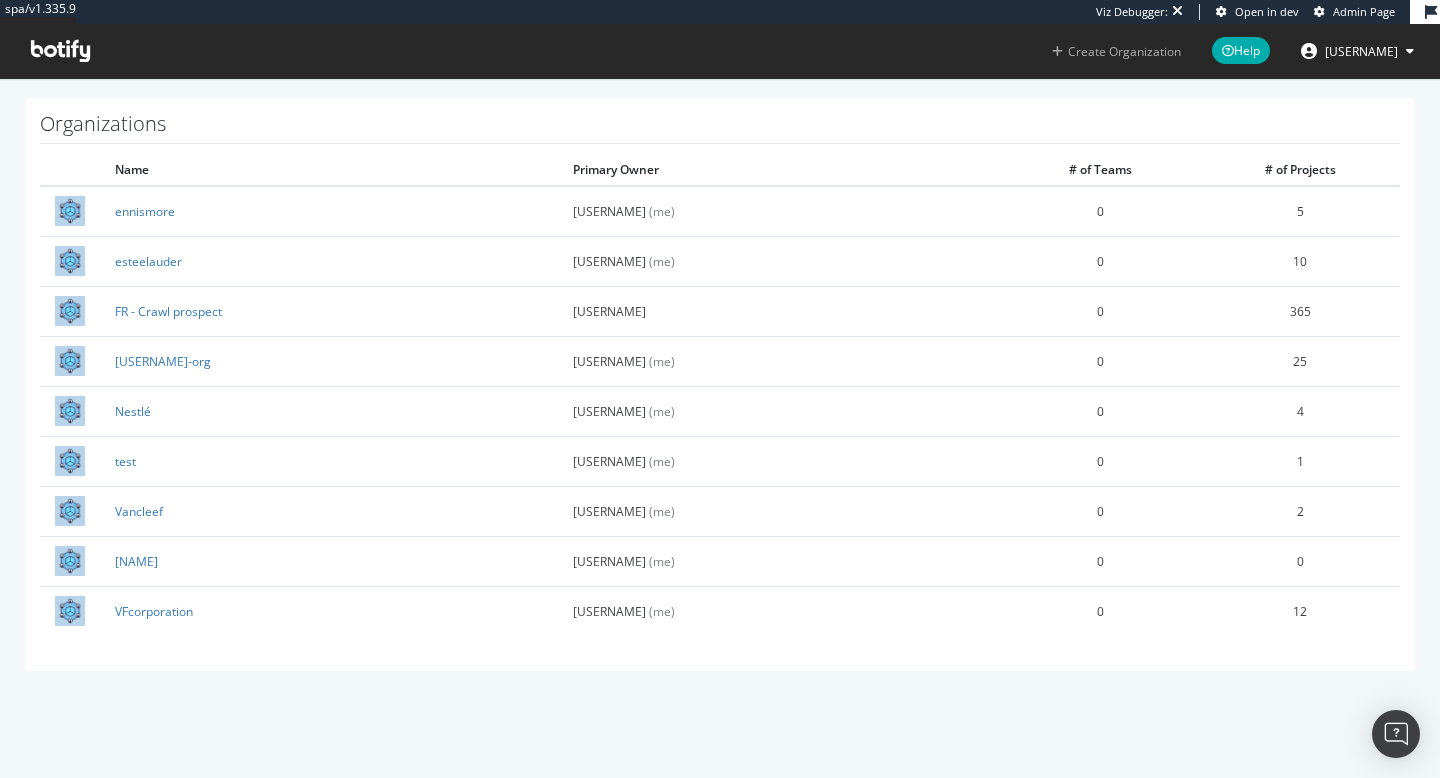 click on "Create Organization" at bounding box center [1116, 51] 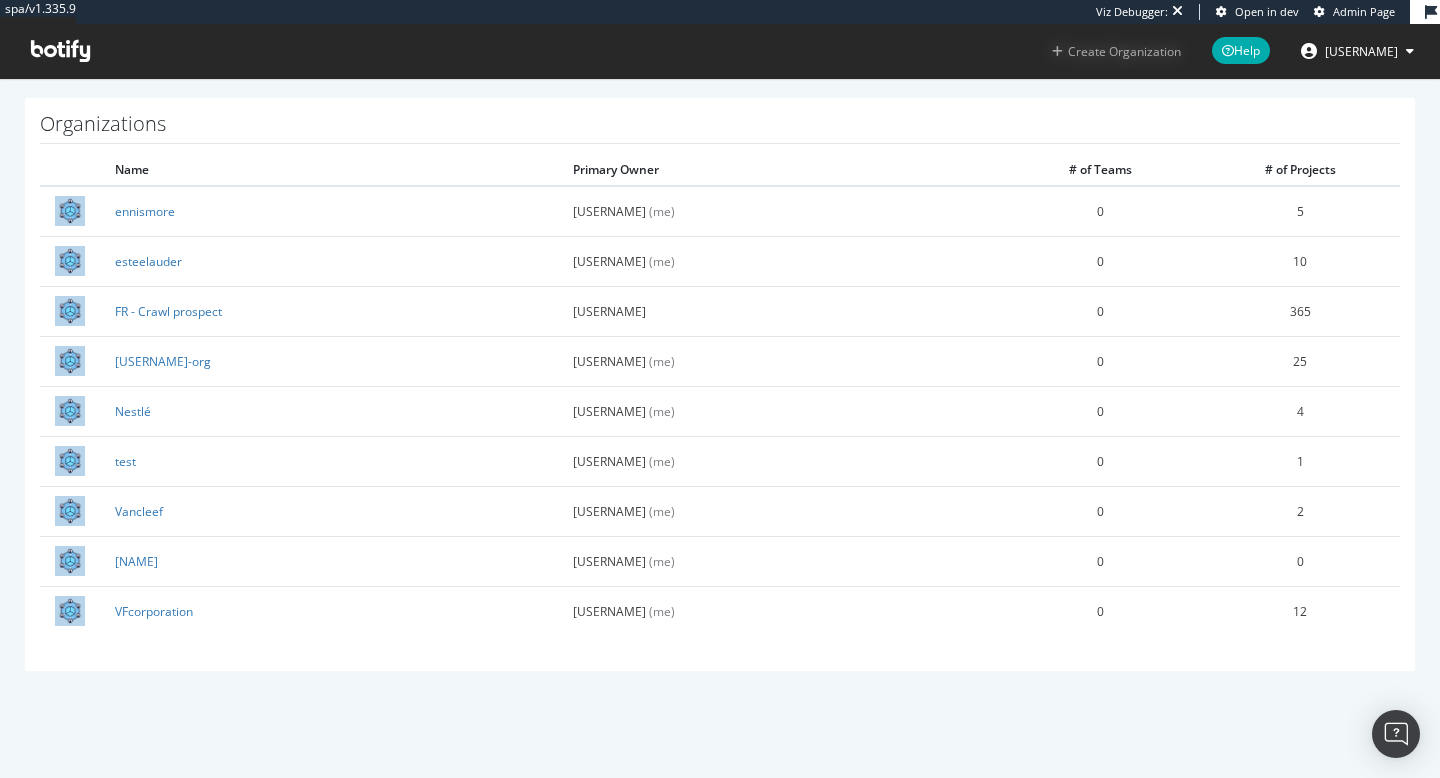 click on "Create Organization" at bounding box center [1116, 51] 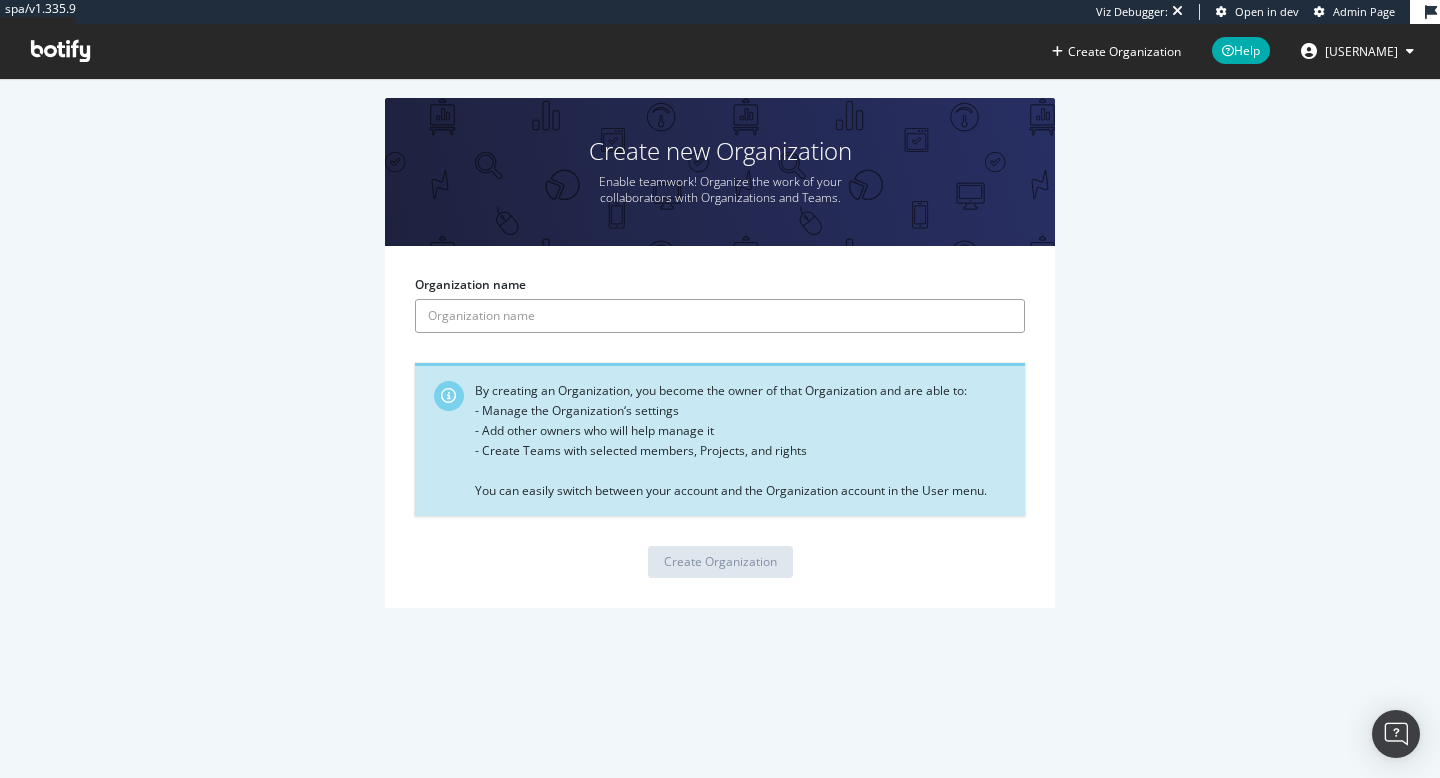 click on "Organization name" at bounding box center (720, 316) 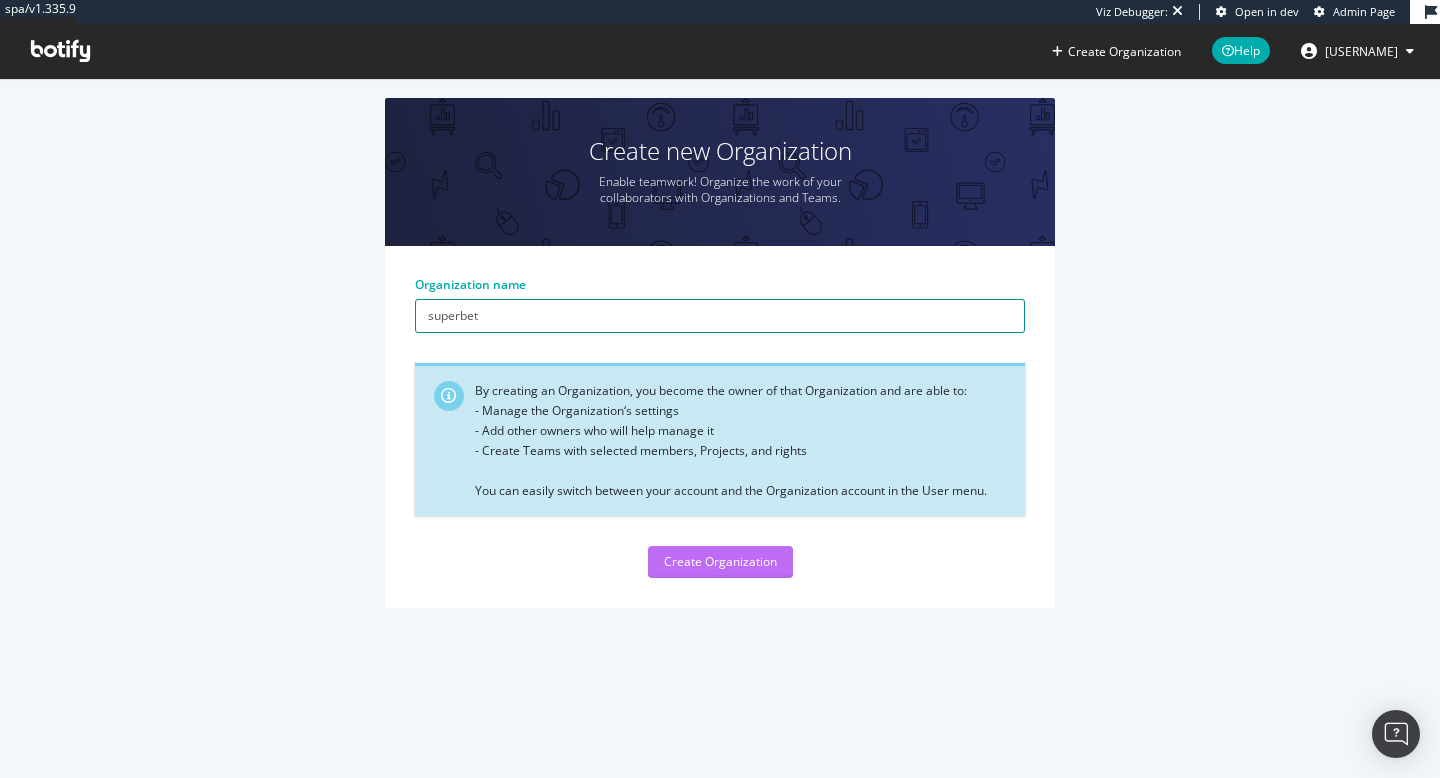 type on "superbet" 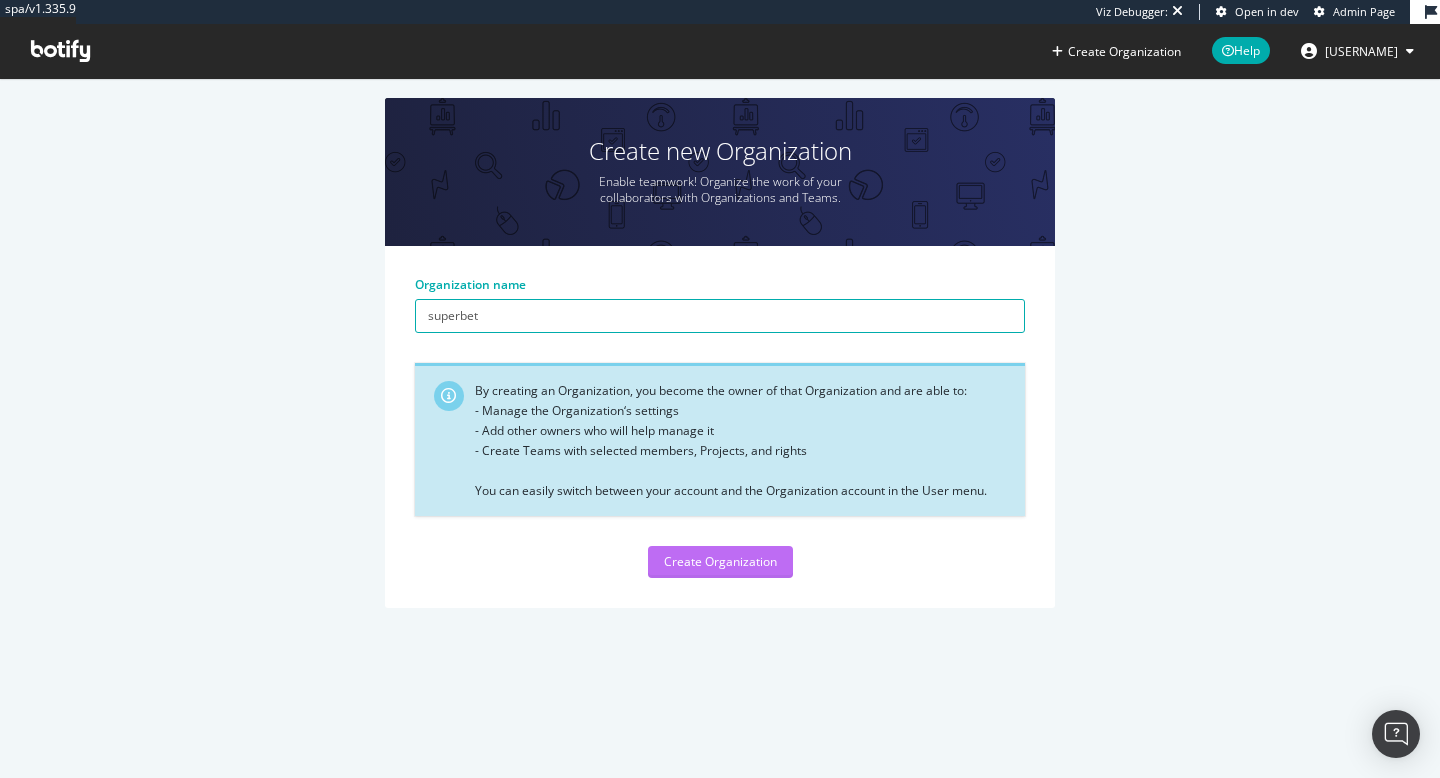 click on "Create Organization" at bounding box center (720, 562) 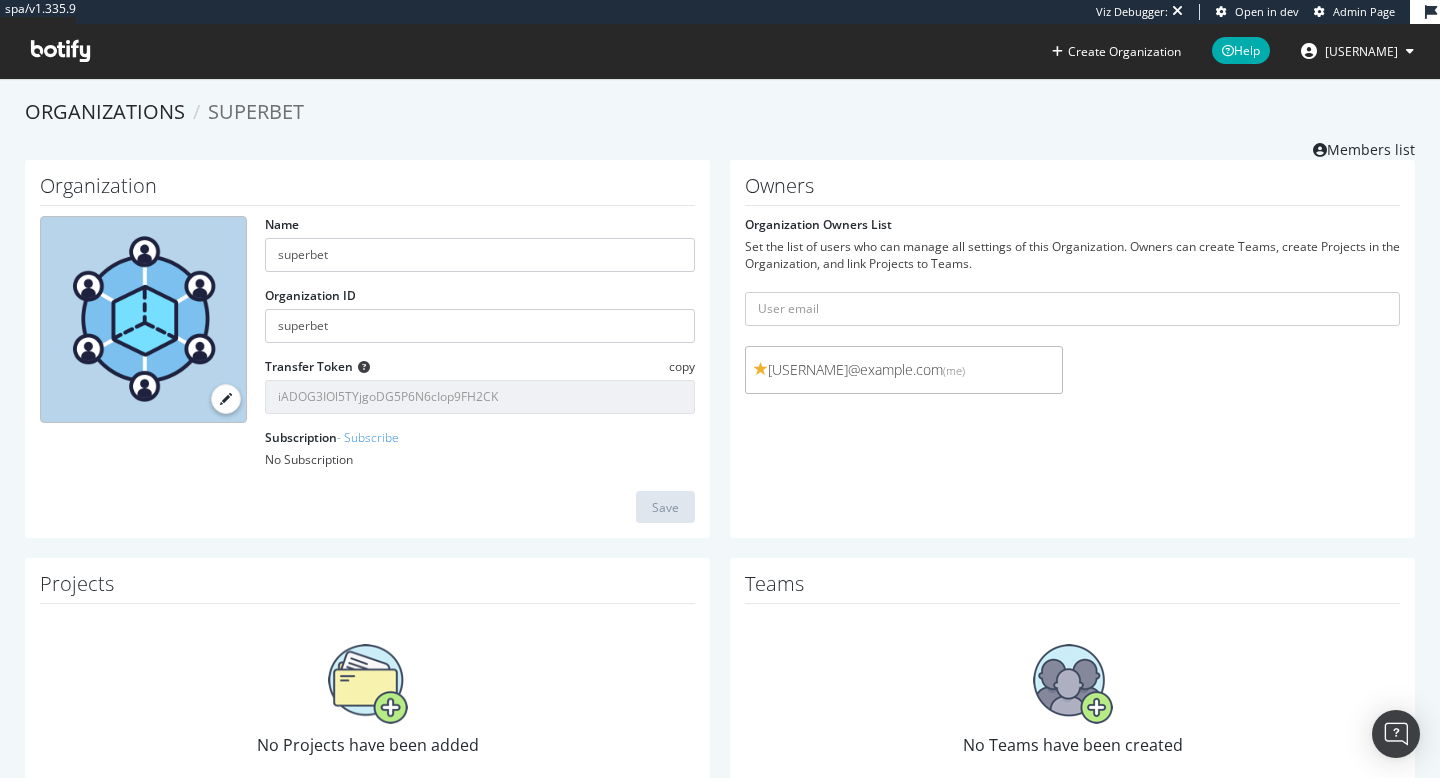 scroll, scrollTop: 116, scrollLeft: 0, axis: vertical 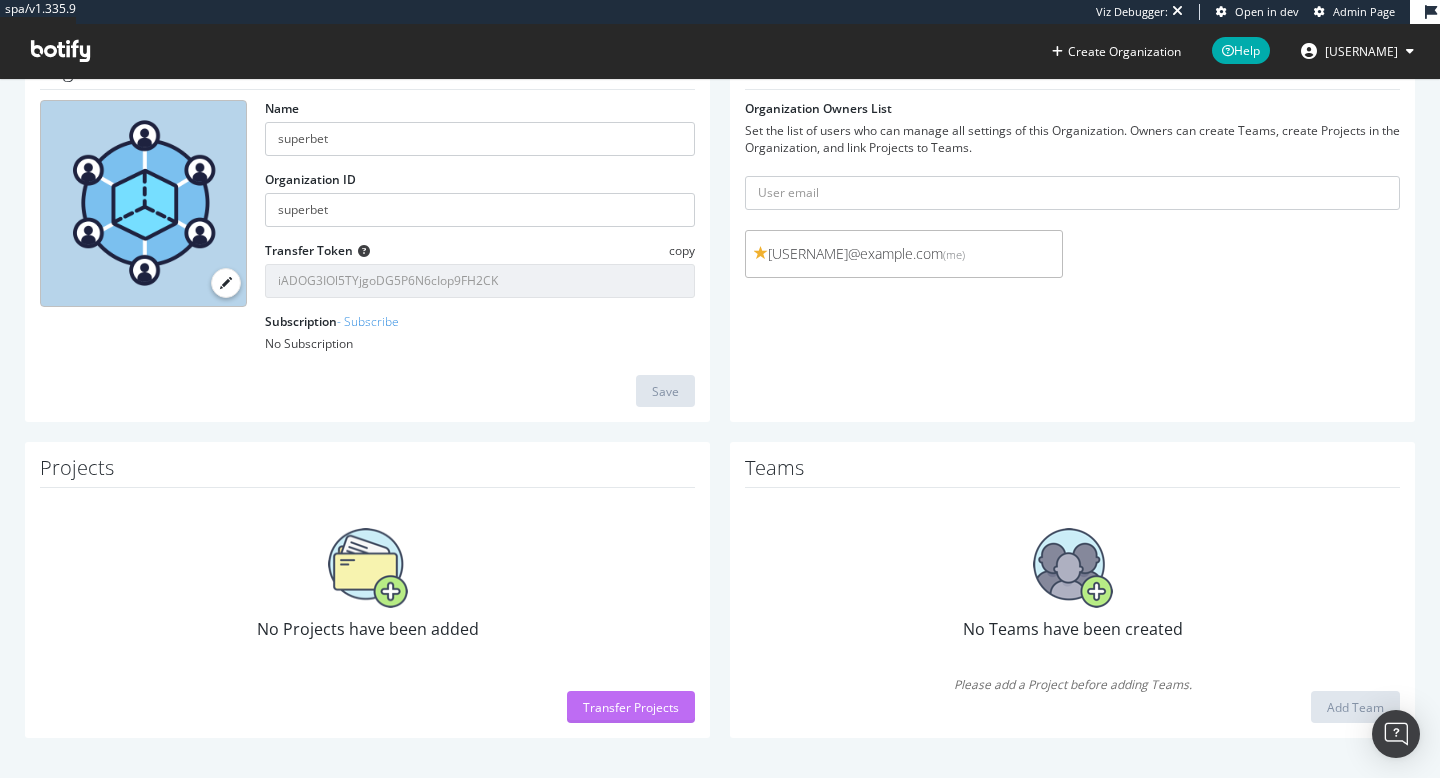 click on "Transfer Projects" at bounding box center (631, 707) 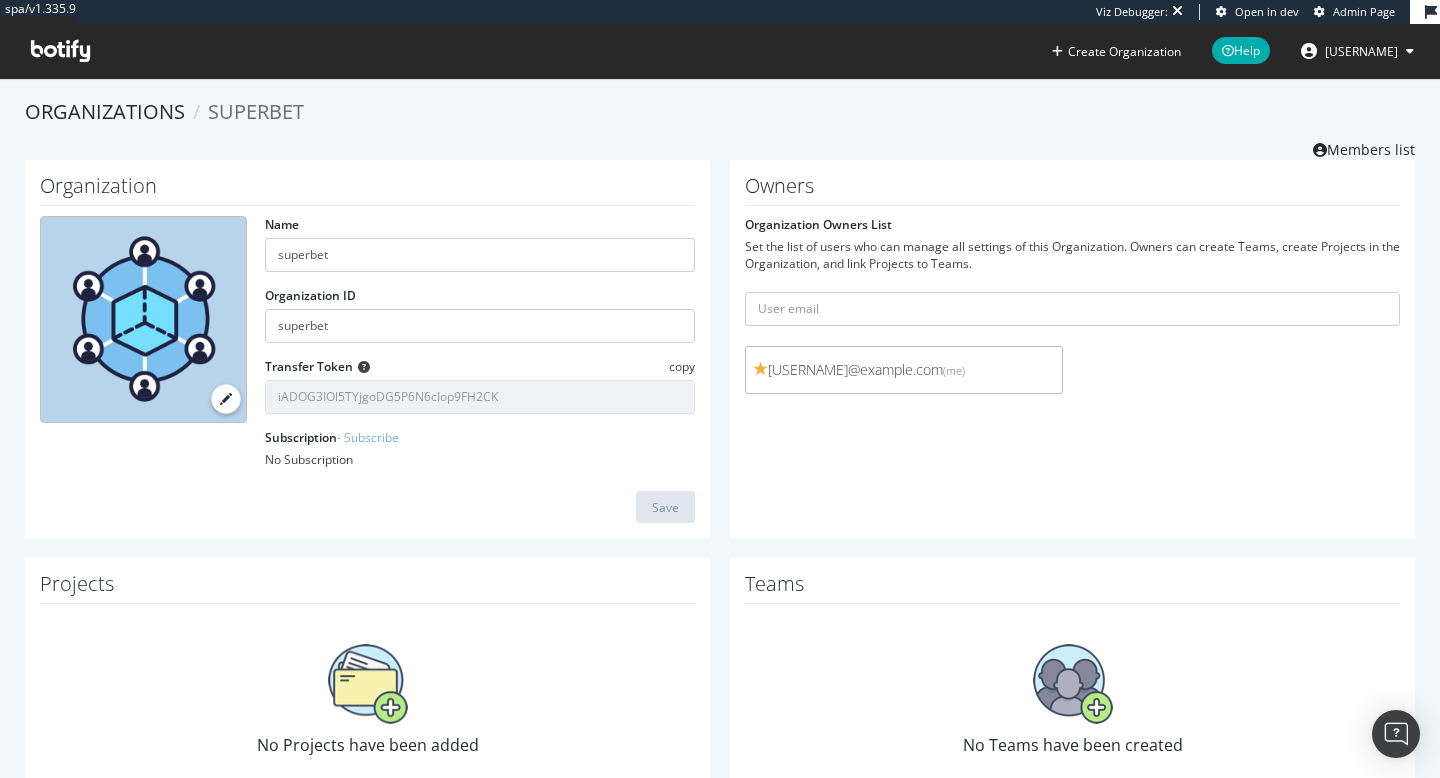 scroll, scrollTop: 116, scrollLeft: 0, axis: vertical 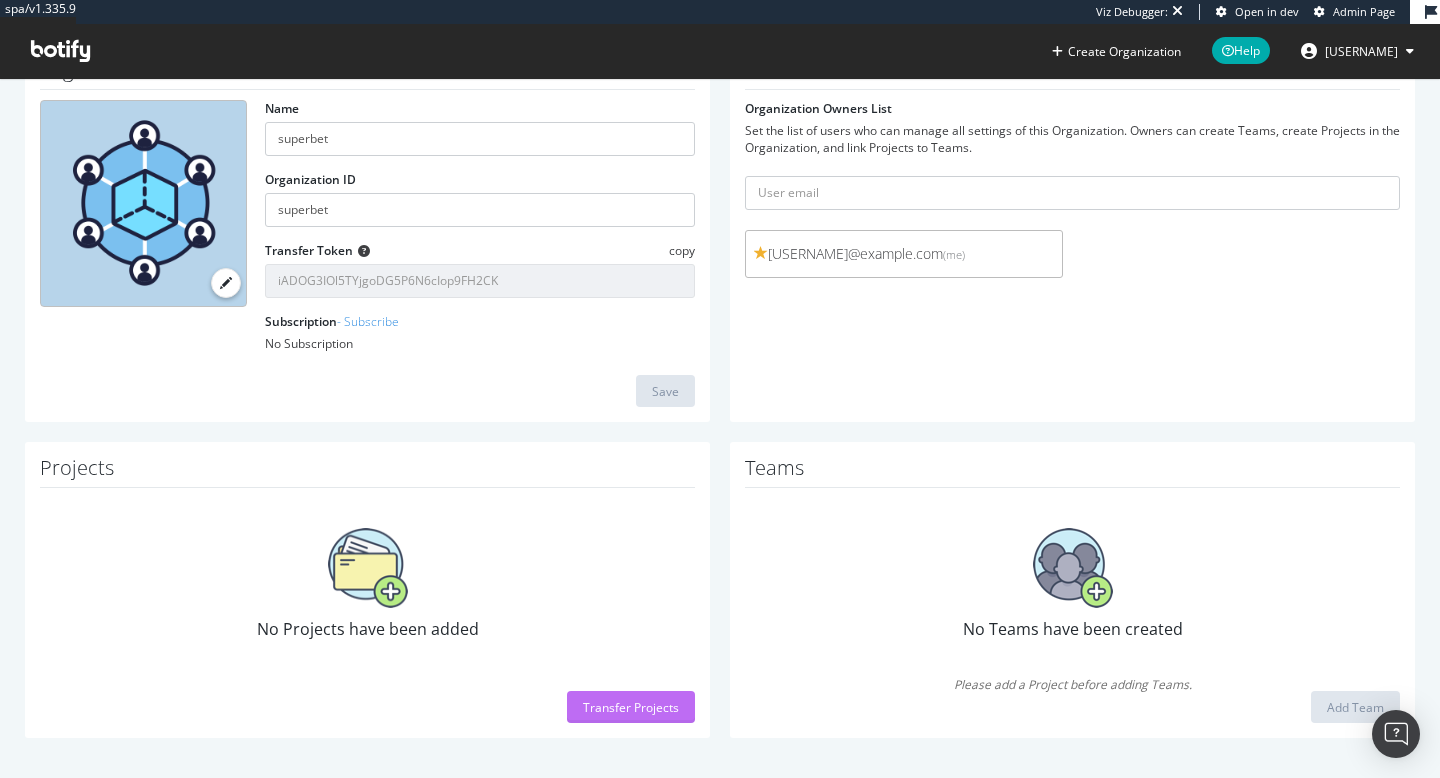 click on "Transfer Projects" at bounding box center [631, 707] 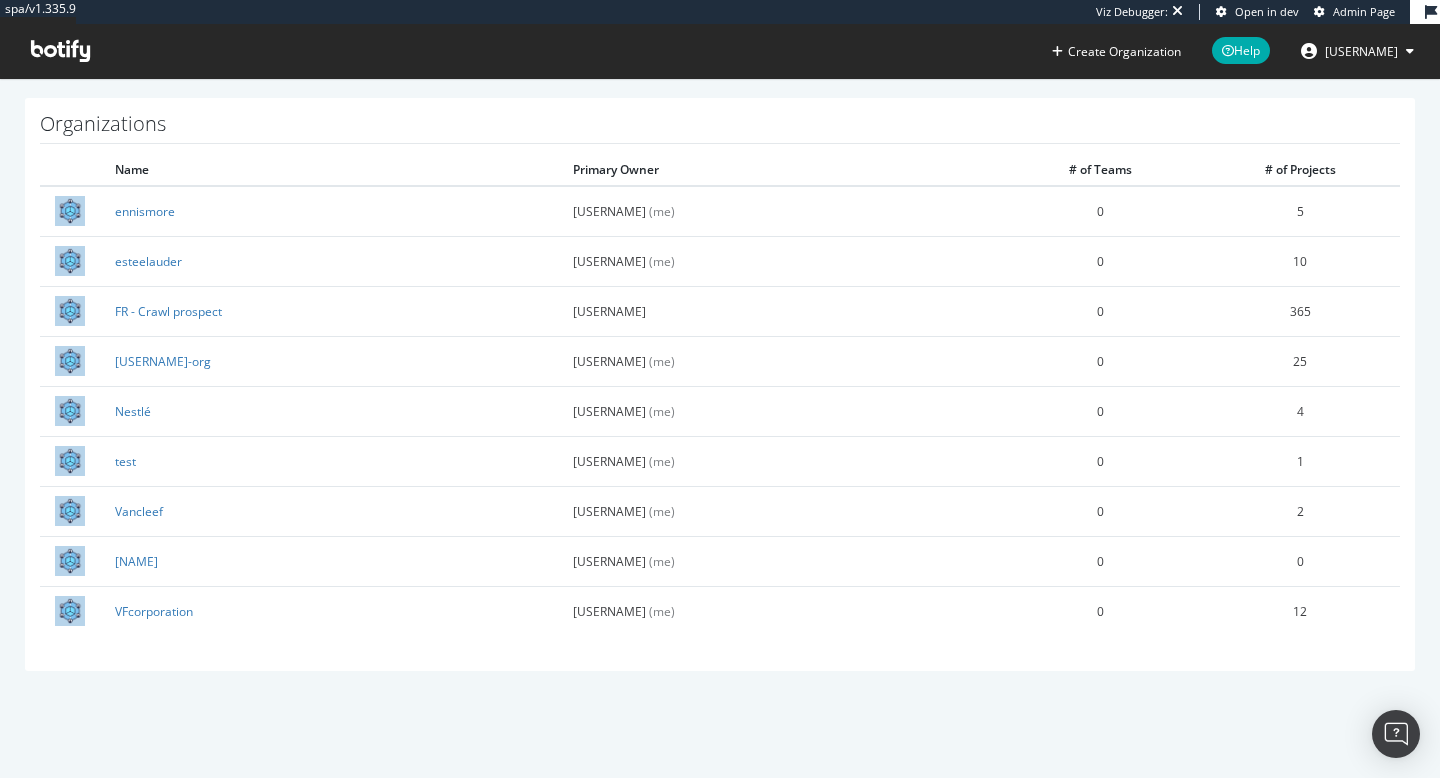 scroll, scrollTop: 0, scrollLeft: 0, axis: both 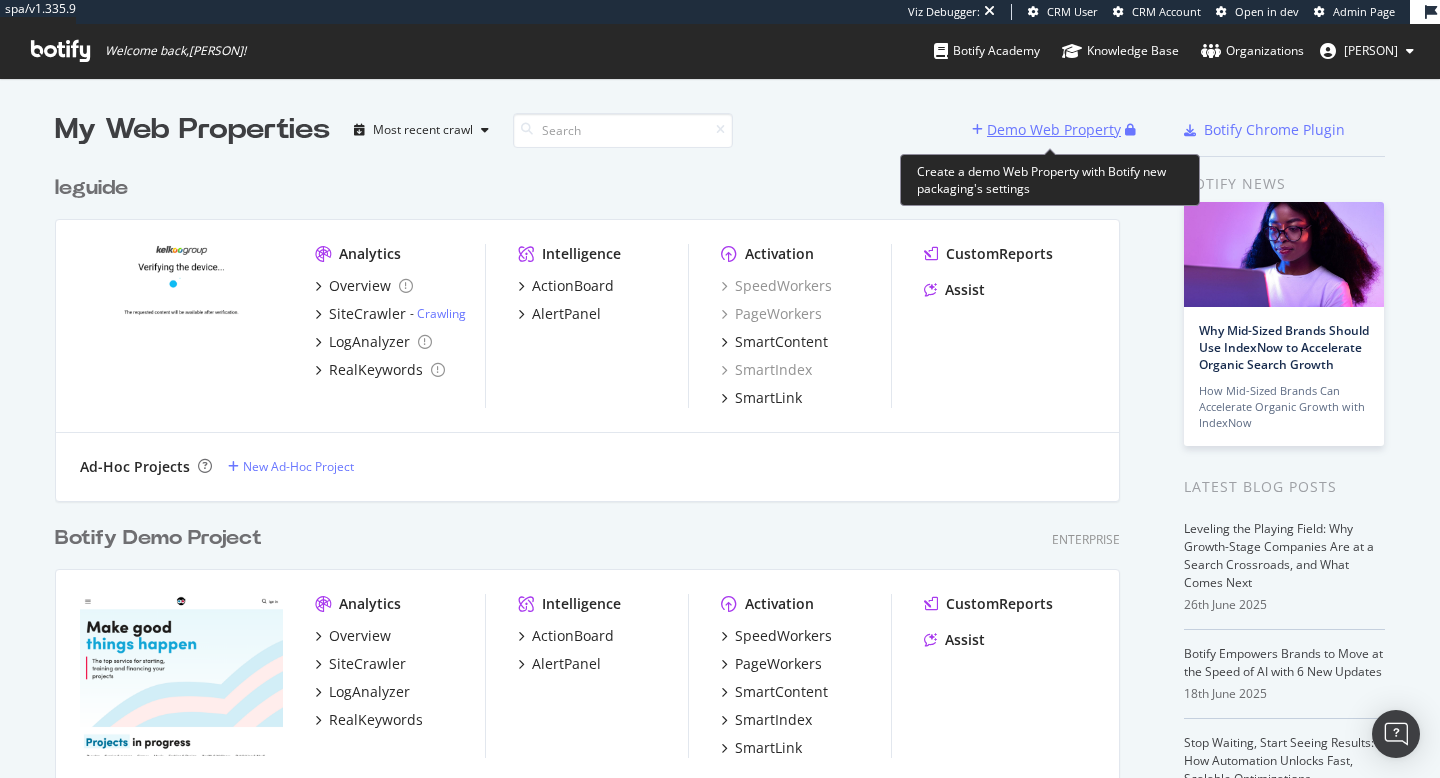 click on "Demo Web Property" at bounding box center [1054, 130] 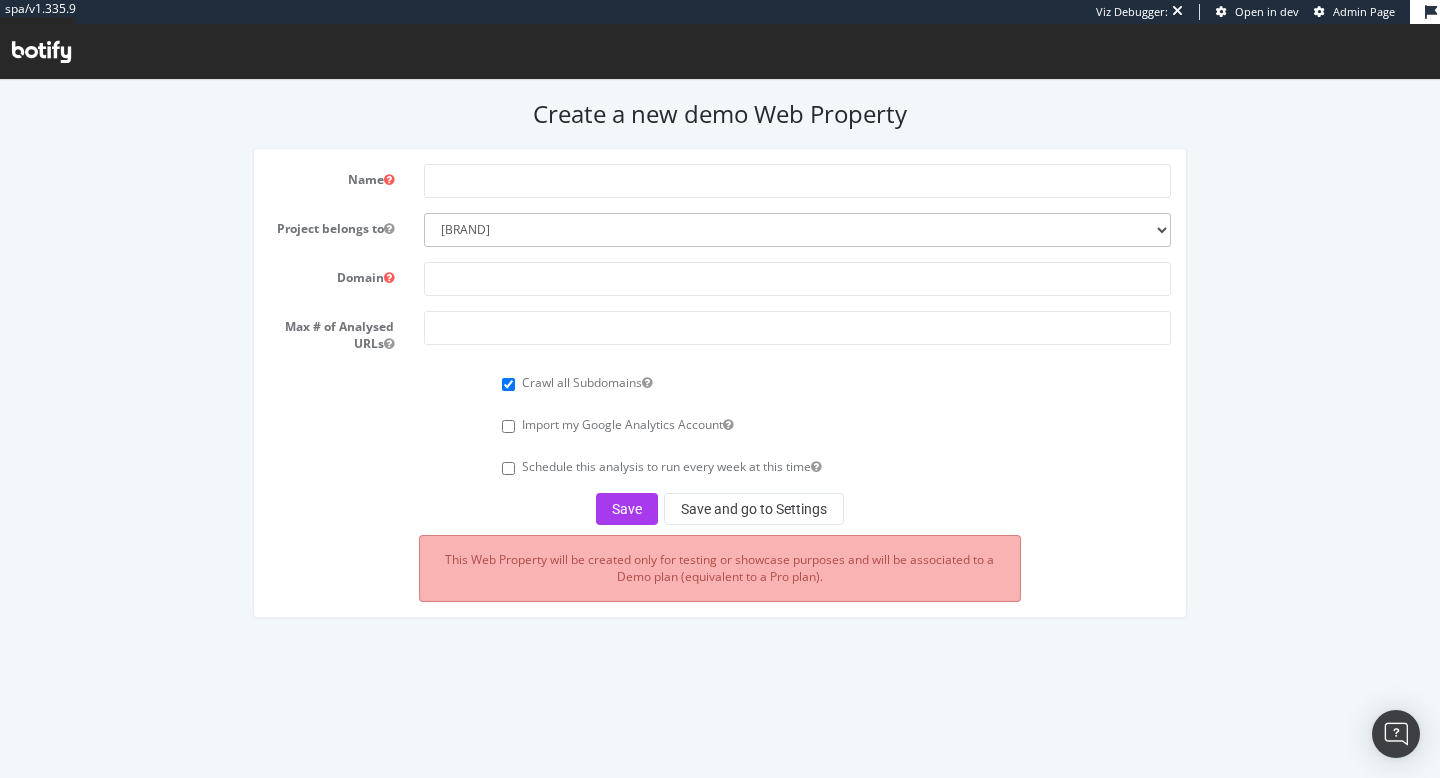 scroll, scrollTop: 0, scrollLeft: 0, axis: both 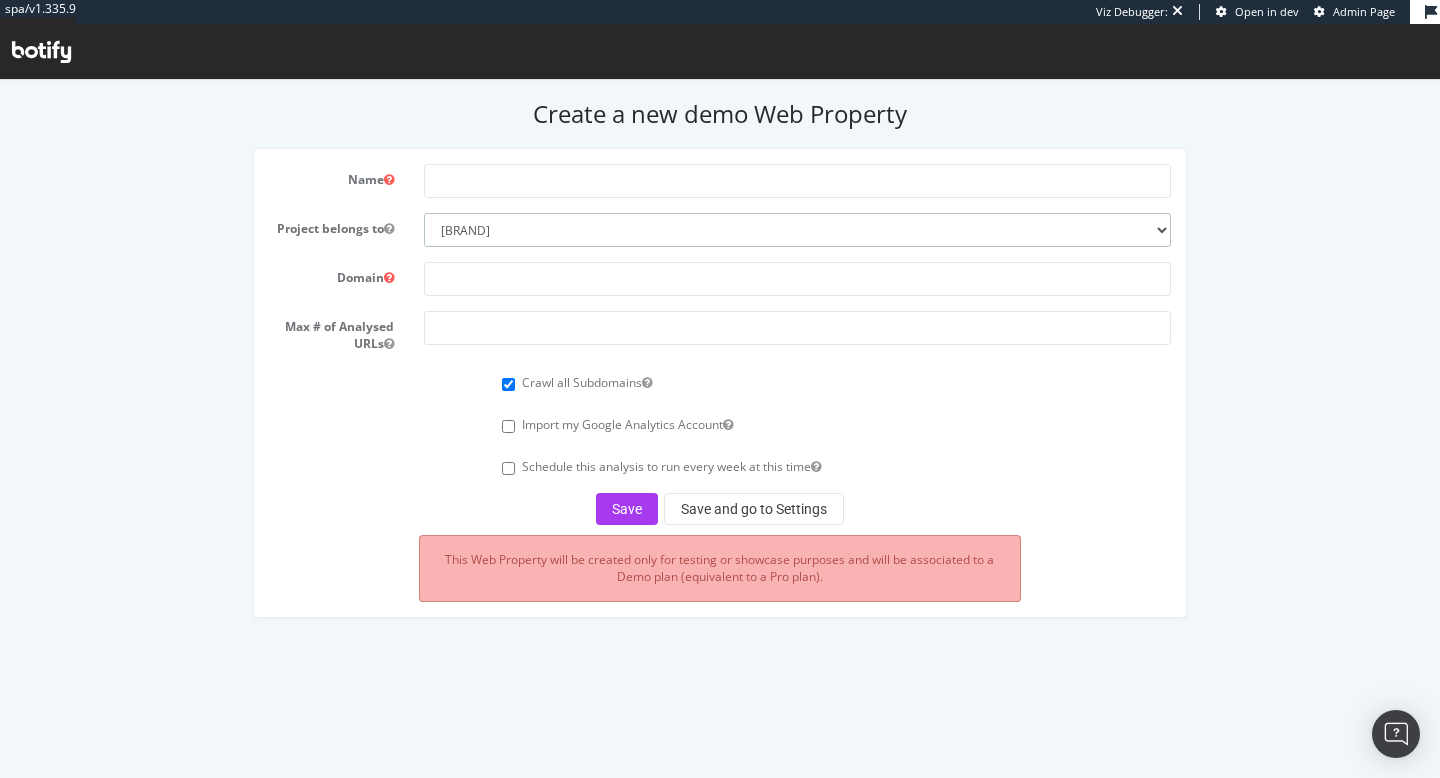 click on "superbet nestle esteelauder ennismore test16 vfcorporation vancleef0 vancleef134560deffrdqs hadilebenchaouch-org crawl-prospect" at bounding box center (797, 230) 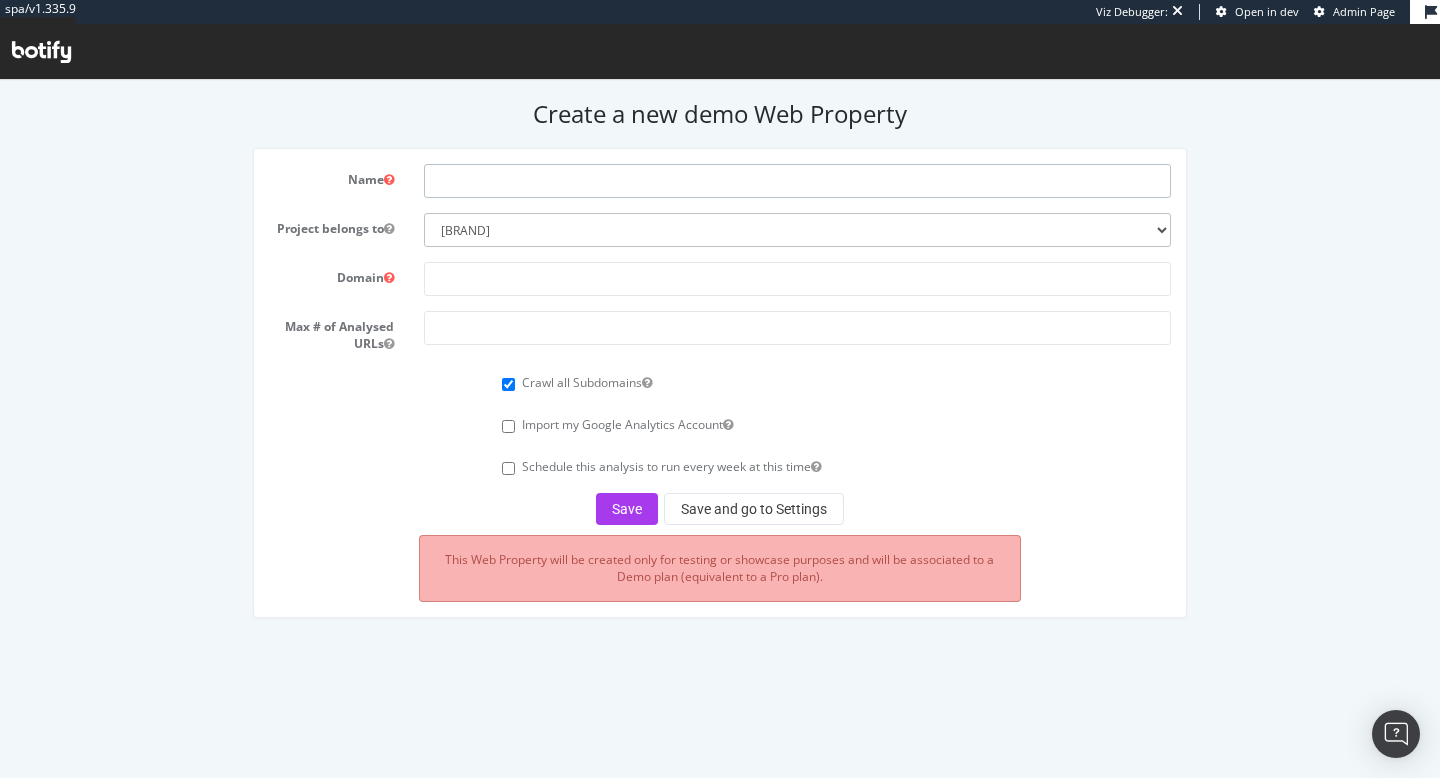 click at bounding box center [797, 181] 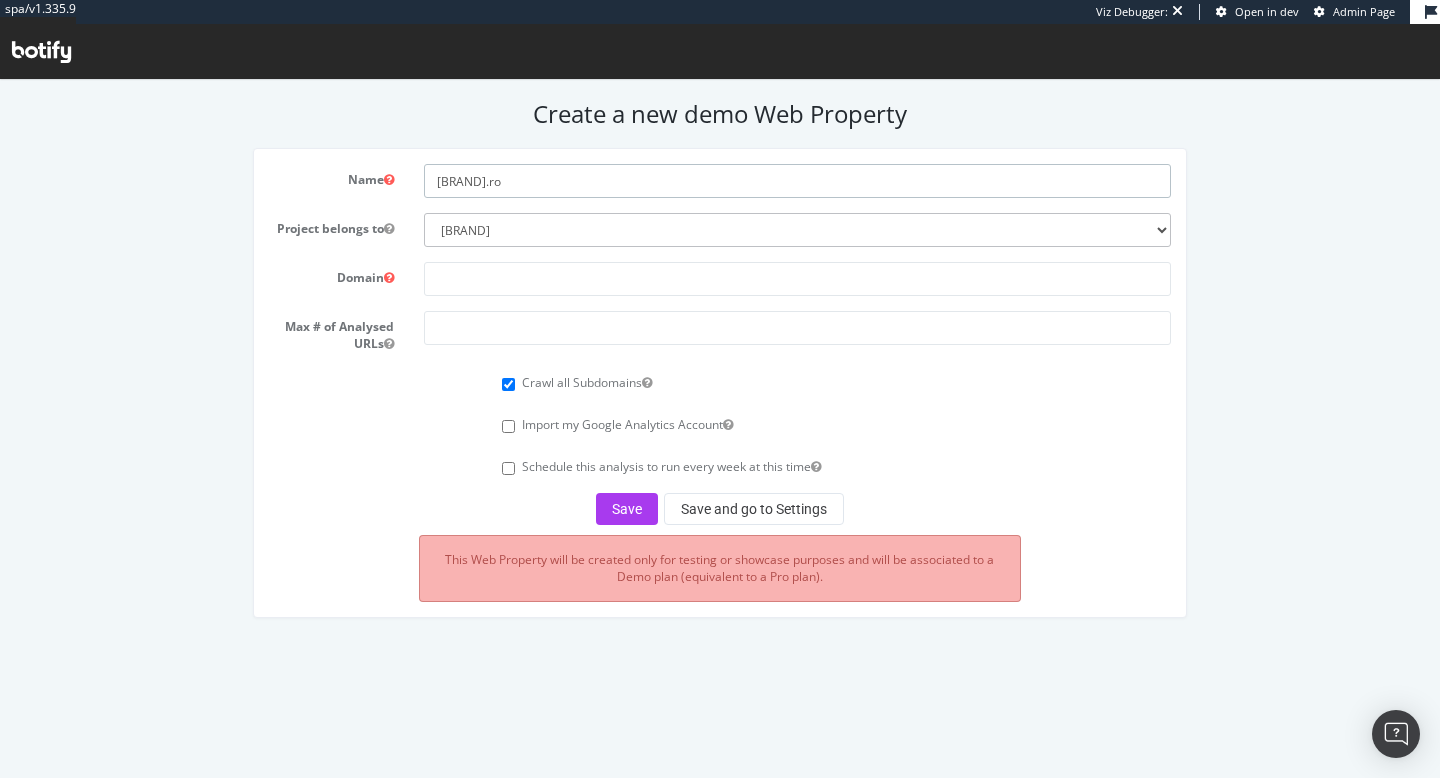 type on "superbet.ro" 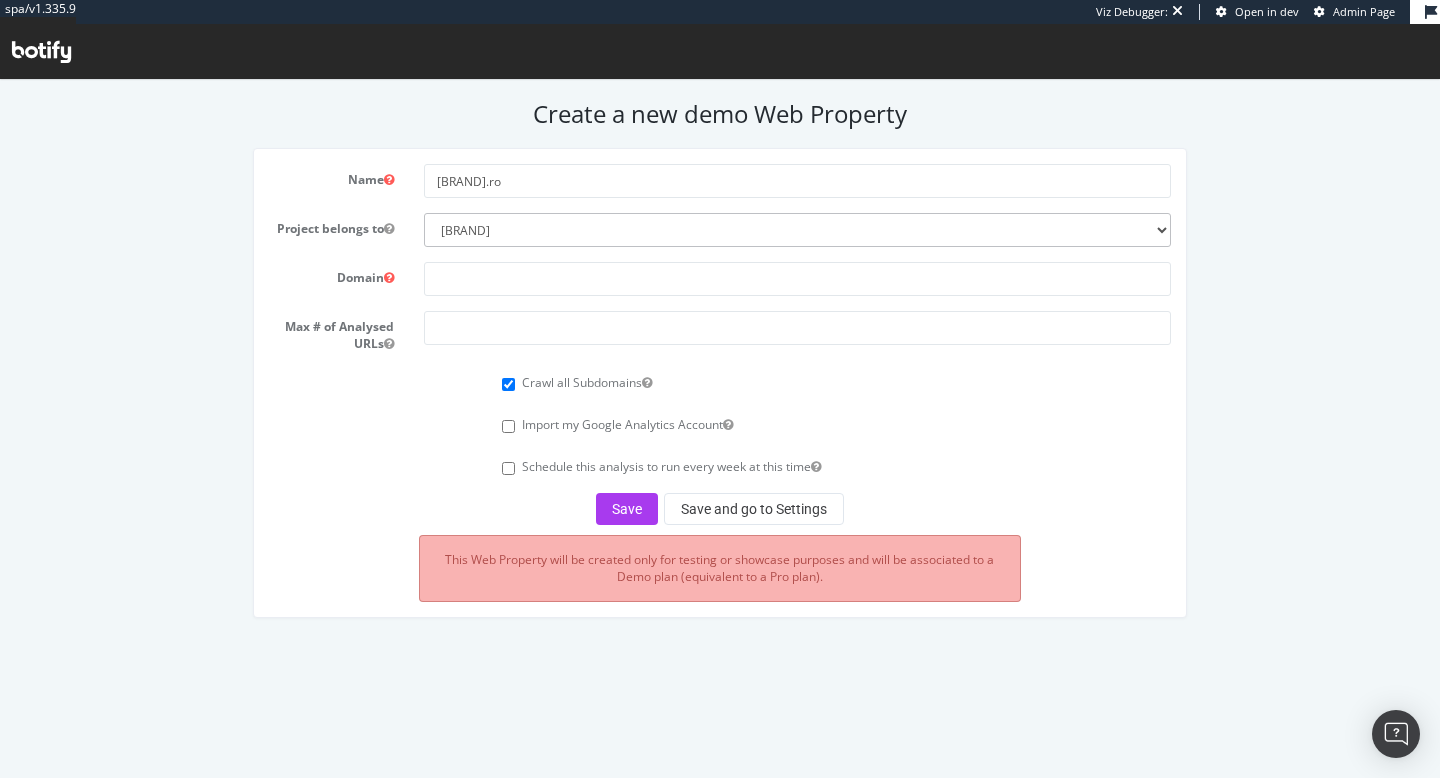 click on "Name
superbet.ro Project belongs to
superbet nestle esteelauder ennismore test16 vfcorporation vancleef0 vancleef134560deffrdqs hadilebenchaouch-org crawl-prospect Domain
Max # of Analysed URLs
Crawl all Subdomains
Import my Google Analytics Account
Schedule this analysis to run every week at this time
Save
Save and go to Settings
This Web Property will be created only for testing or showcase purposes and will be associated to a Demo plan (equivalent to a Pro plan)." at bounding box center [720, 344] 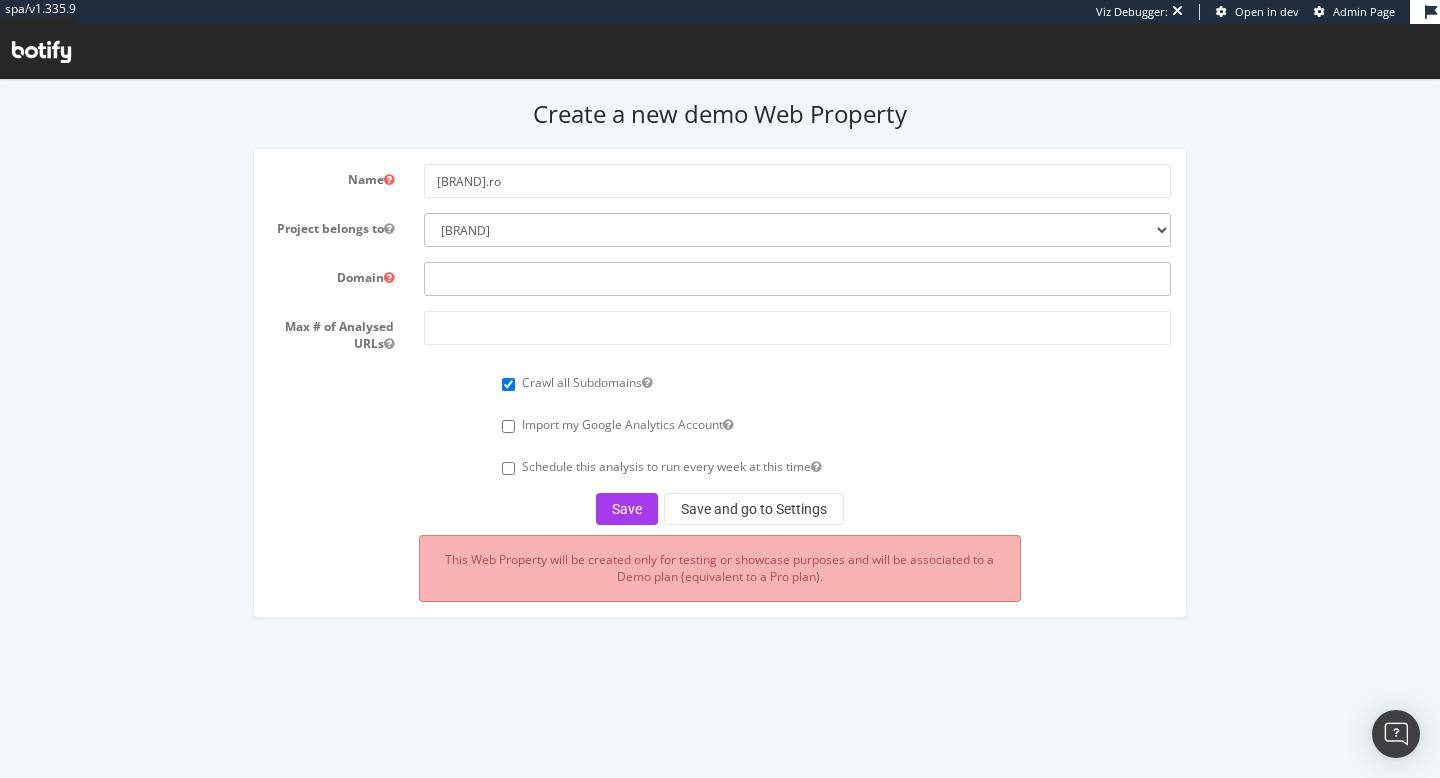 click at bounding box center [797, 279] 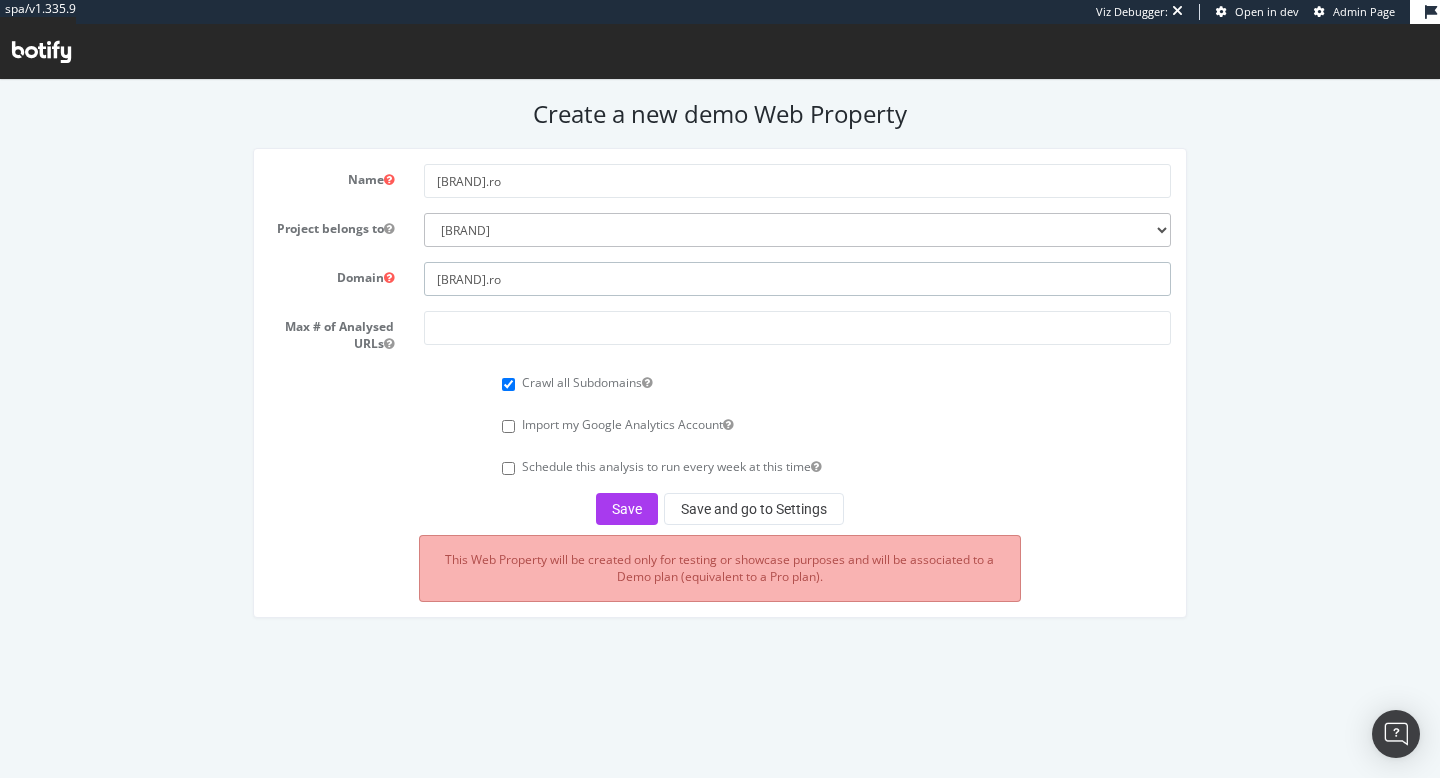 type on "superbet.ro" 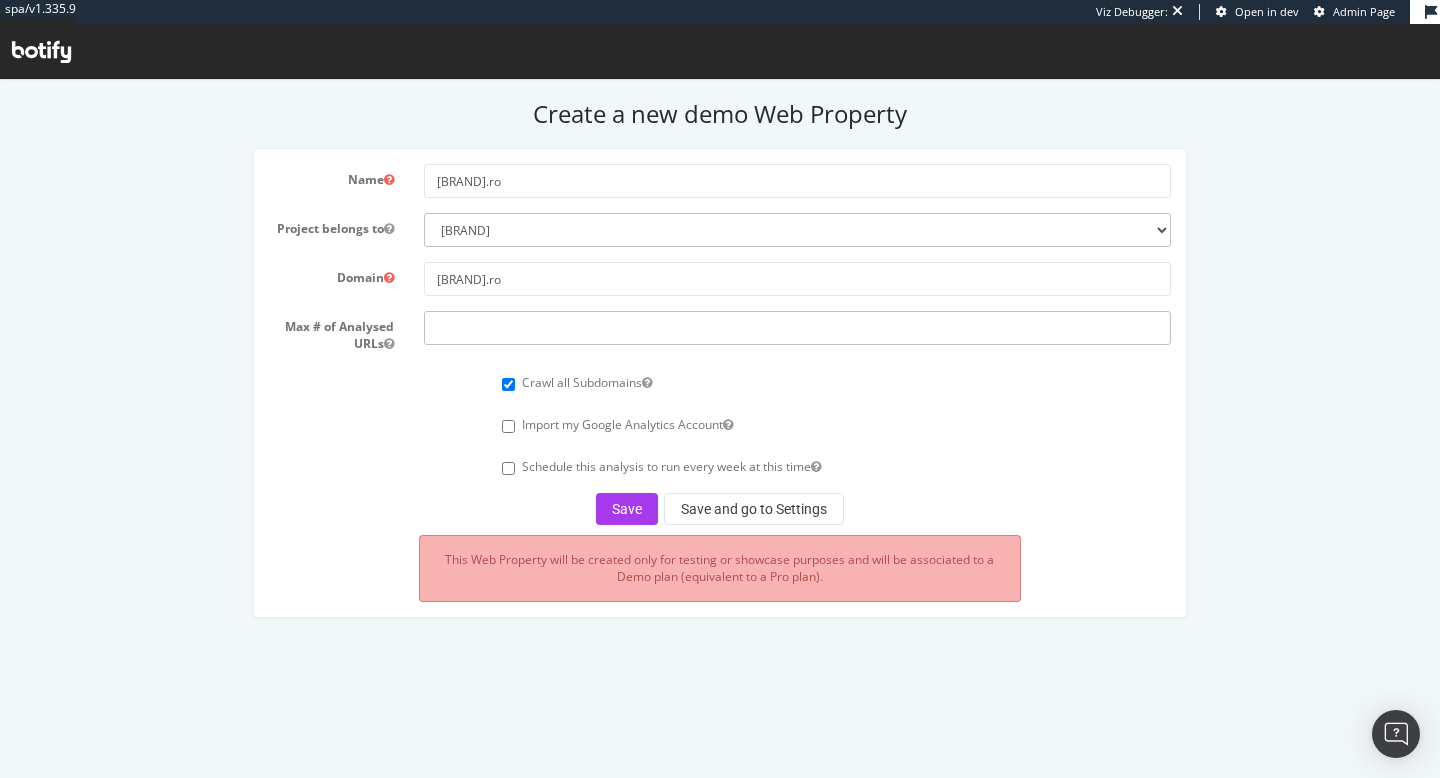 click at bounding box center [797, 328] 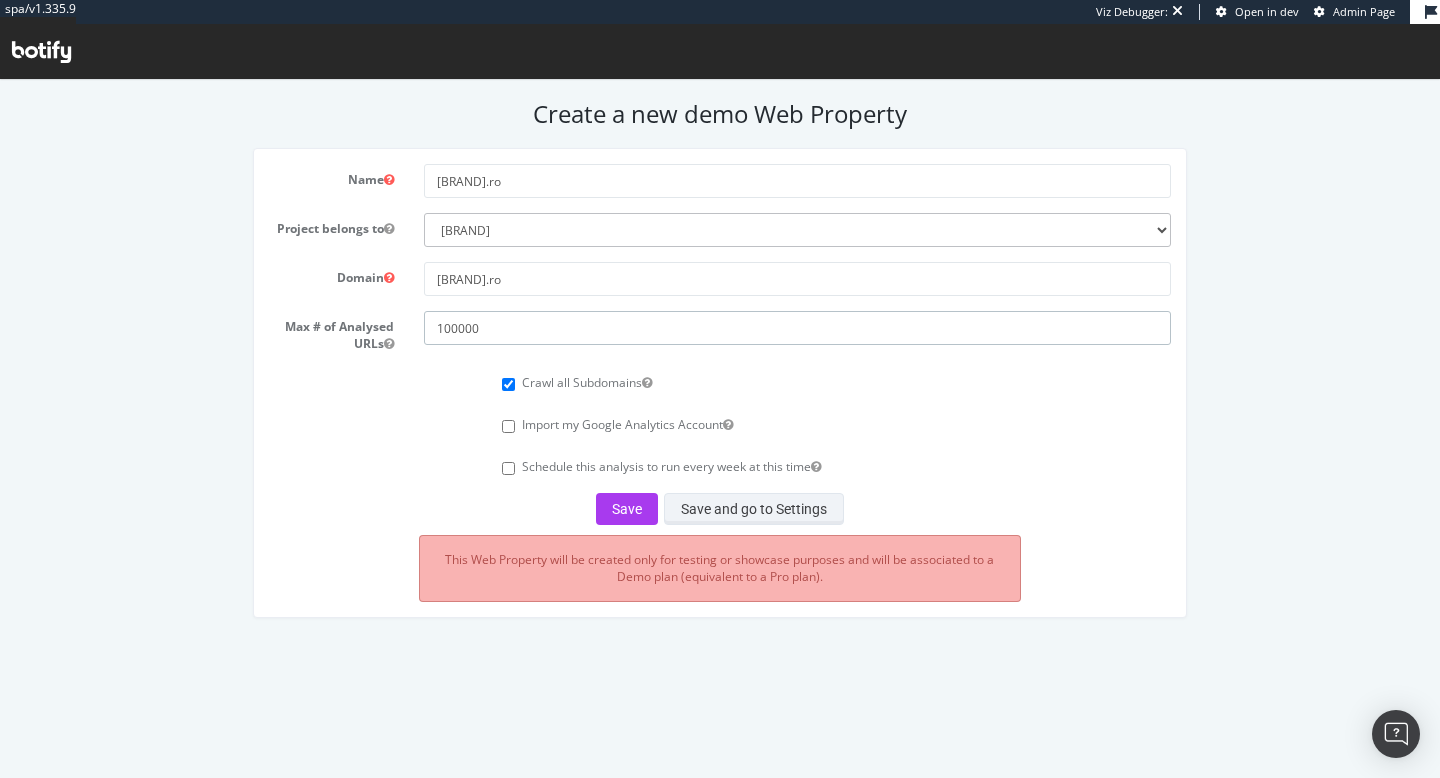 type on "100000" 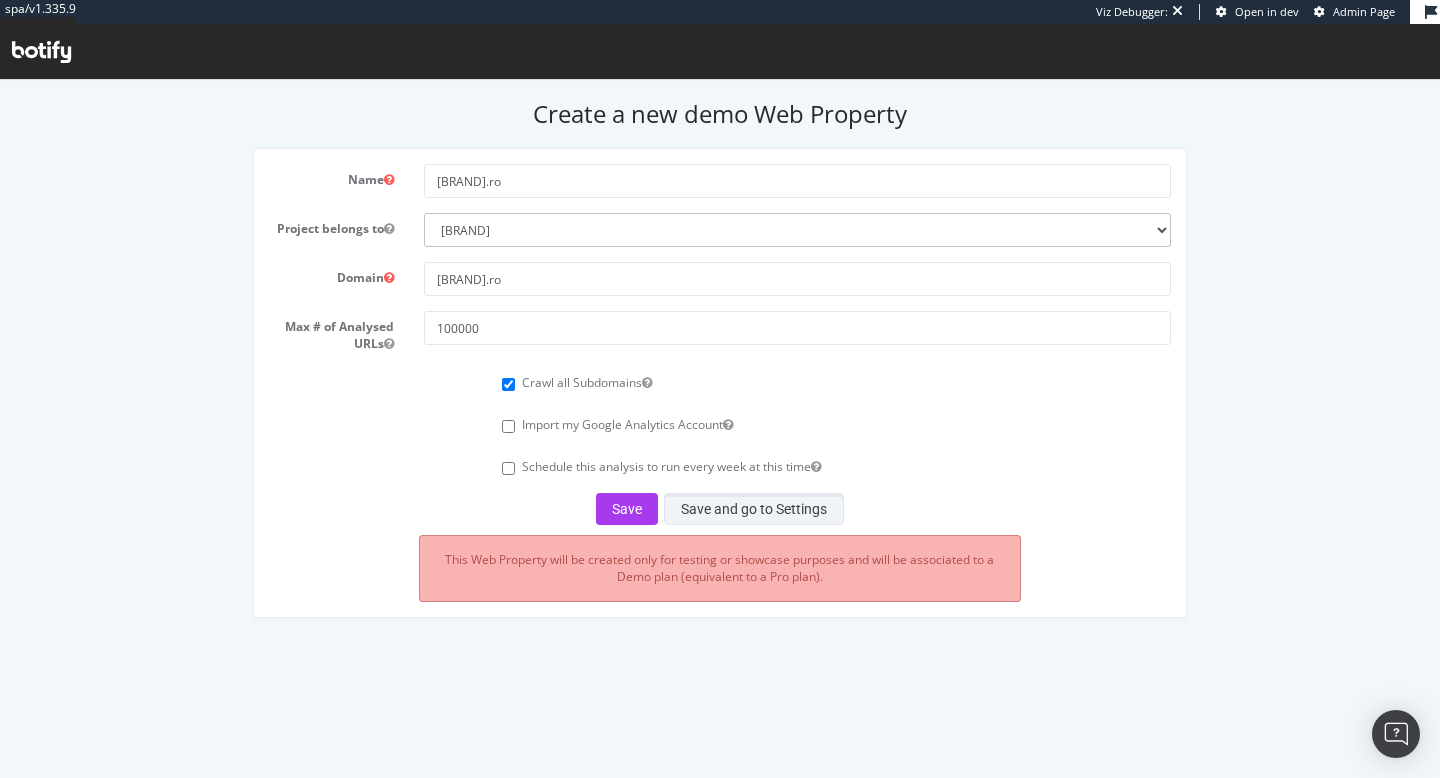 click on "Save and go to Settings" at bounding box center [754, 509] 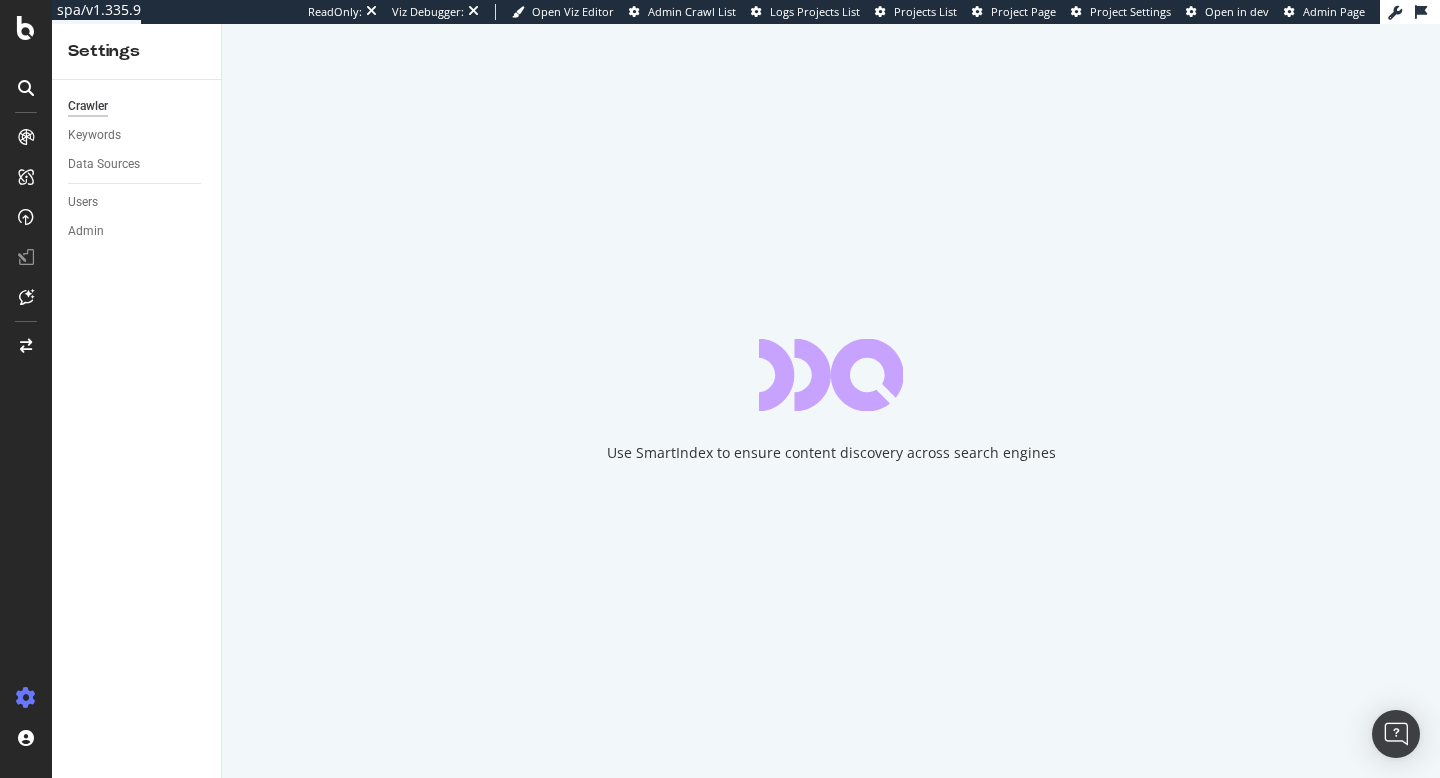 scroll, scrollTop: 0, scrollLeft: 0, axis: both 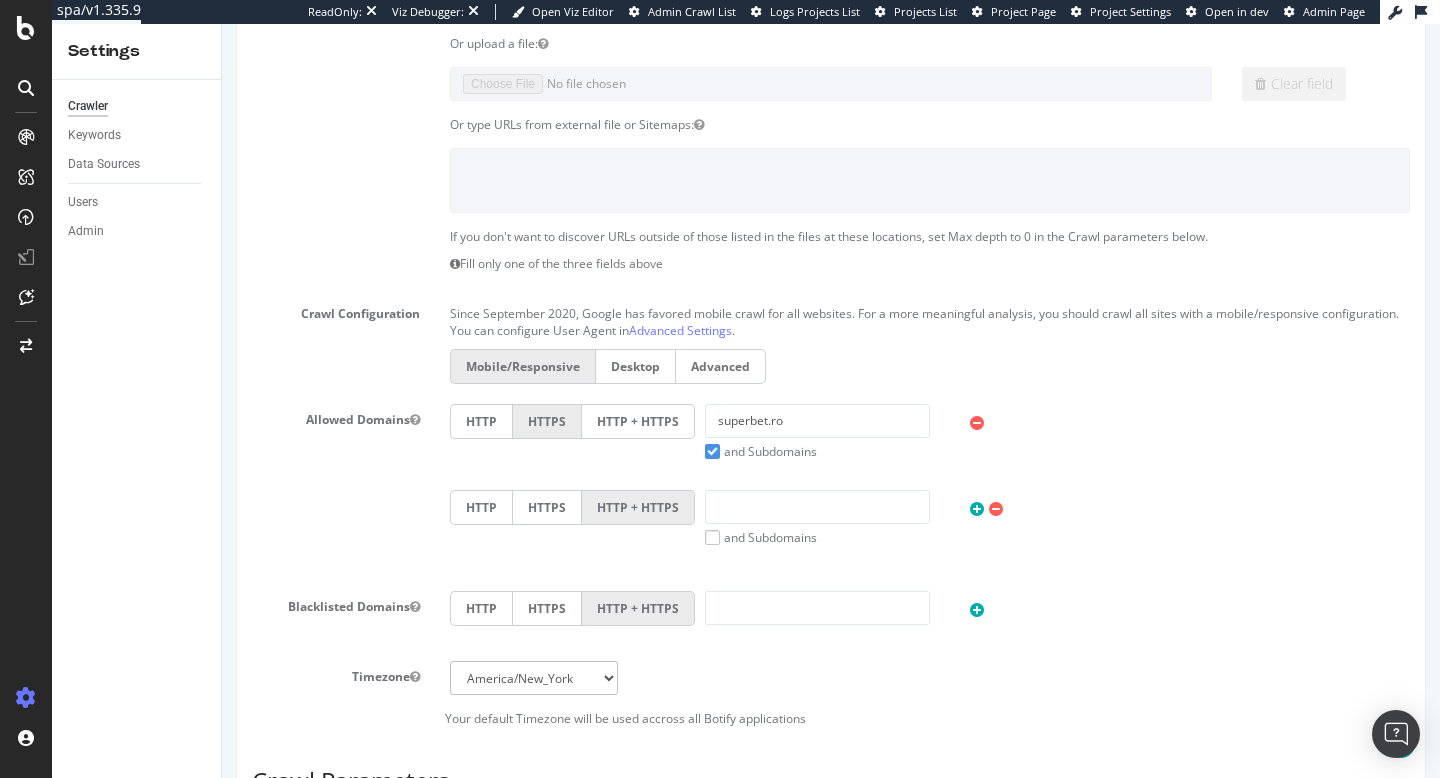 click on "HTTP + HTTPS" at bounding box center (638, 421) 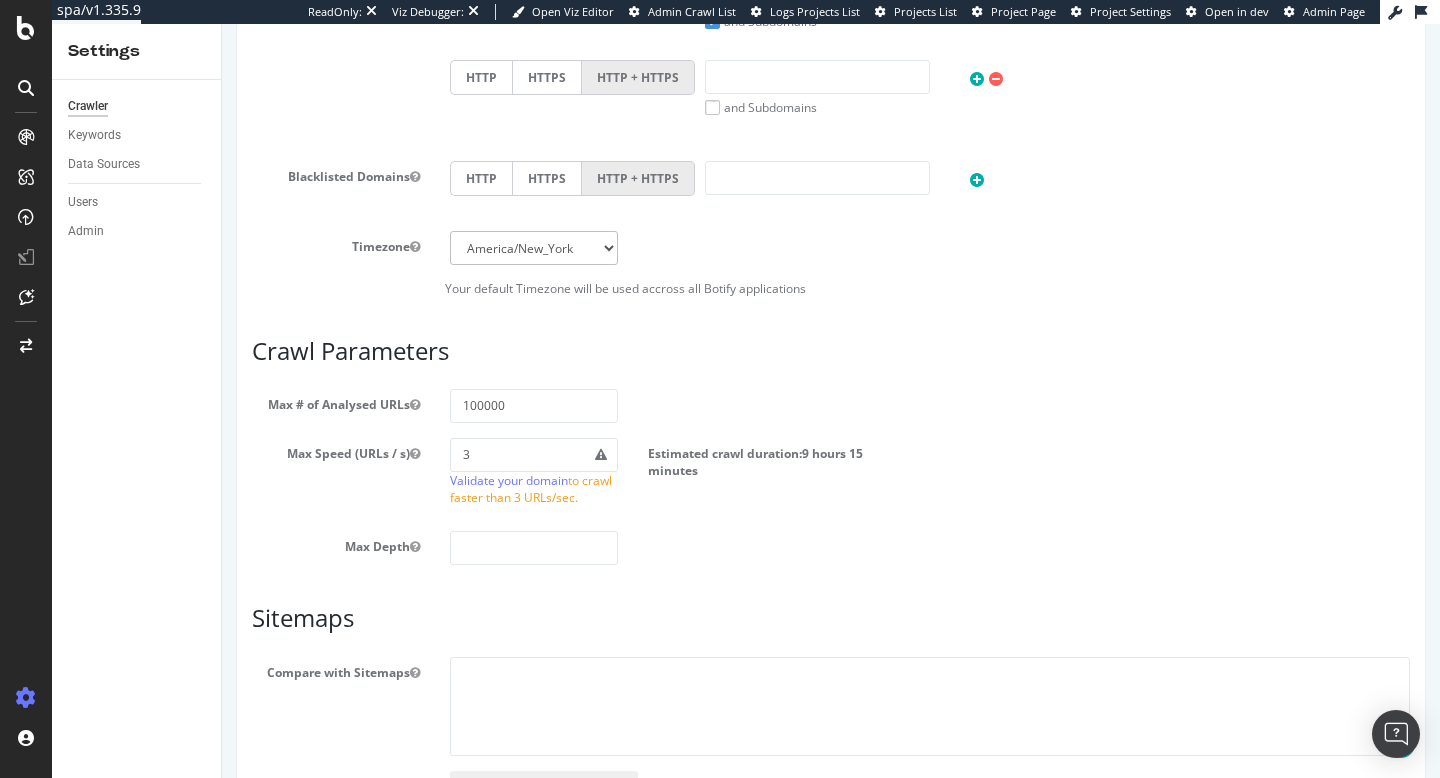 scroll, scrollTop: 1067, scrollLeft: 0, axis: vertical 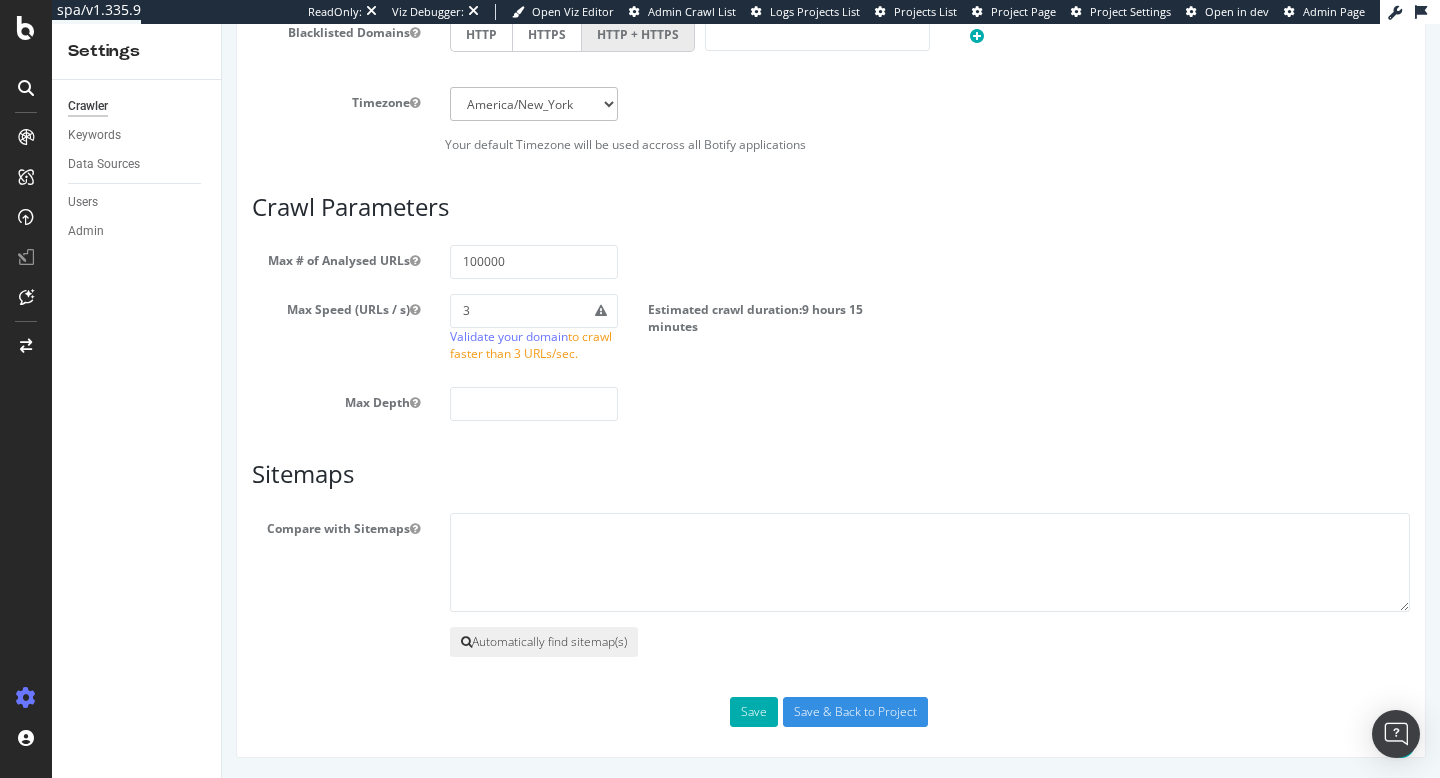 click on "Automatically find sitemap(s)" at bounding box center (544, 642) 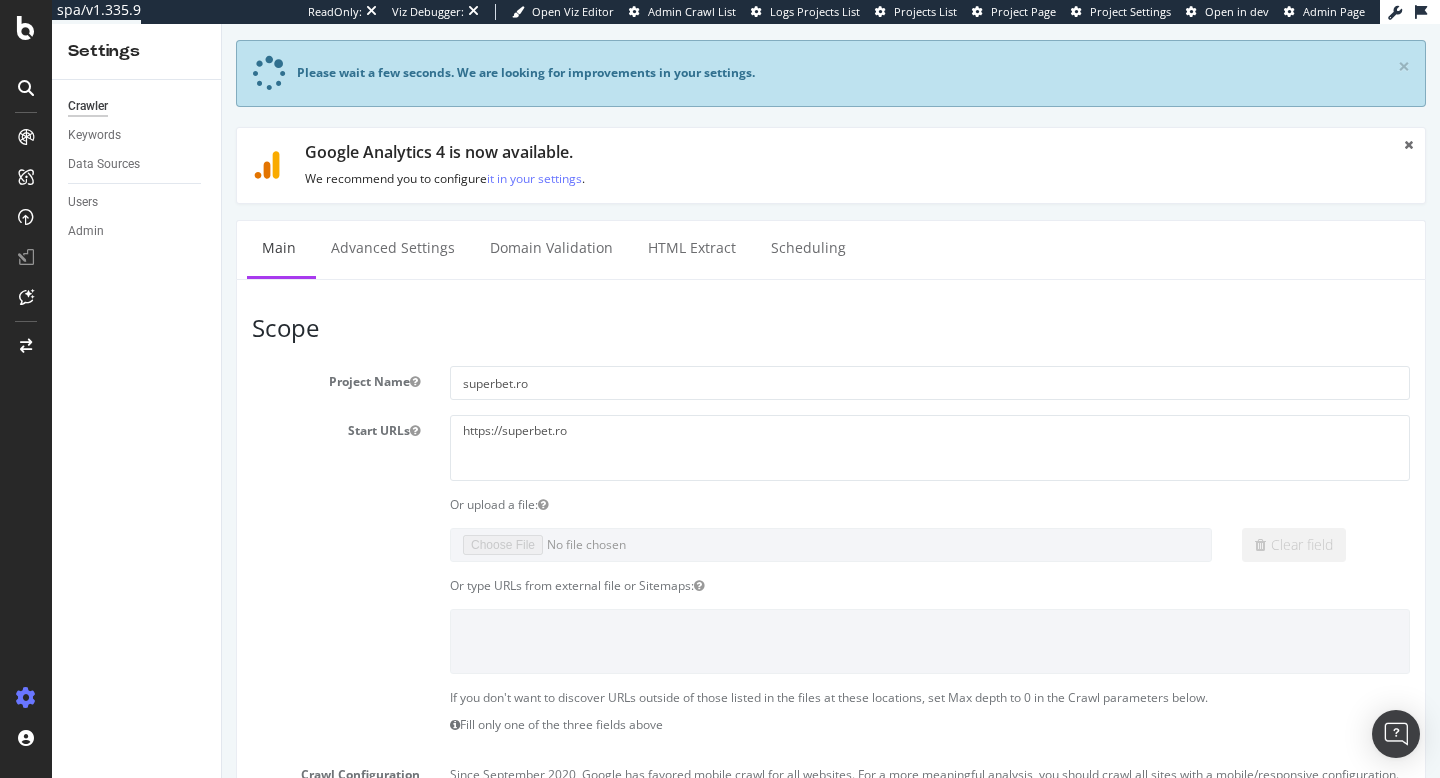 scroll, scrollTop: 0, scrollLeft: 0, axis: both 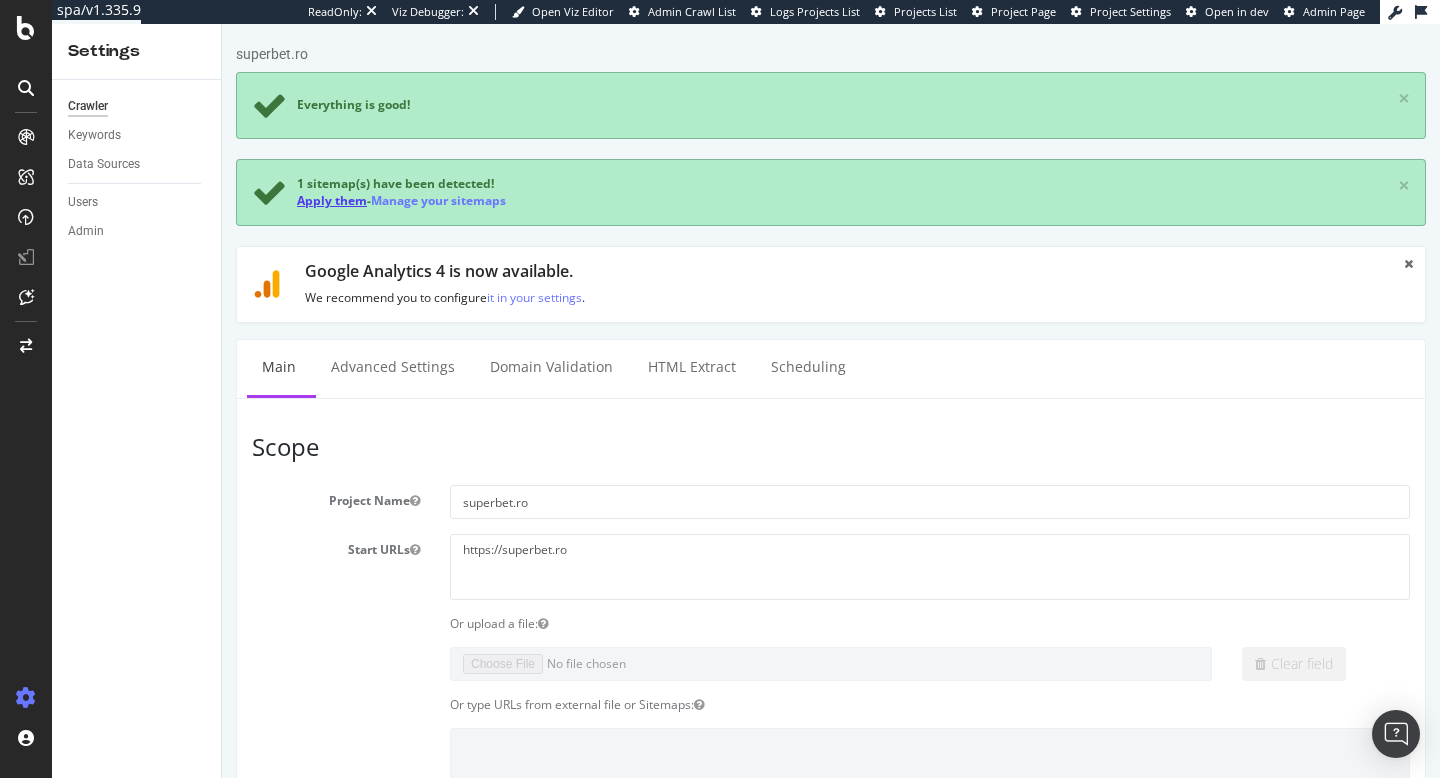 click on "Apply them" at bounding box center (332, 200) 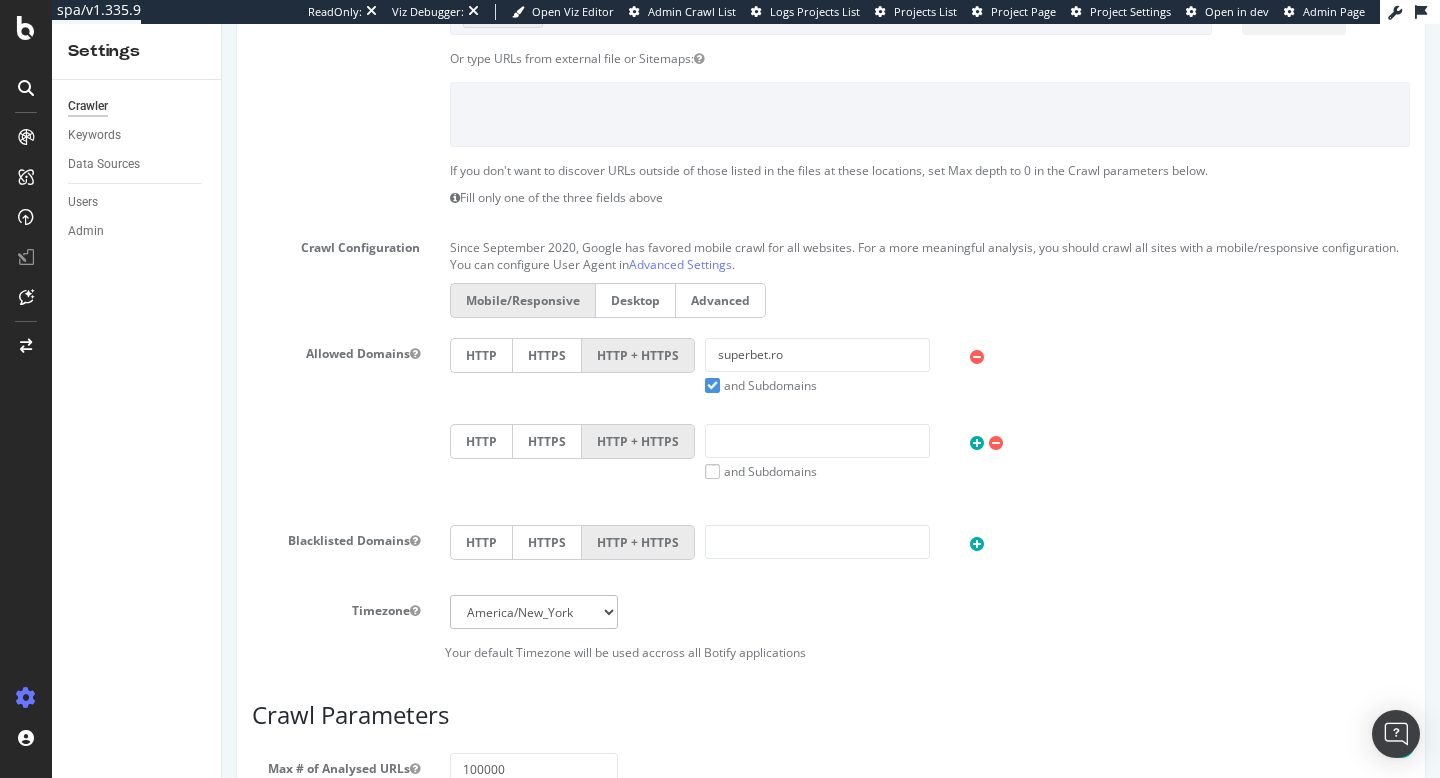 scroll, scrollTop: 1154, scrollLeft: 0, axis: vertical 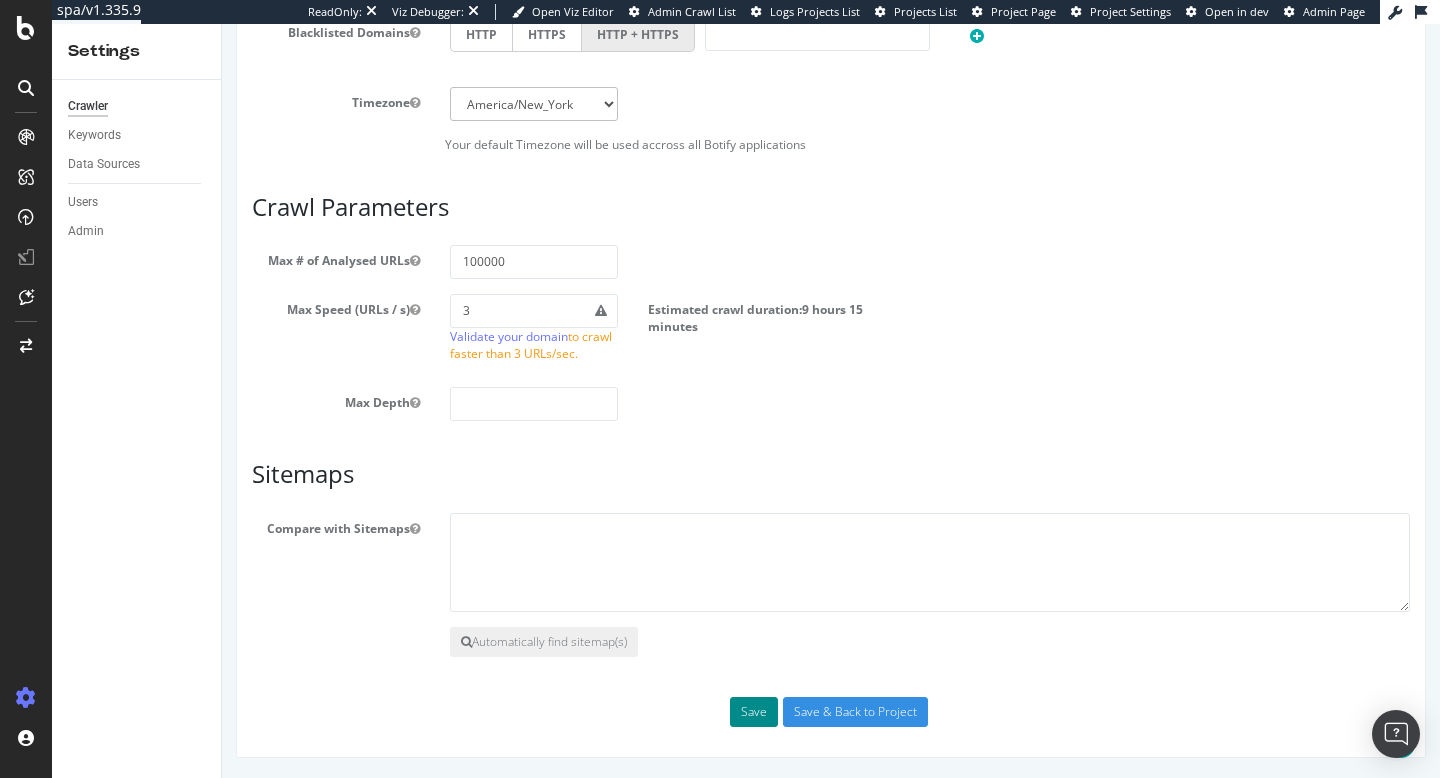 click on "Save" at bounding box center [754, 712] 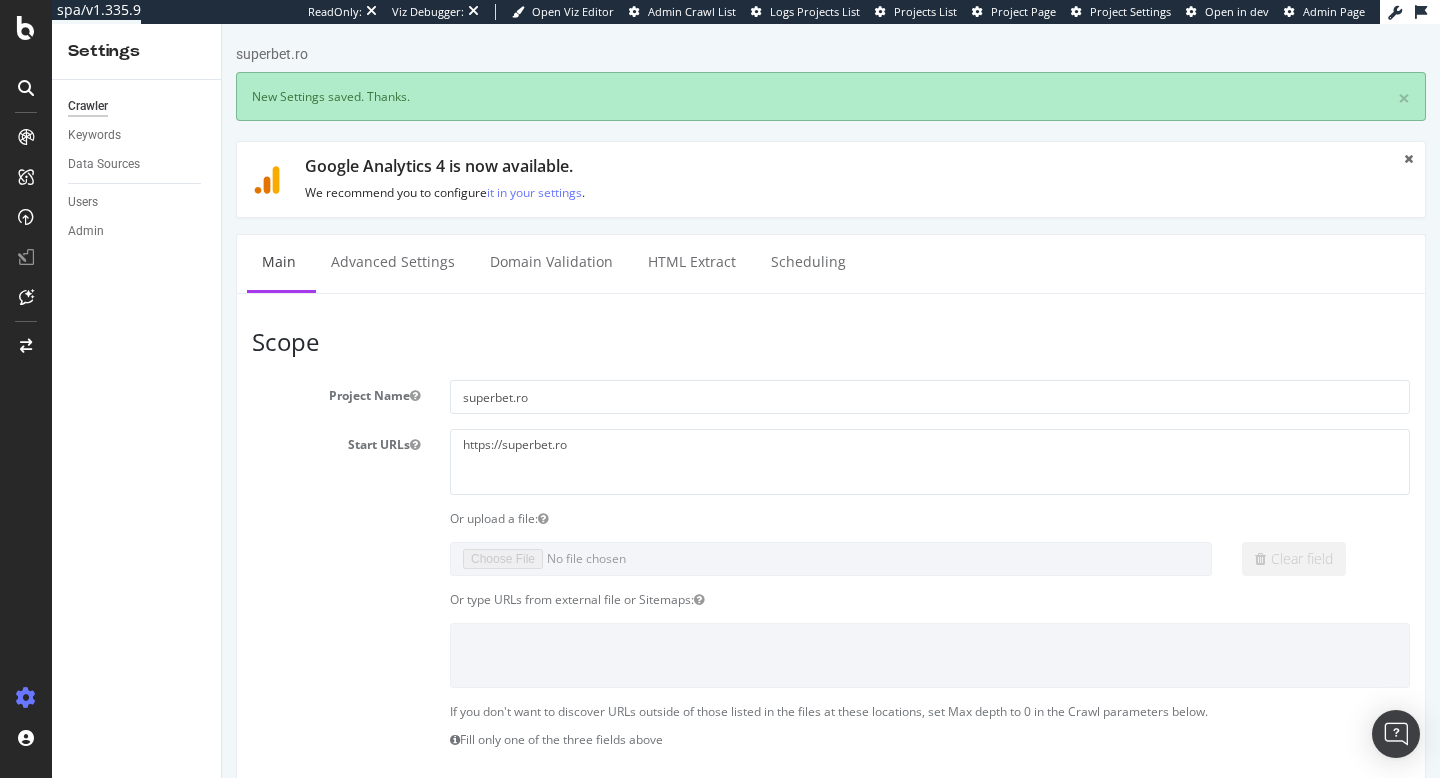 scroll, scrollTop: 0, scrollLeft: 0, axis: both 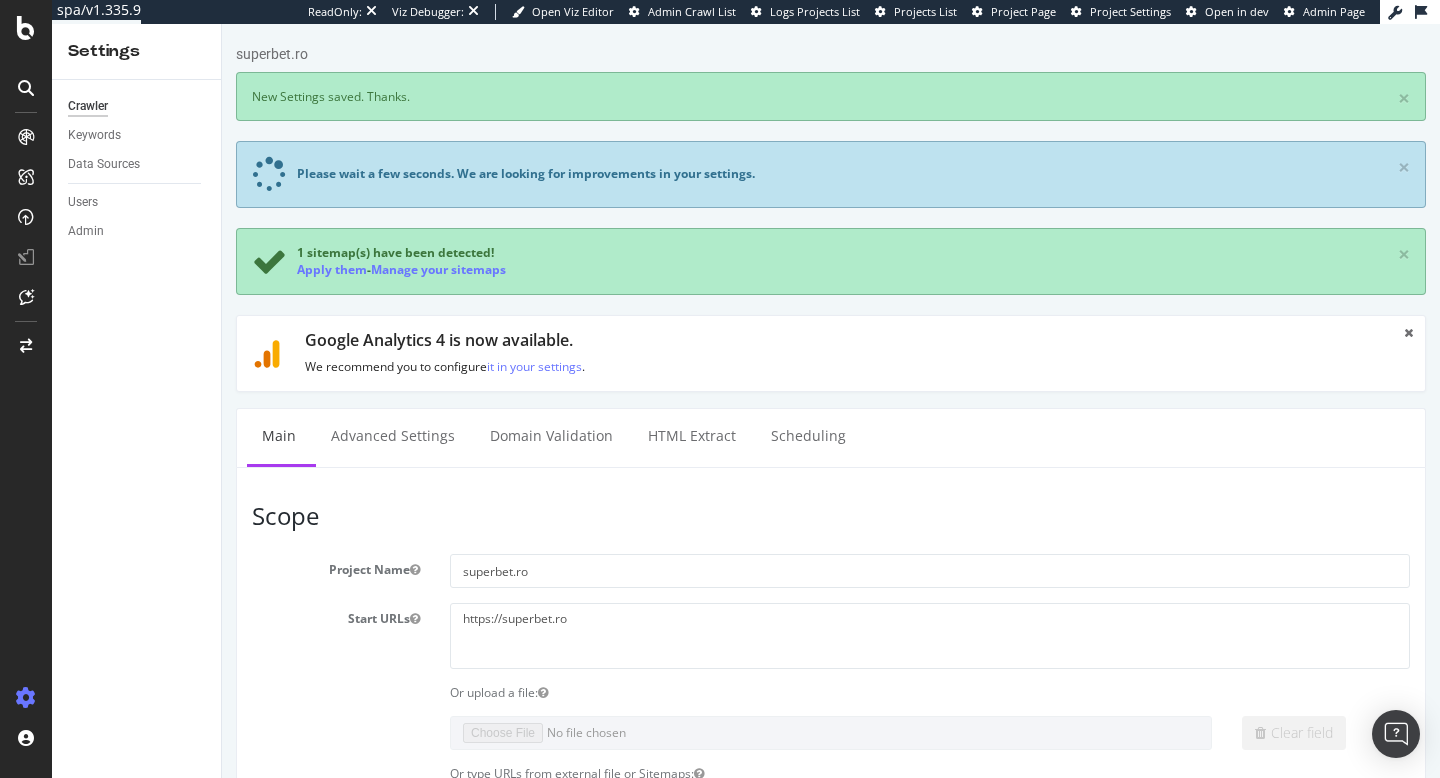 click on "1 sitemap(s) have been detected! Apply them  -  Manage your sitemaps ×" at bounding box center (831, 261) 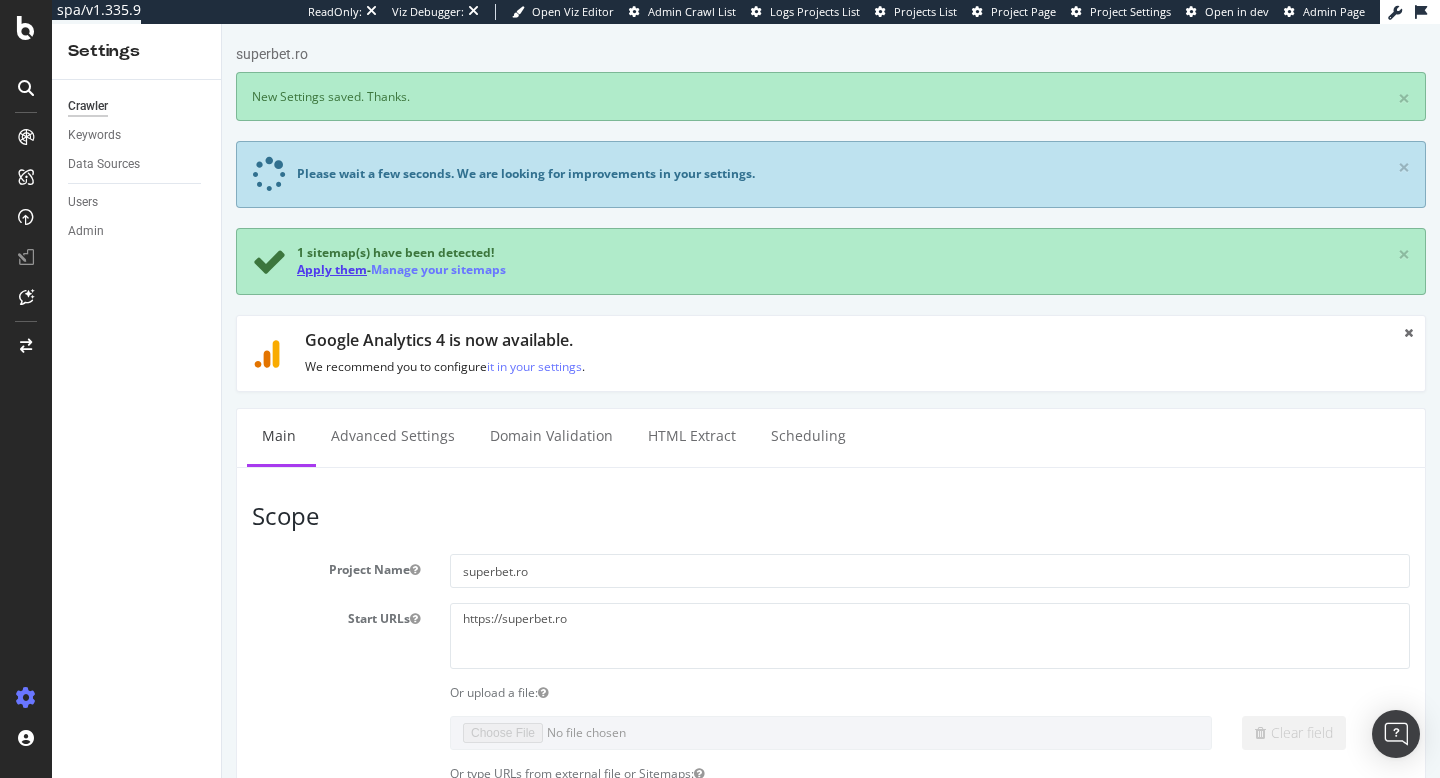 click on "Apply them" at bounding box center (332, 269) 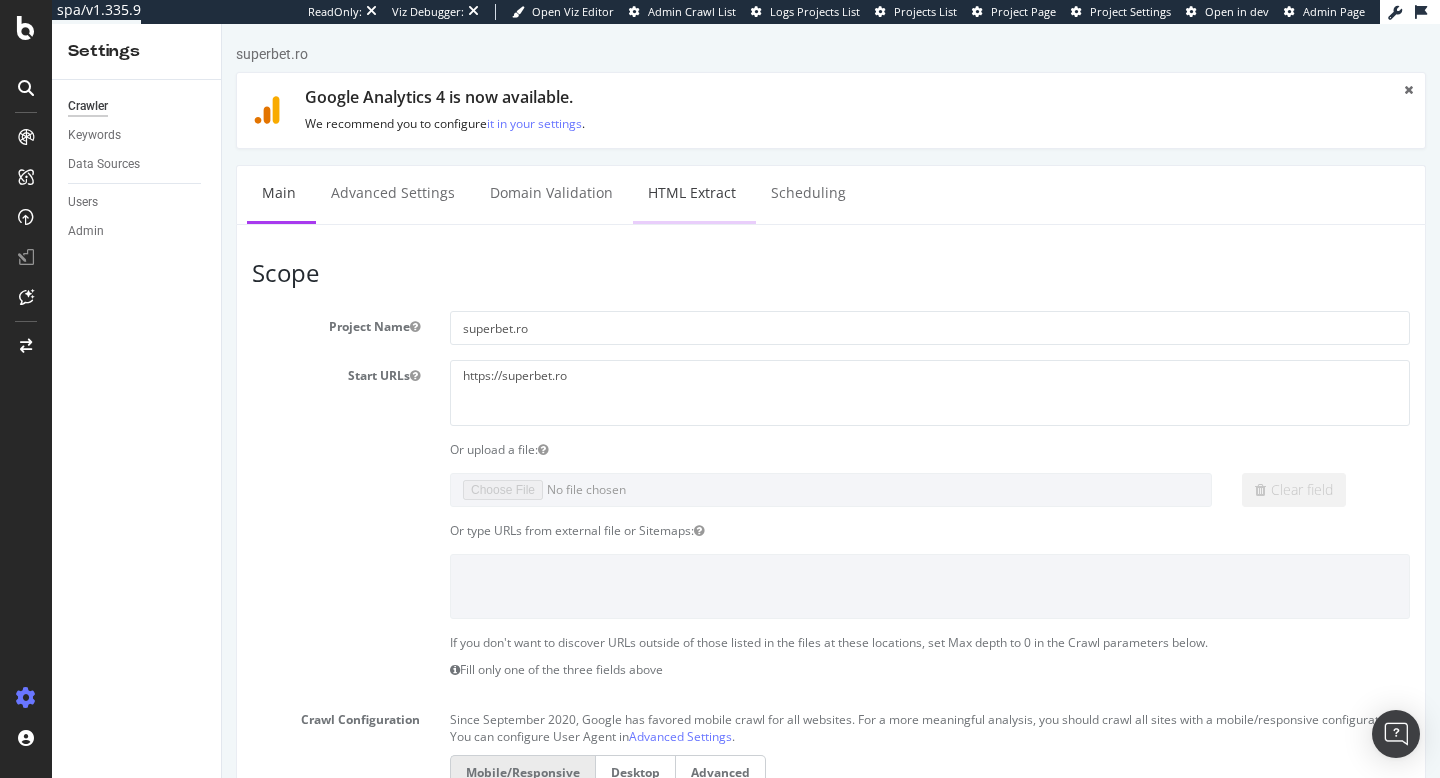 scroll, scrollTop: 0, scrollLeft: 0, axis: both 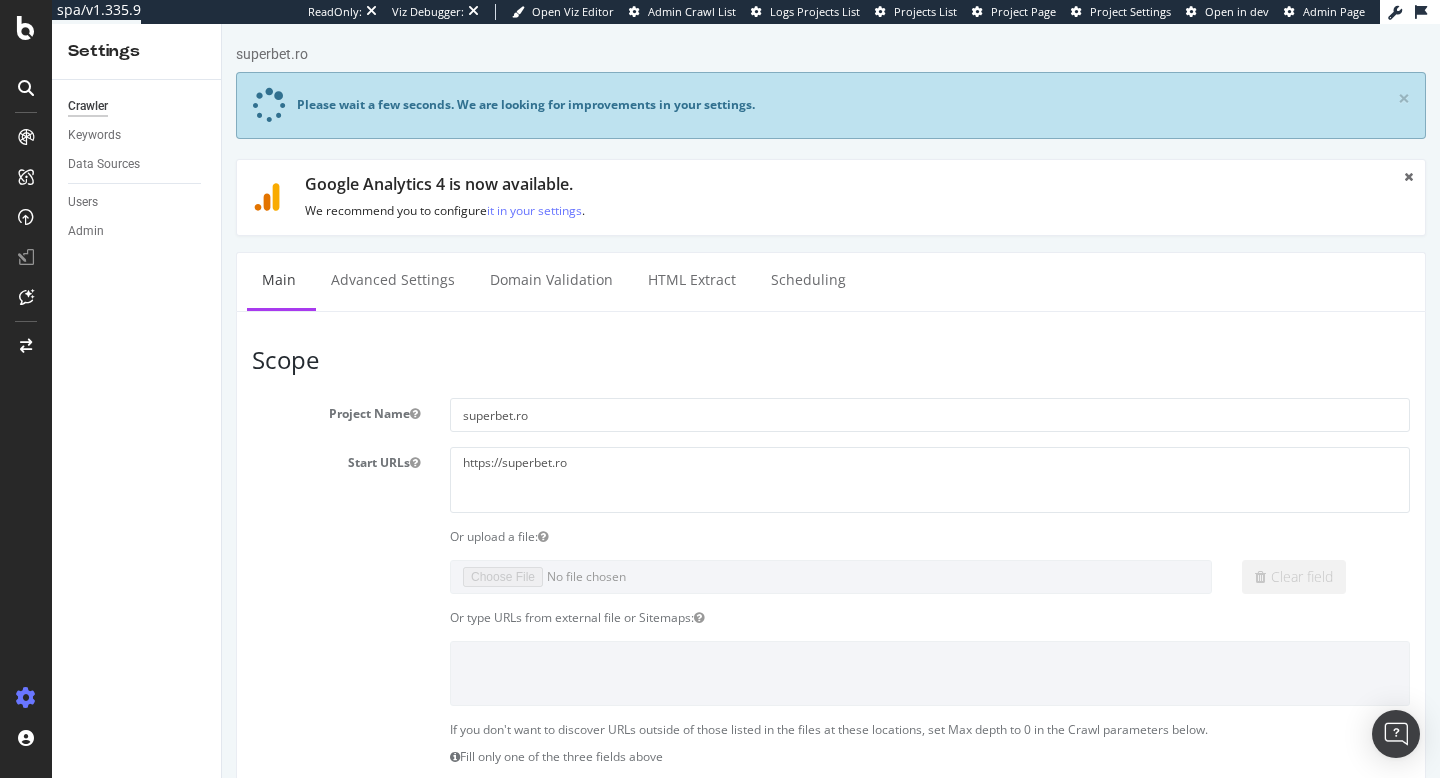 click on "superbet.ro
Please wait a few seconds. We are looking for improvements in your settings. × × Google Analytics 4 is now available. We recommend you to configure  it
in your settings .
Main
Advanced Settings
Domain Validation
HTML Extract
Scheduling
Scope Project Name
superbet.ro Start URLs
https://superbet.ro Or upload a file:
Clear field
Or type URLs from external file or Sitemaps:
If you don't want to discover URLs outside of those listed in the files at these locations, set Max depth to 0 in the Crawl parameters below.
Fill only one of the three fields above
Crawl Configuration
You can configure User Agent in  Advanced Settings" at bounding box center (831, 934) 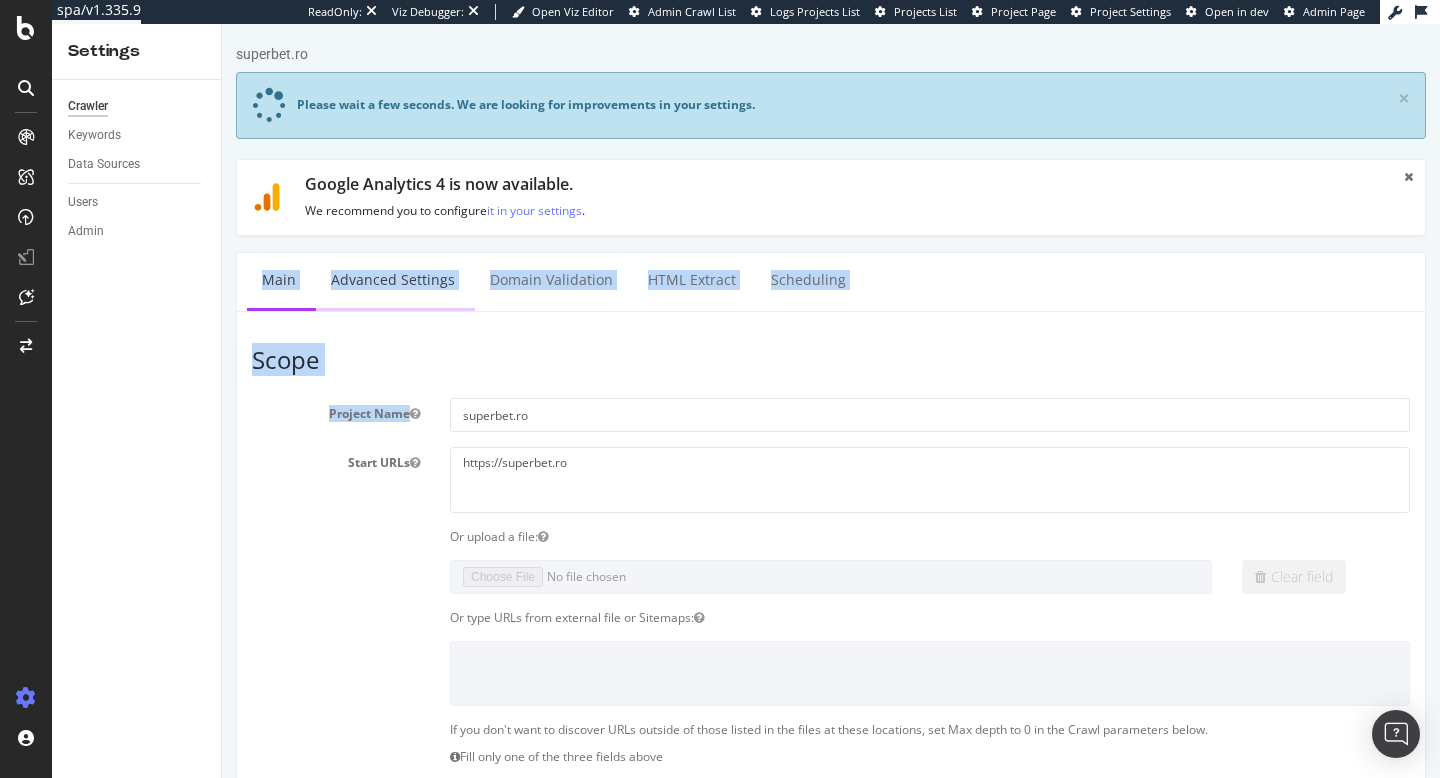 click on "Advanced Settings" at bounding box center (393, 280) 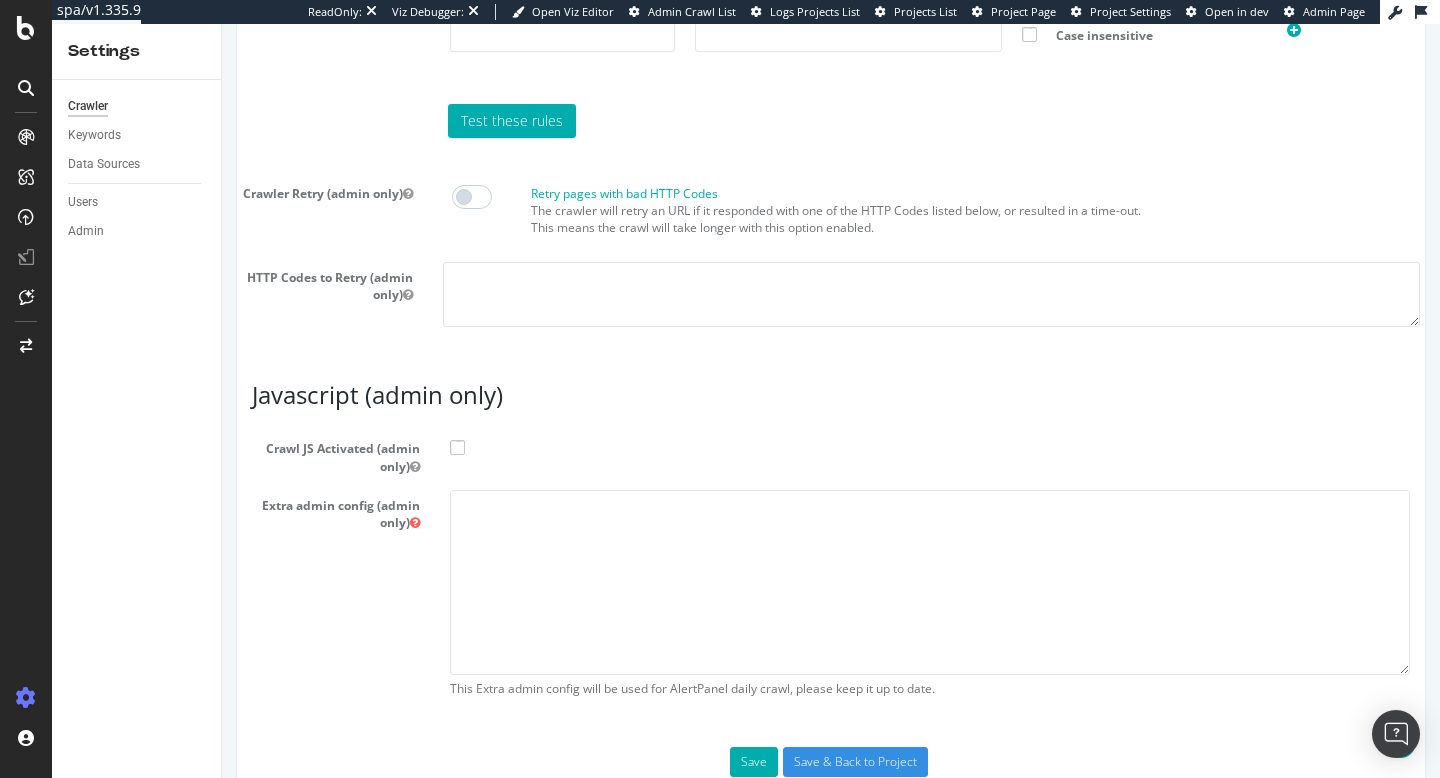 scroll, scrollTop: 1757, scrollLeft: 0, axis: vertical 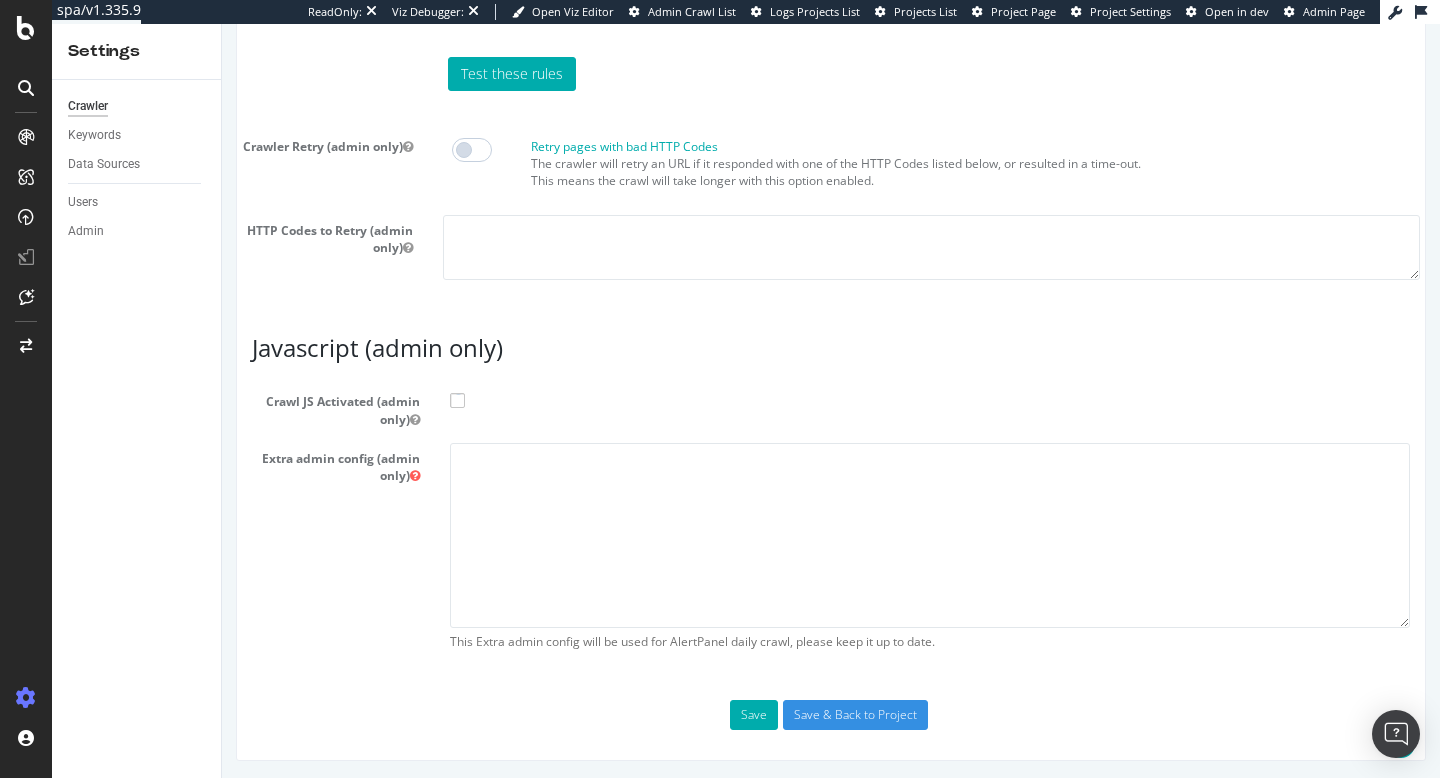 click at bounding box center [457, 400] 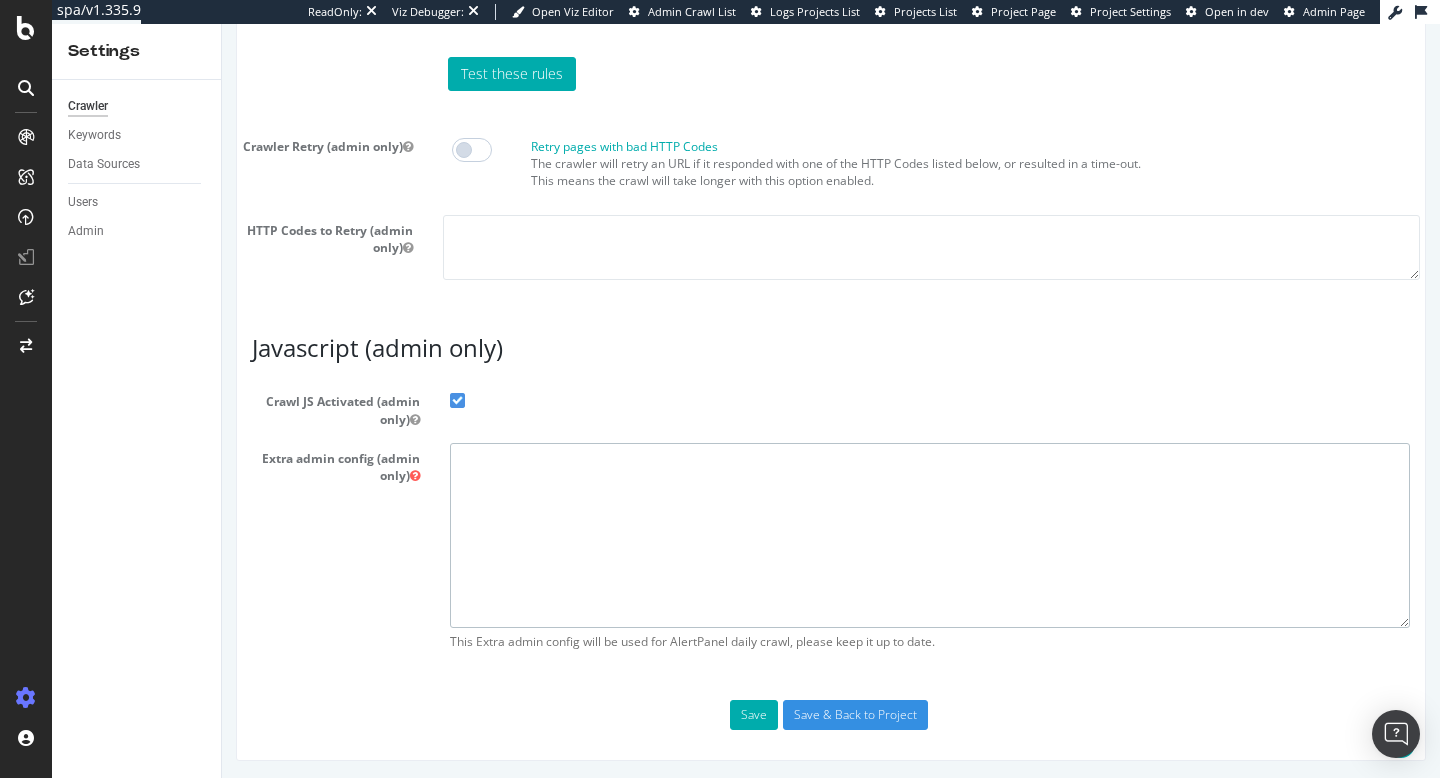 click at bounding box center (930, 535) 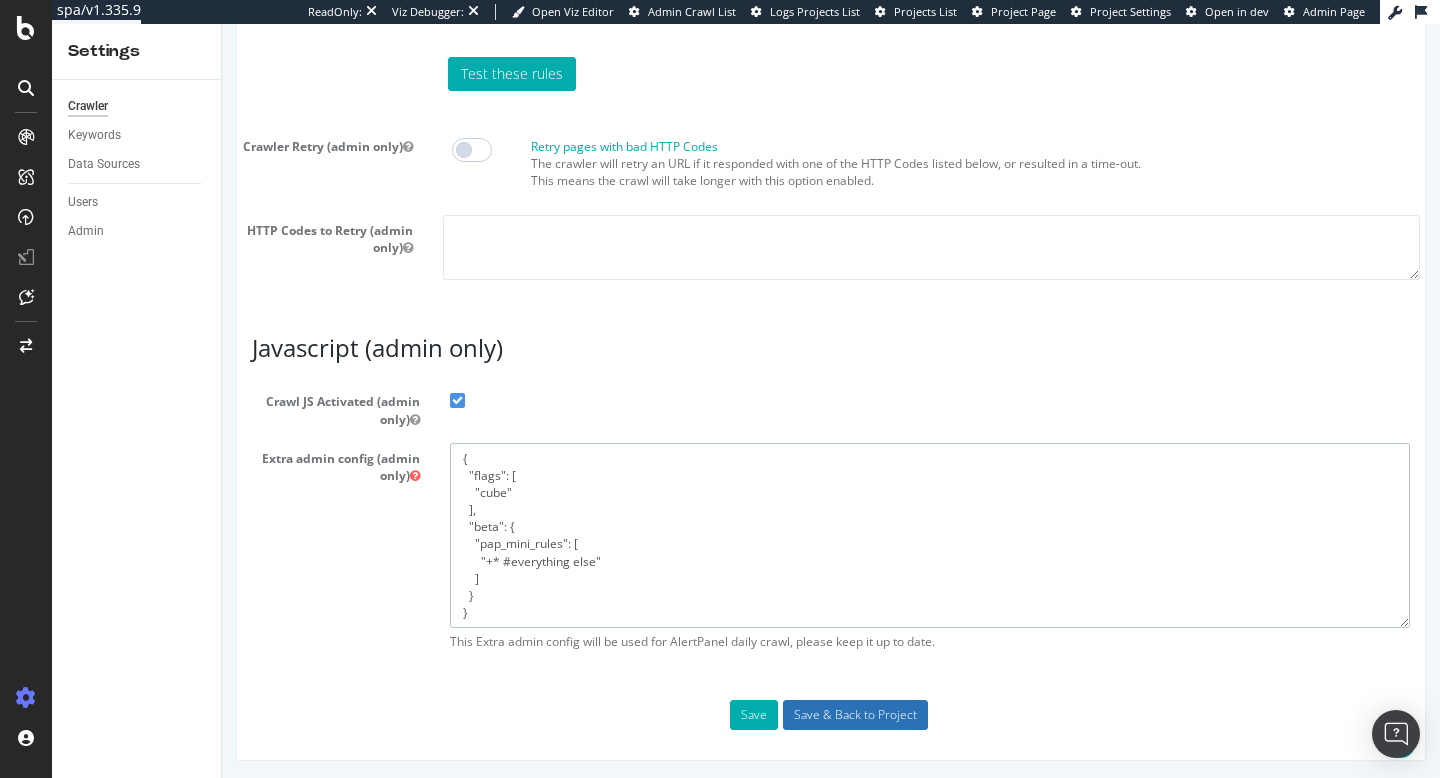 type on "{
"flags": [
"cube"
],
"beta": {
"pap_mini_rules": [
"+* #everything else"
]
}
}" 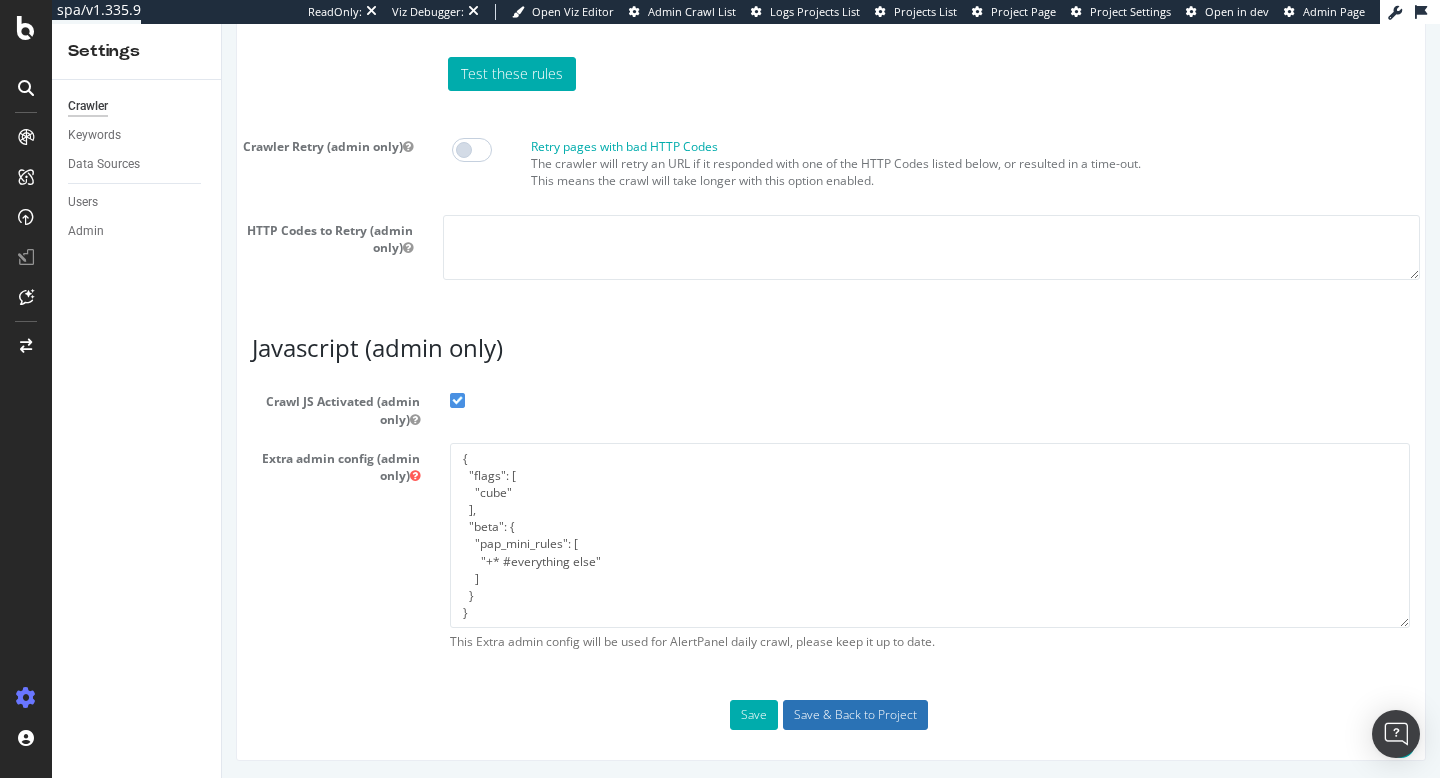 click on "Save & Back to Project" at bounding box center [855, 715] 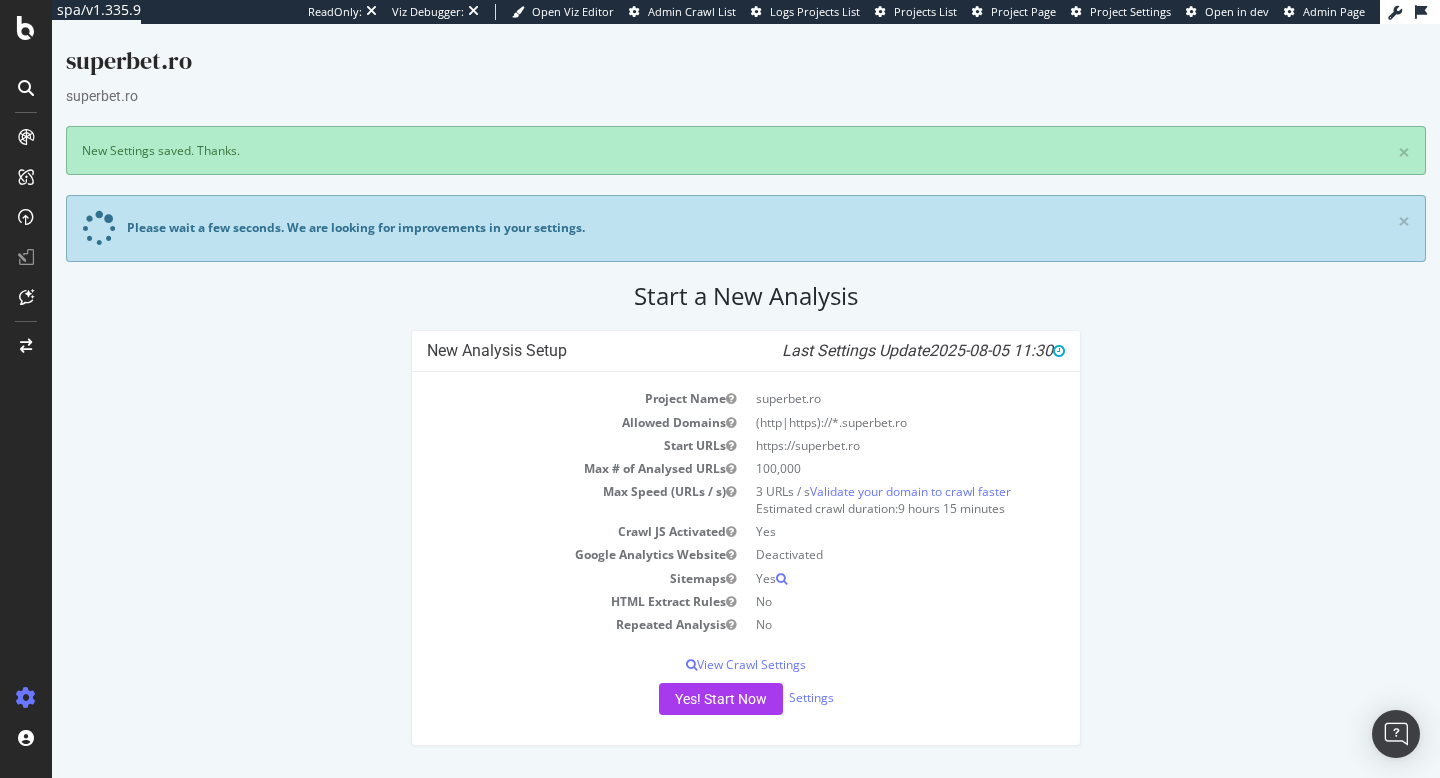 scroll, scrollTop: 0, scrollLeft: 0, axis: both 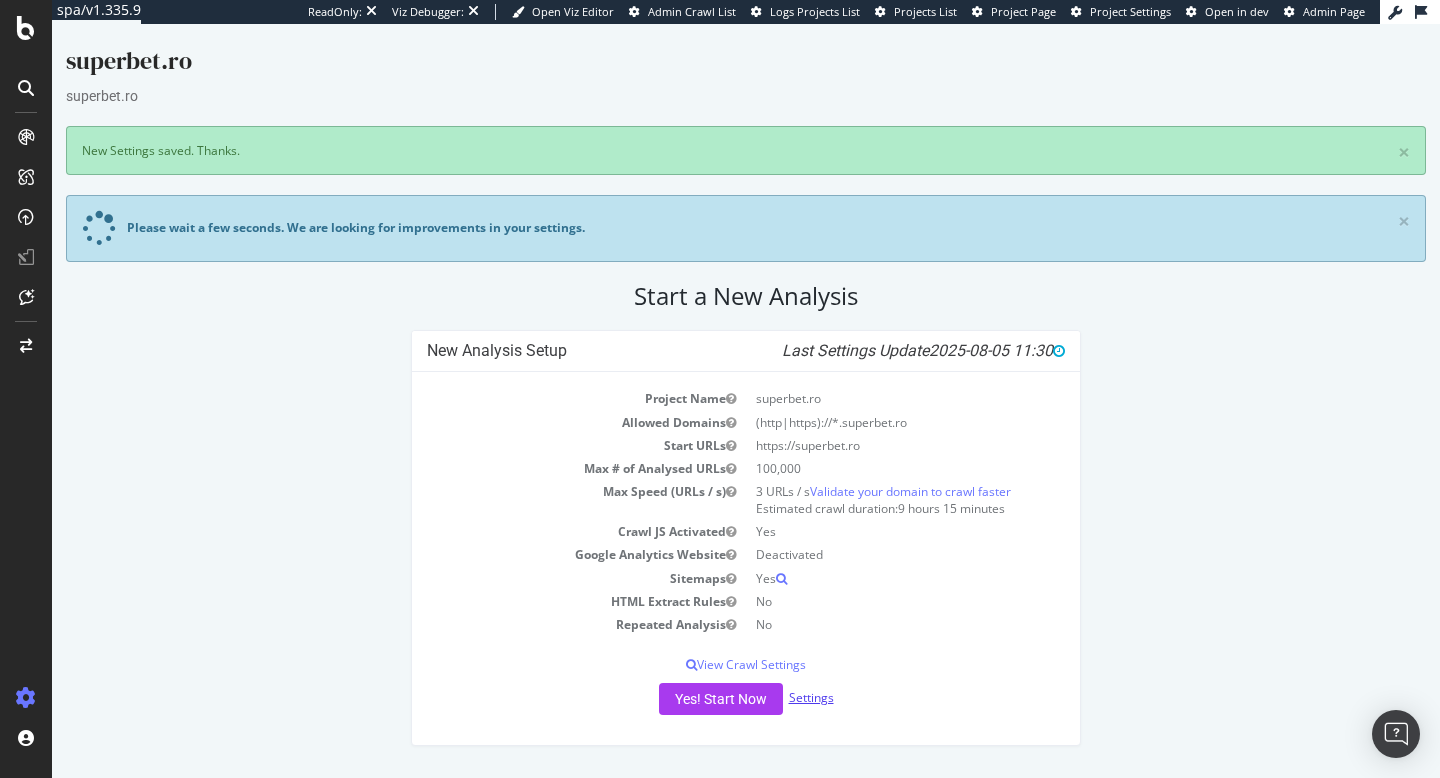 click on "Settings" at bounding box center [811, 697] 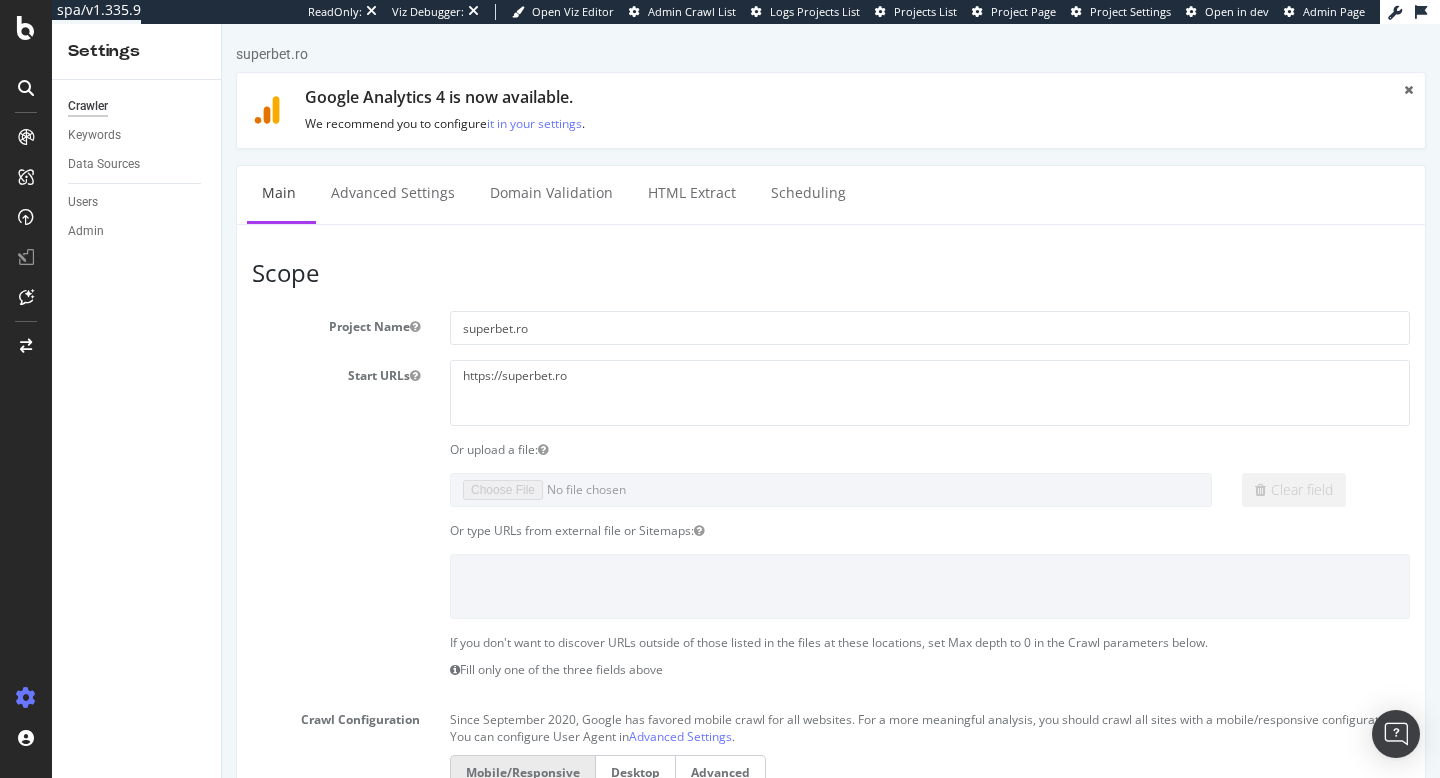 scroll, scrollTop: 0, scrollLeft: 0, axis: both 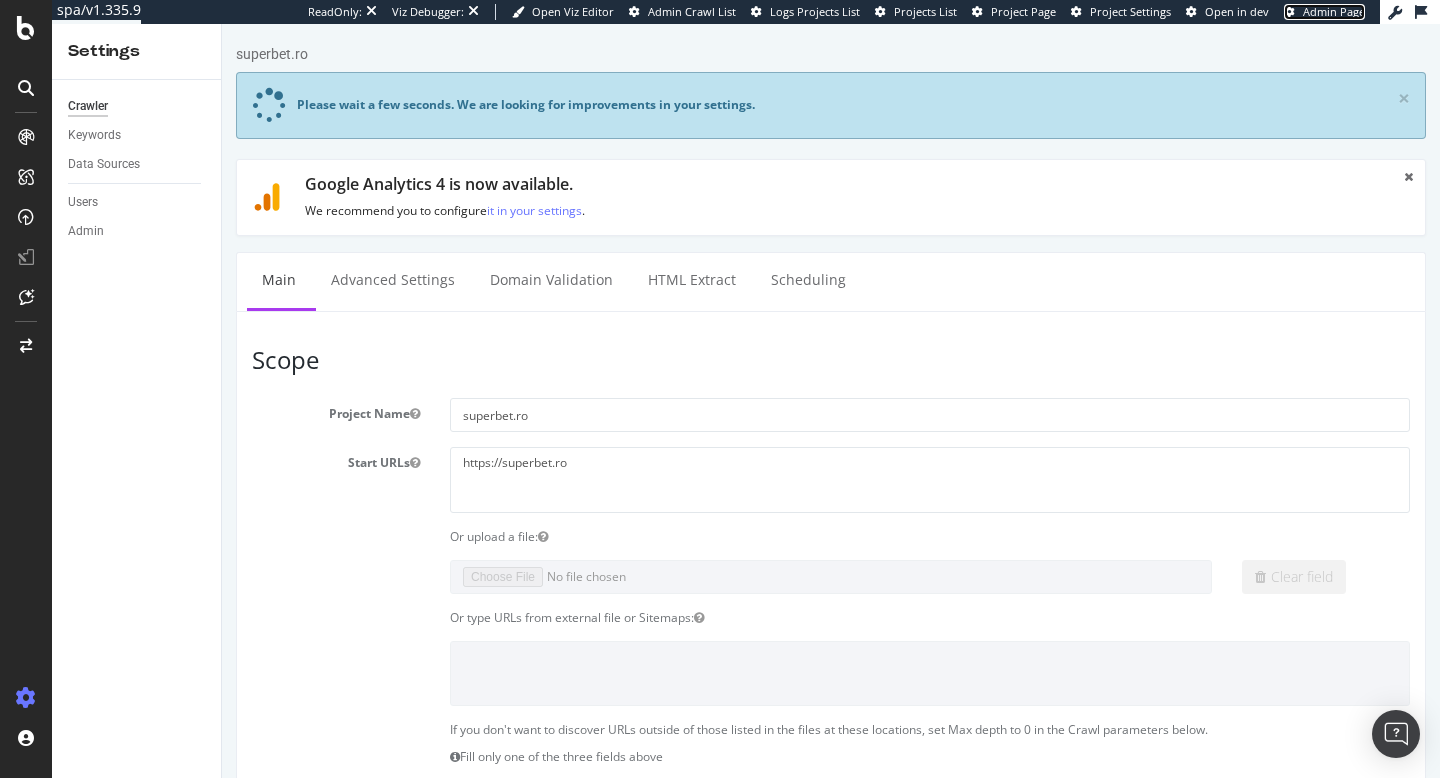 click on "Admin Page" at bounding box center (1334, 11) 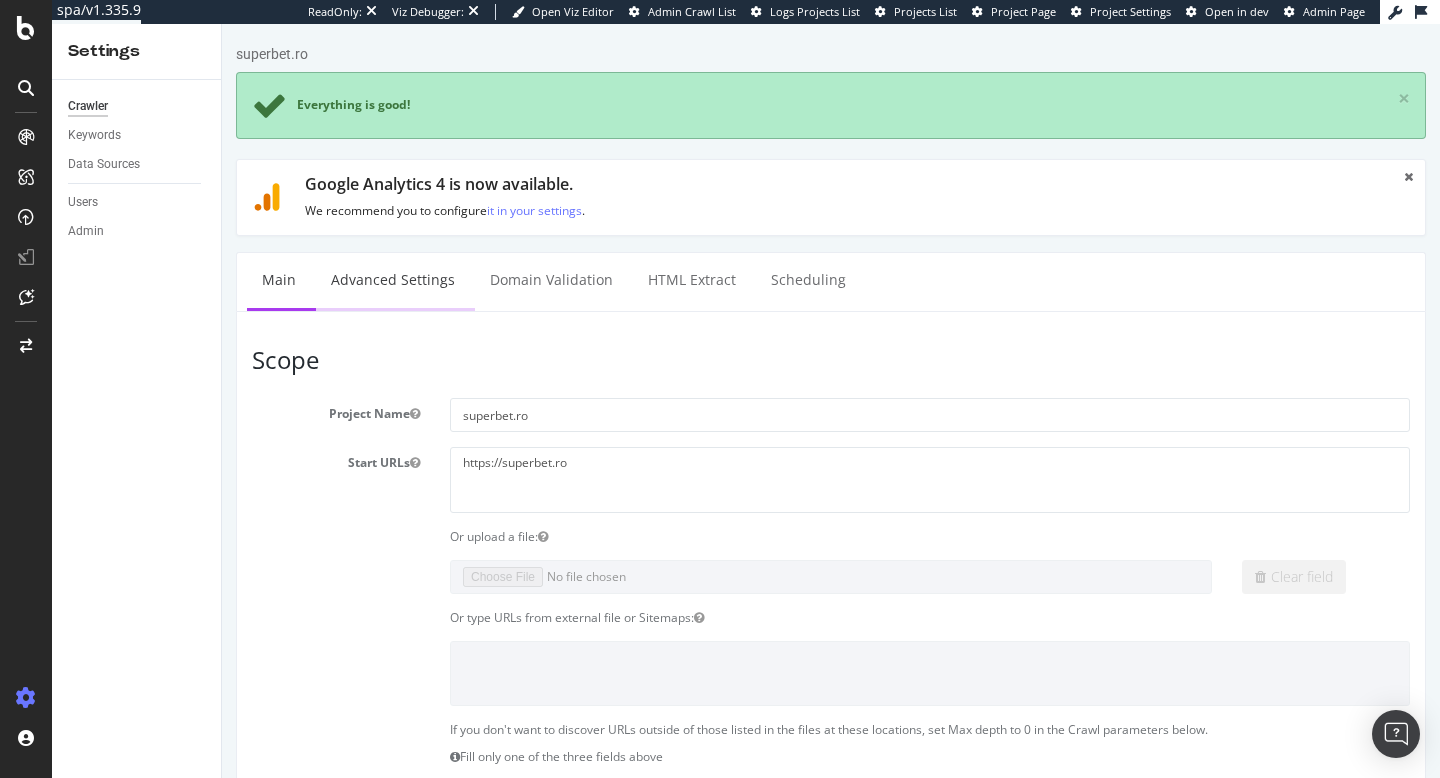 click on "Advanced Settings" at bounding box center (393, 280) 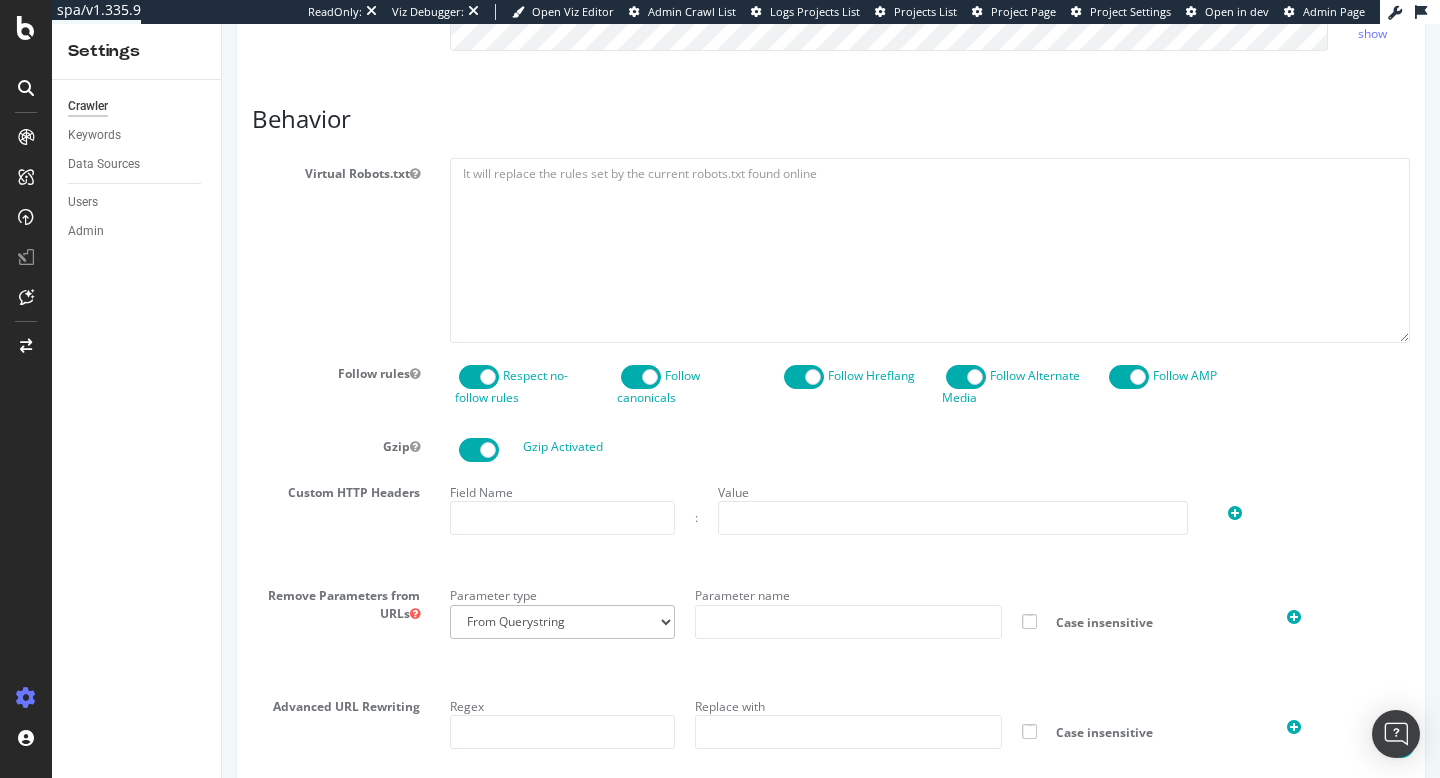 scroll, scrollTop: 1725, scrollLeft: 0, axis: vertical 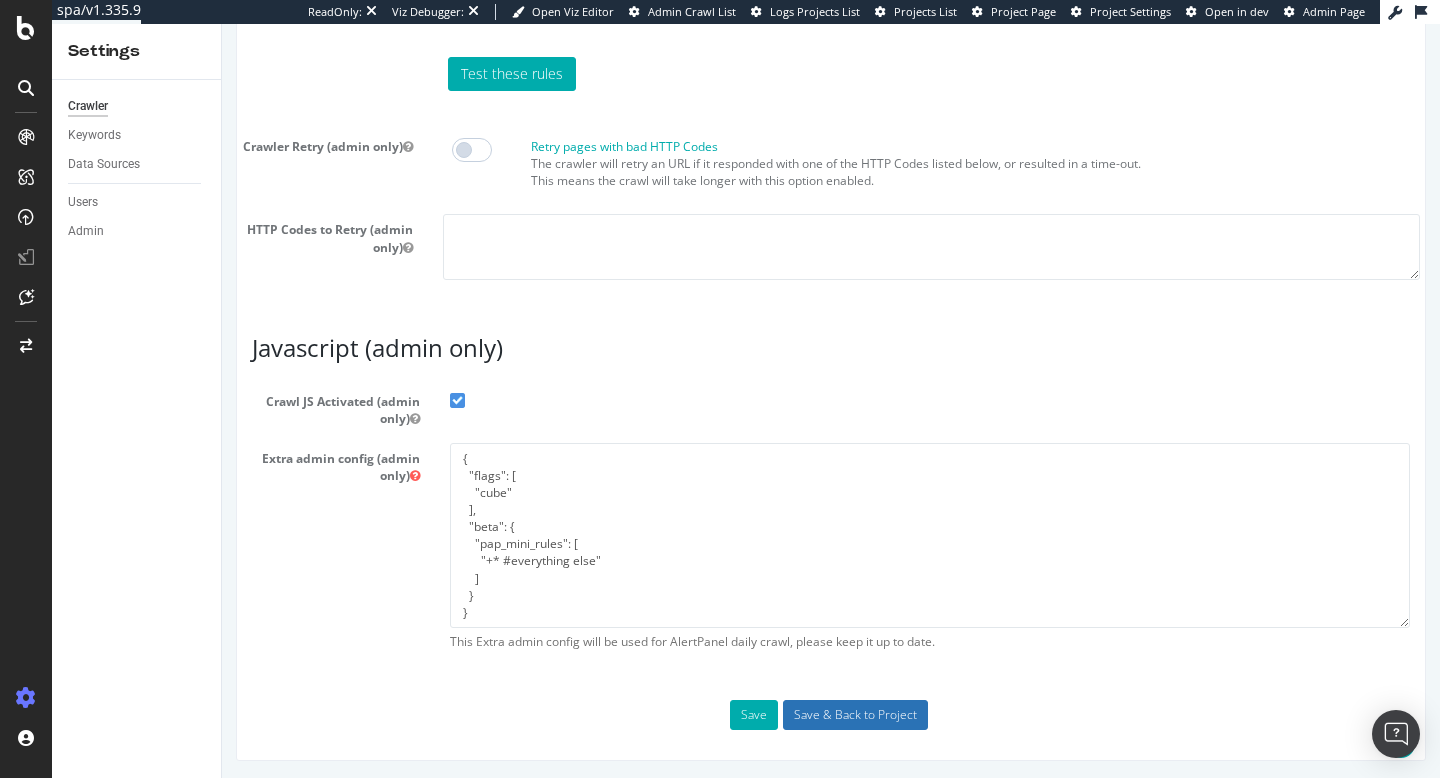 click on "Save & Back to Project" at bounding box center [855, 715] 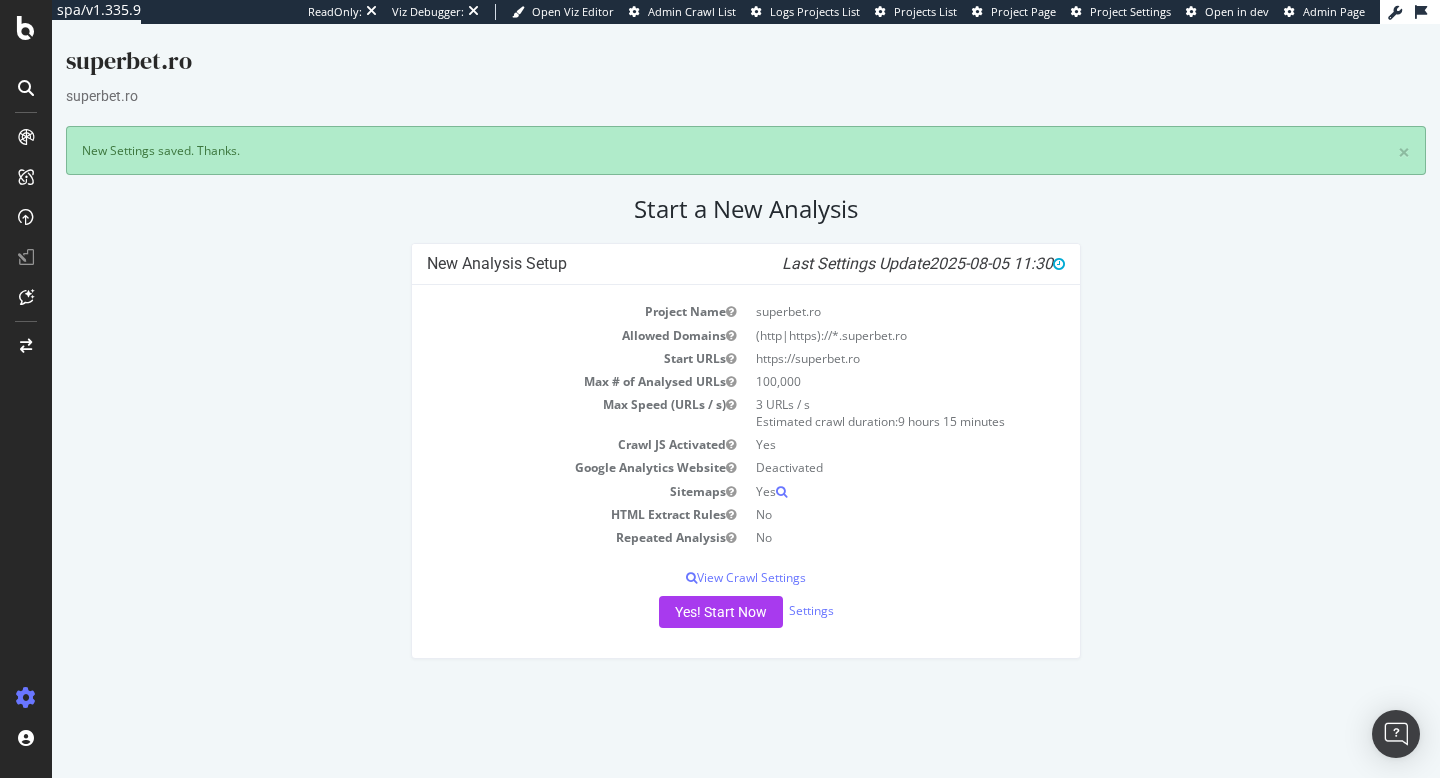 scroll, scrollTop: 0, scrollLeft: 0, axis: both 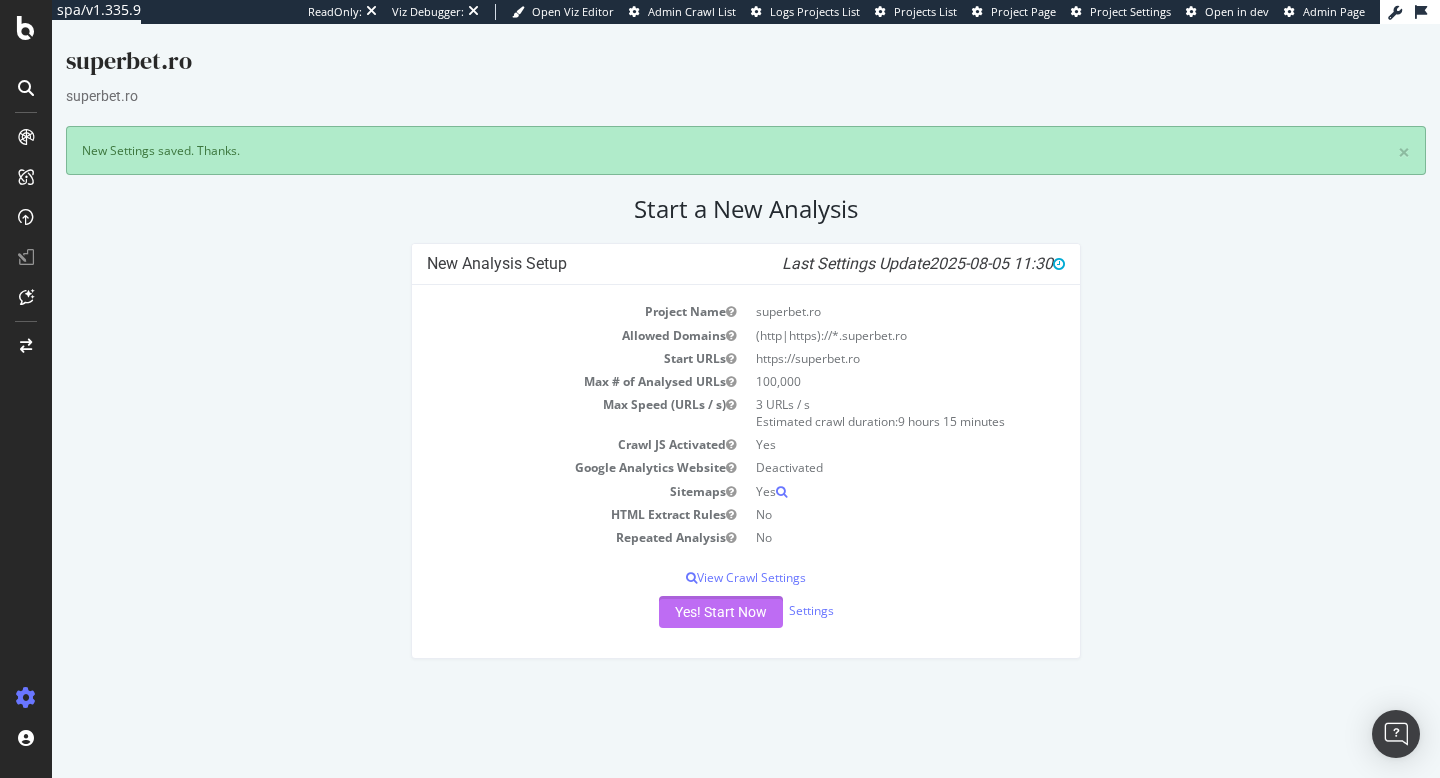 click on "Yes! Start Now" at bounding box center [721, 612] 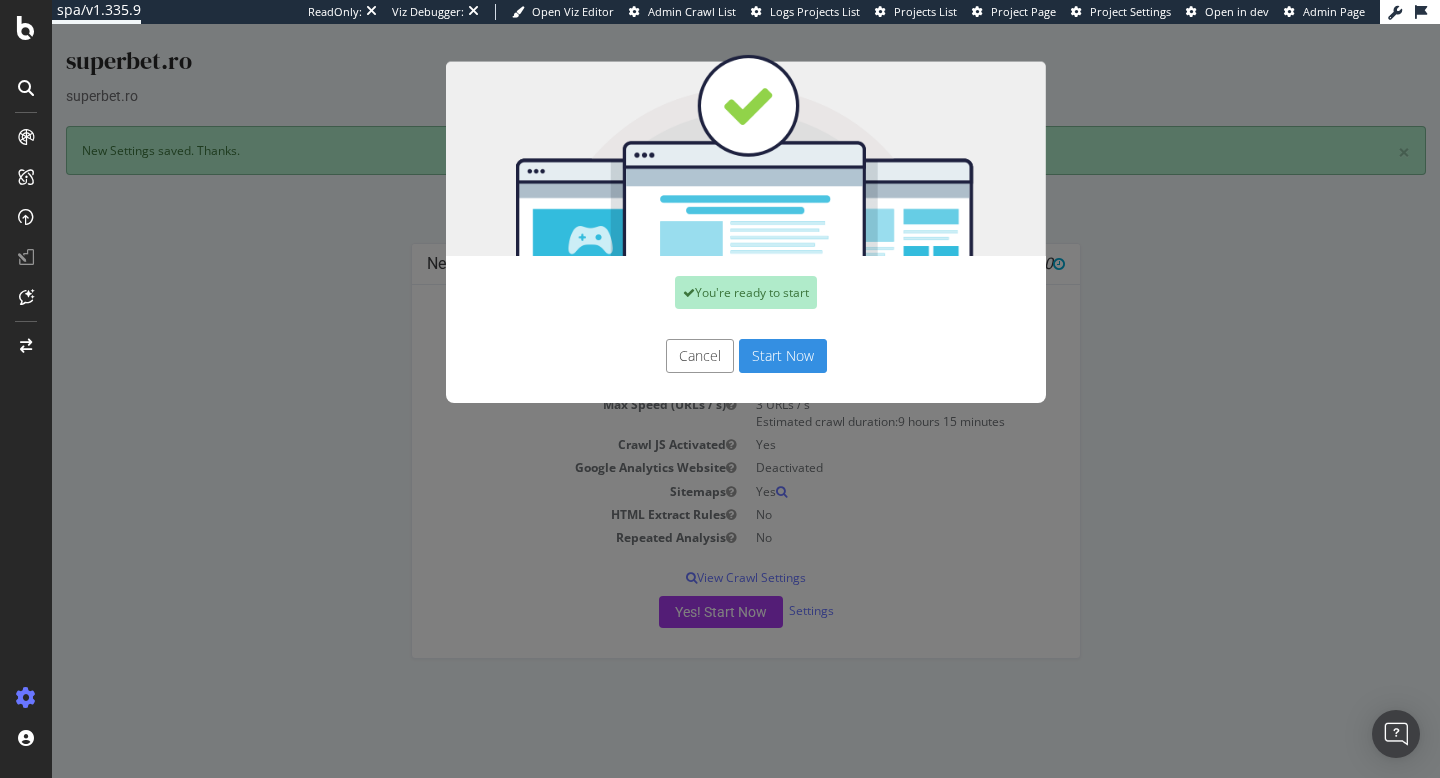 click on "Start Now" at bounding box center [783, 356] 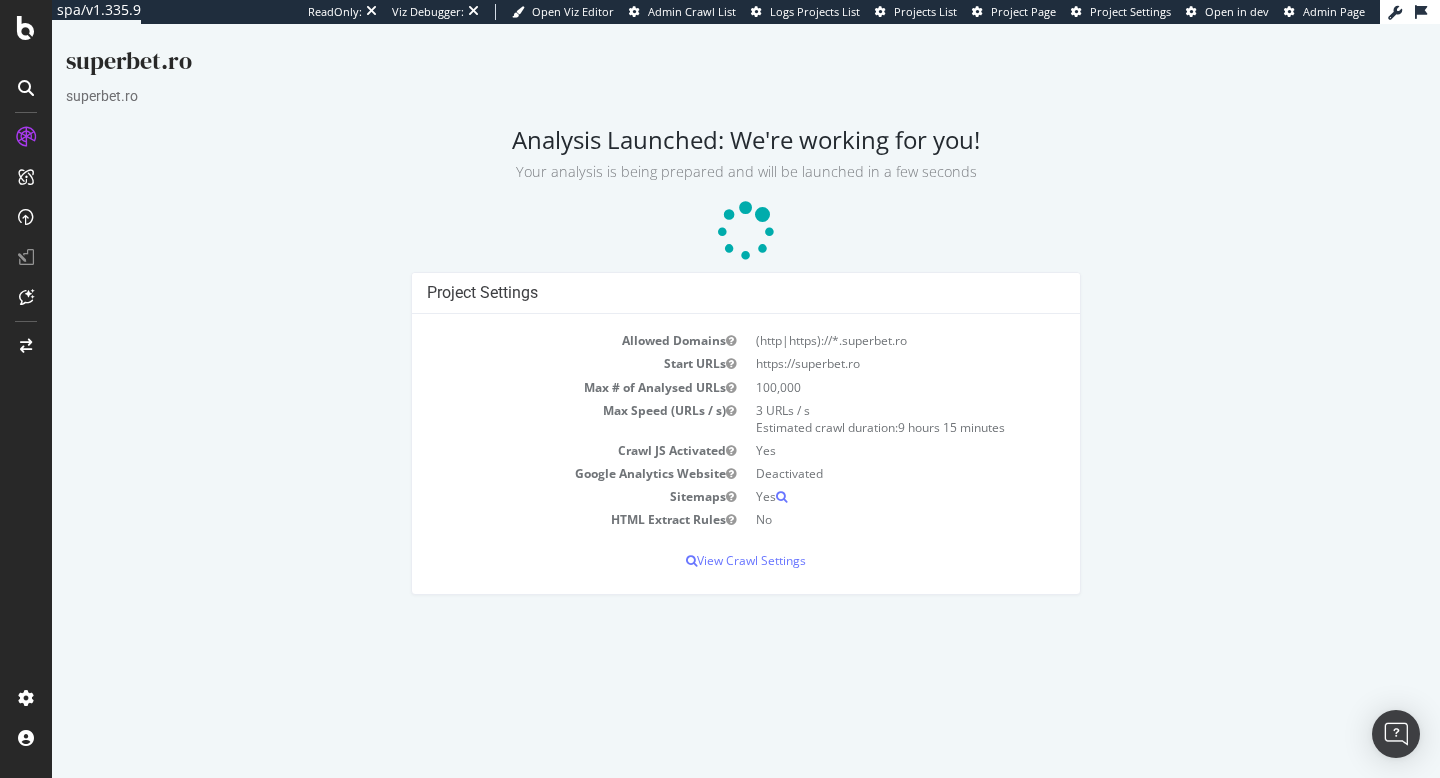 scroll, scrollTop: 0, scrollLeft: 0, axis: both 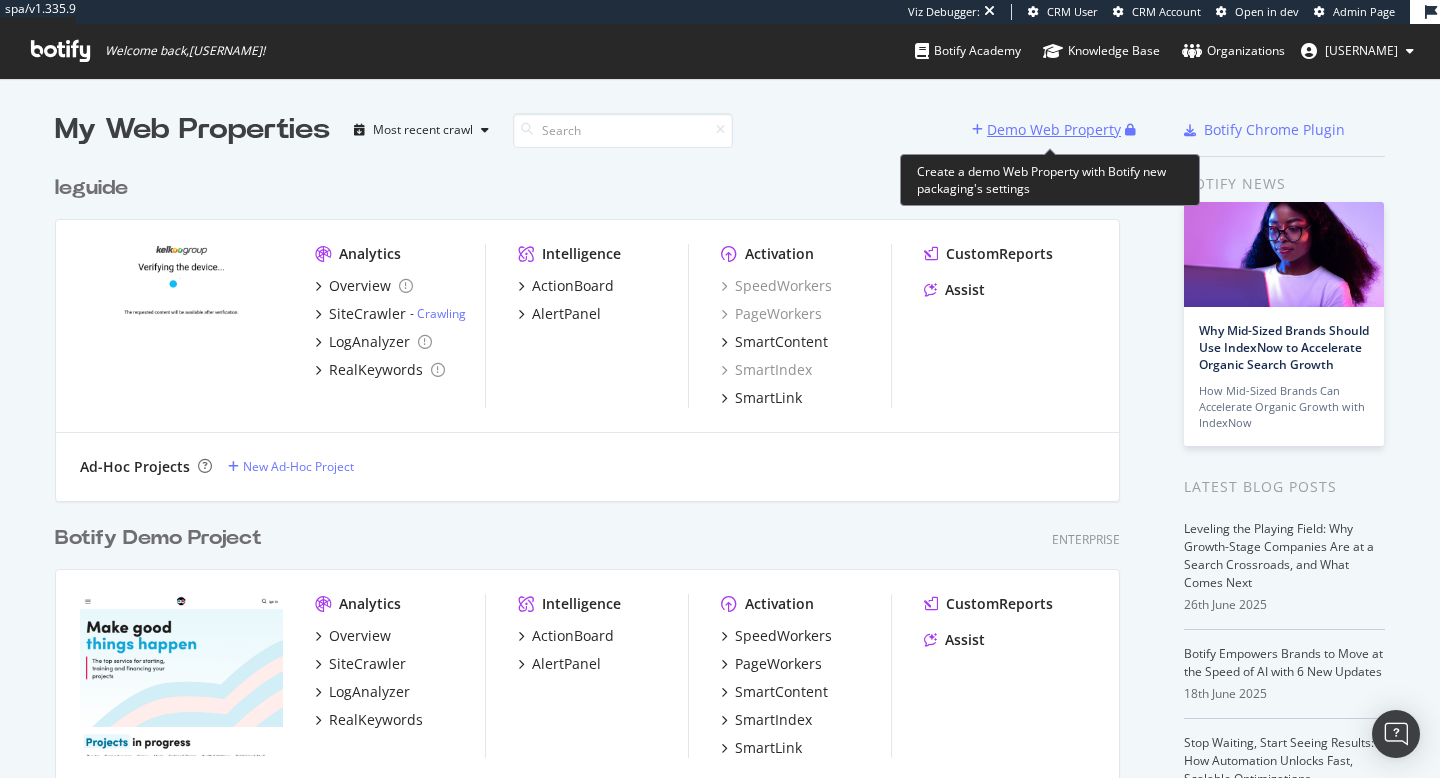 click at bounding box center [977, 130] 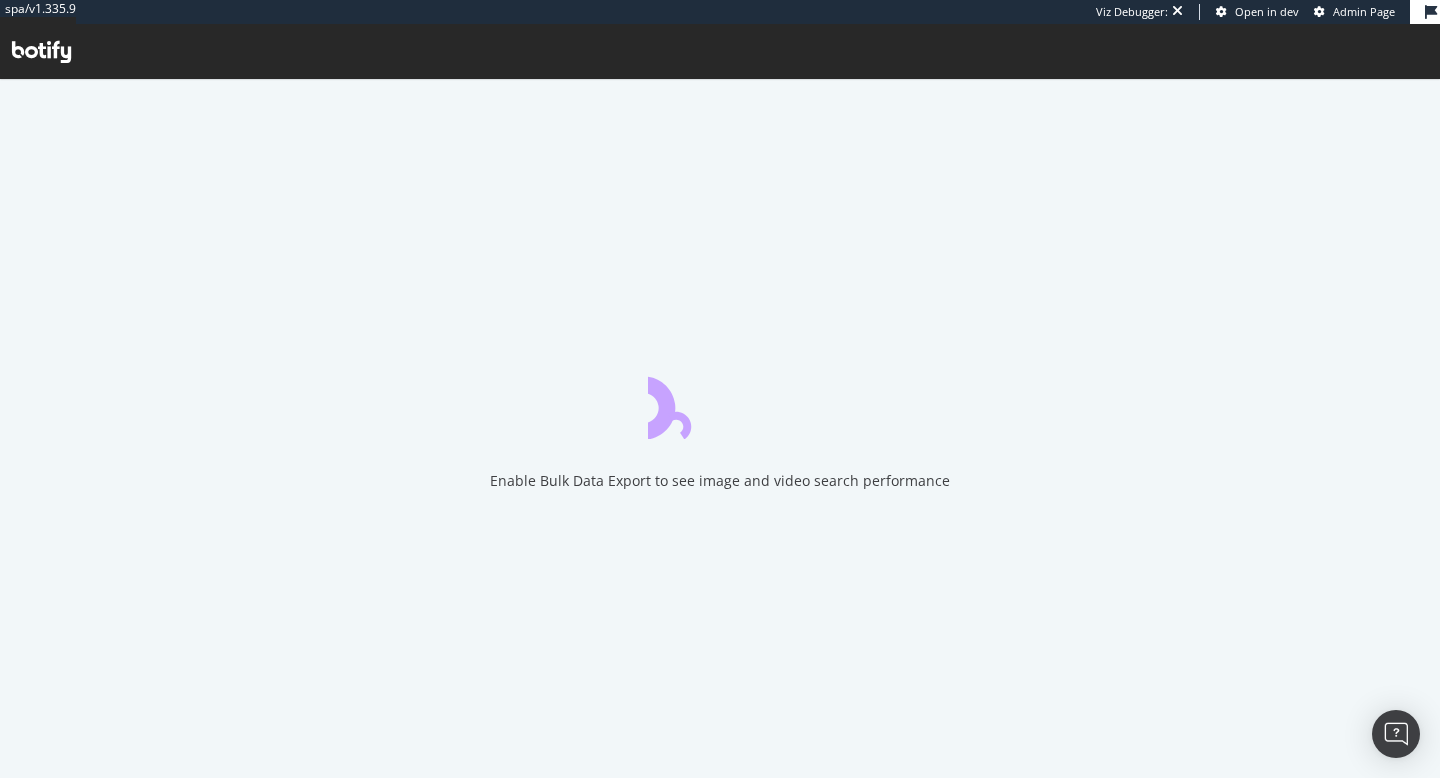 scroll, scrollTop: 0, scrollLeft: 0, axis: both 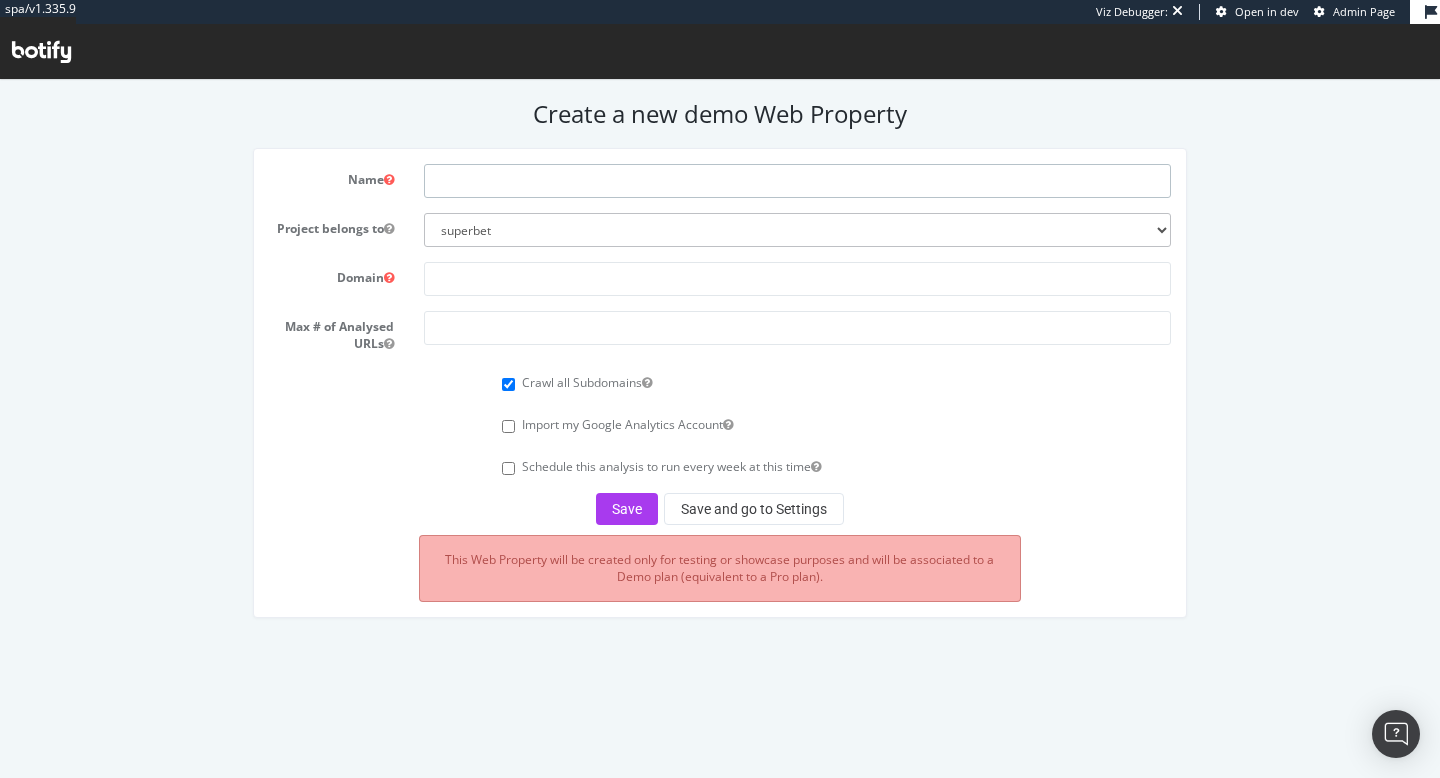 click at bounding box center (797, 181) 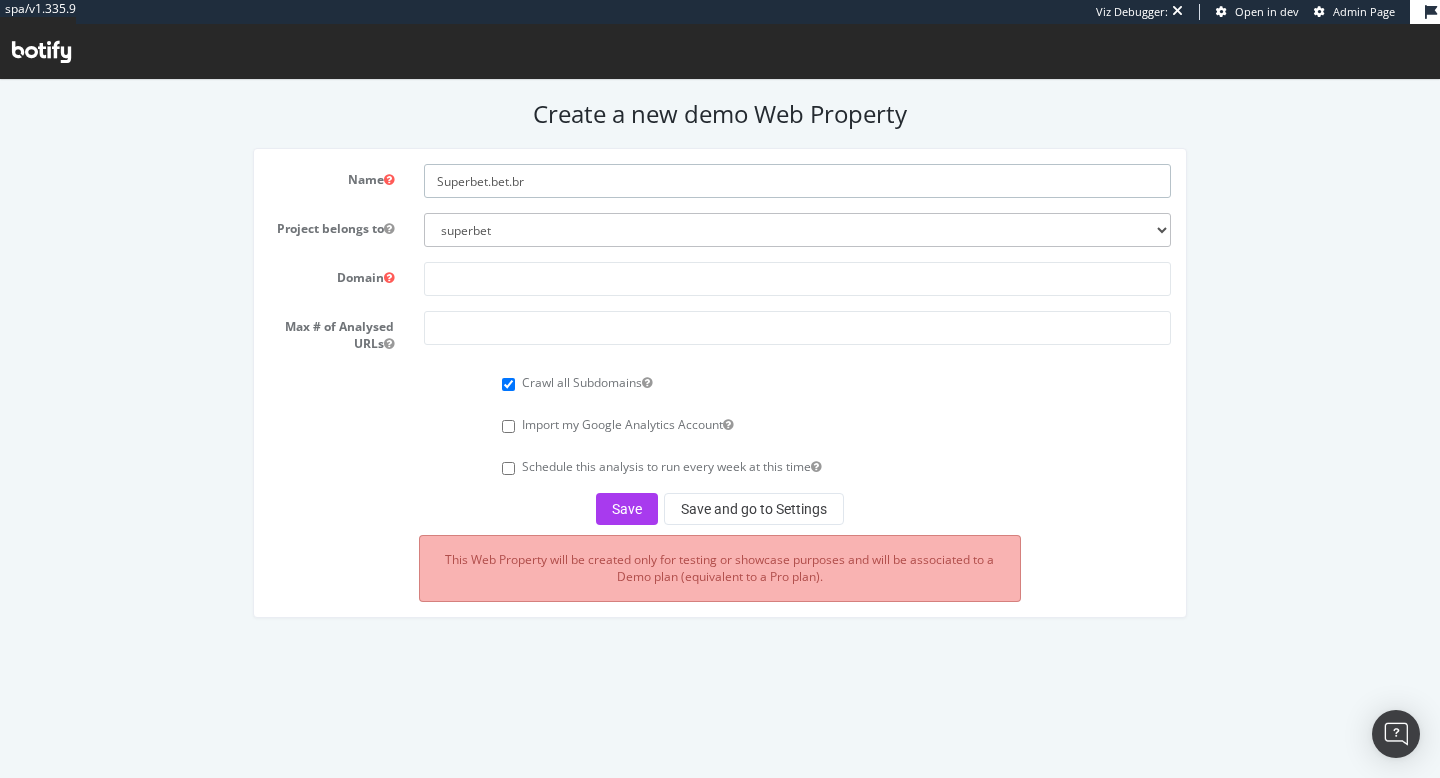 type on "Superbet.bet.br" 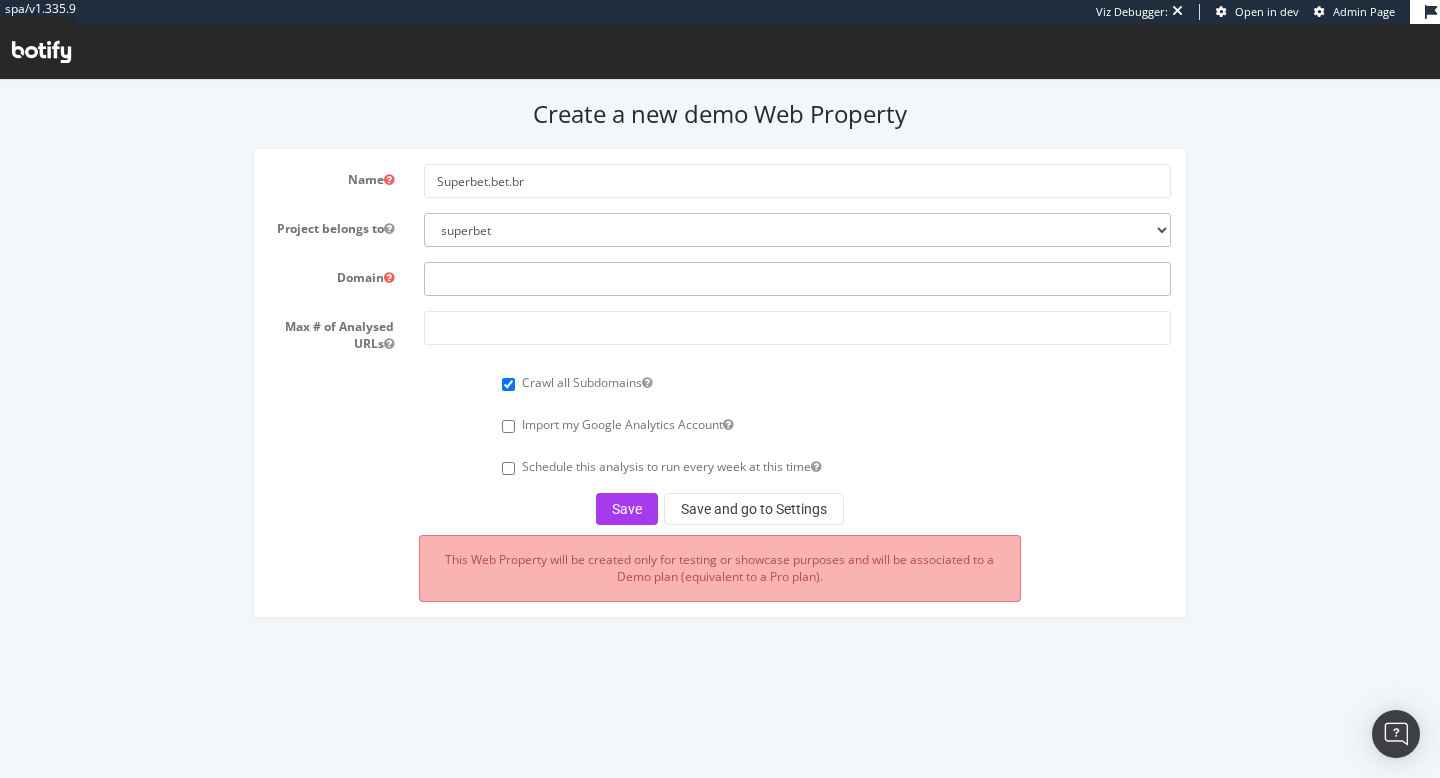 click at bounding box center [797, 279] 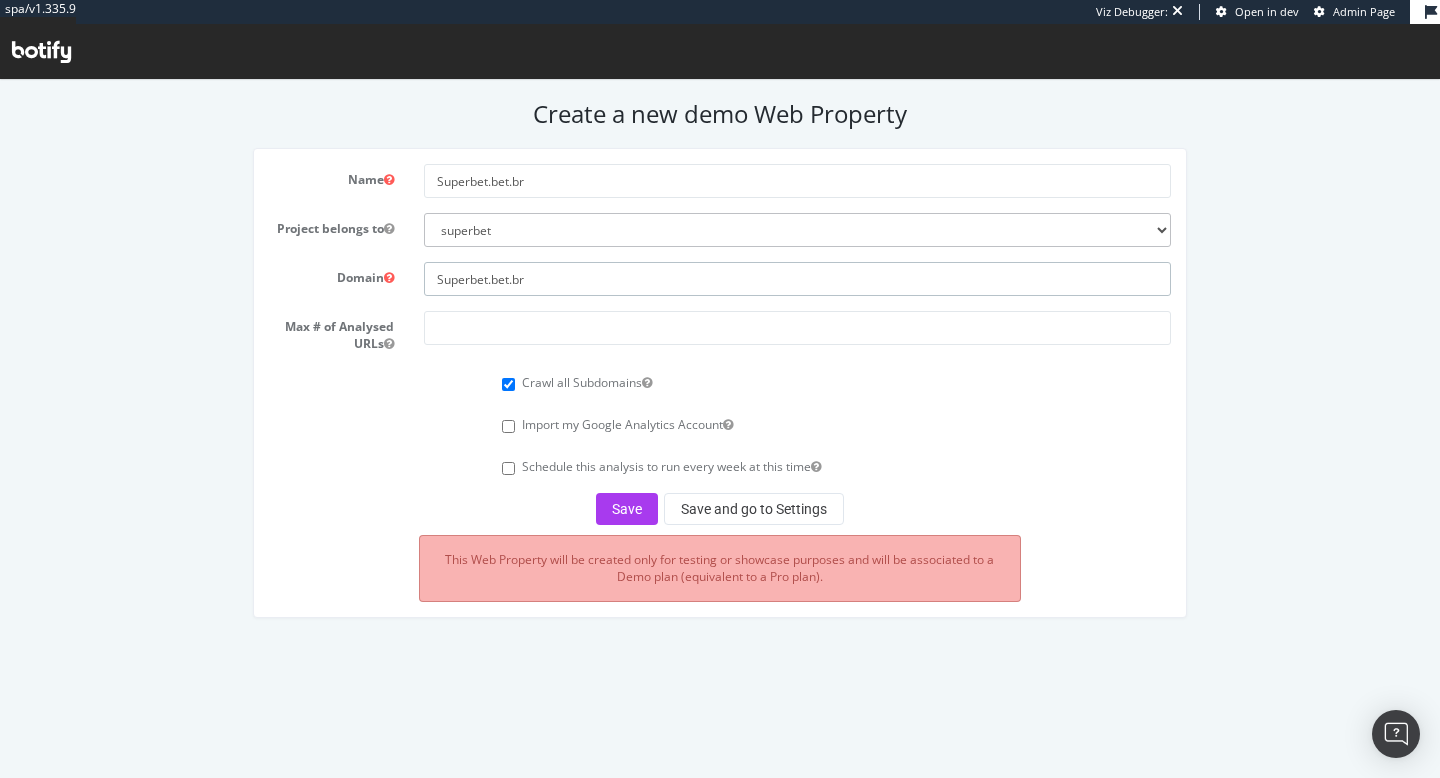 click on "Superbet.bet.br" at bounding box center [797, 279] 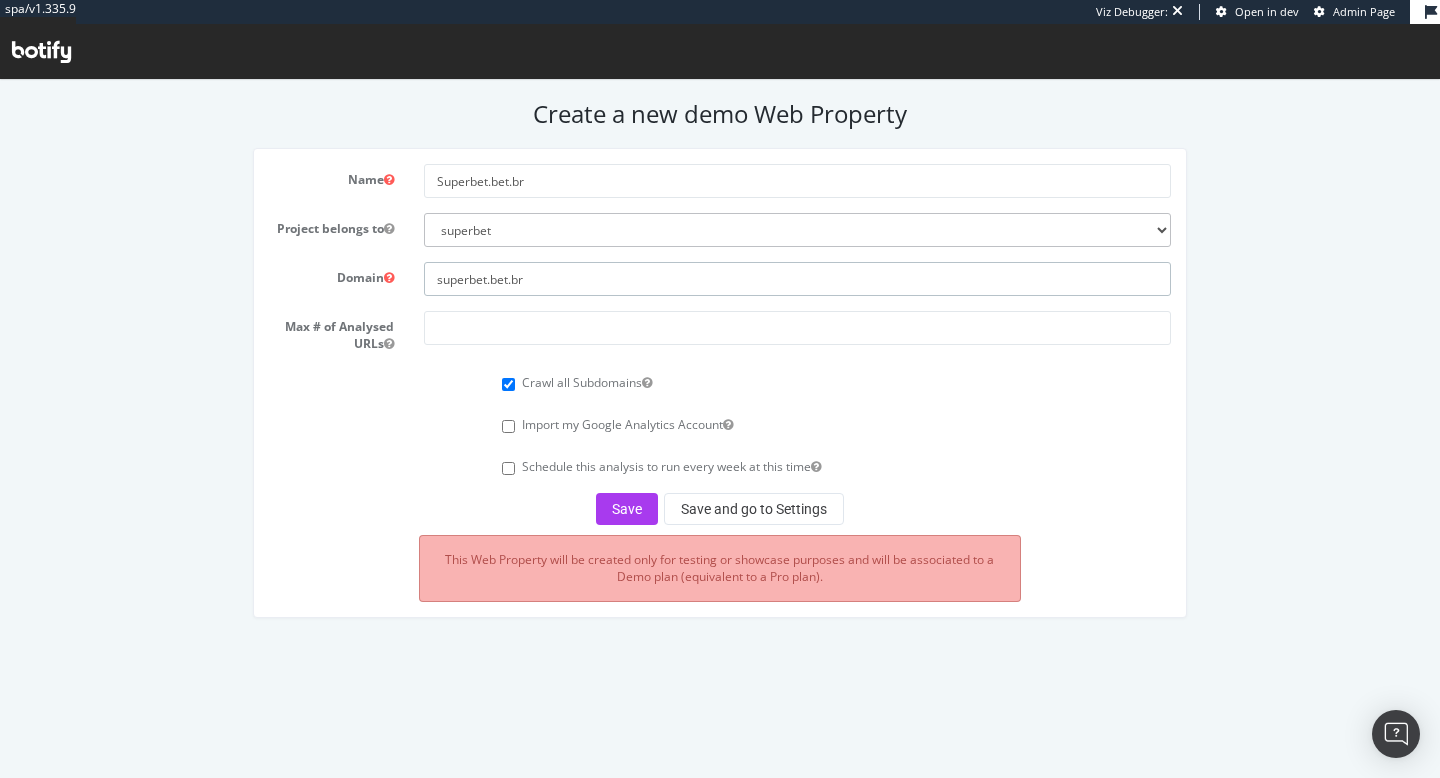 type on "superbet.bet.br" 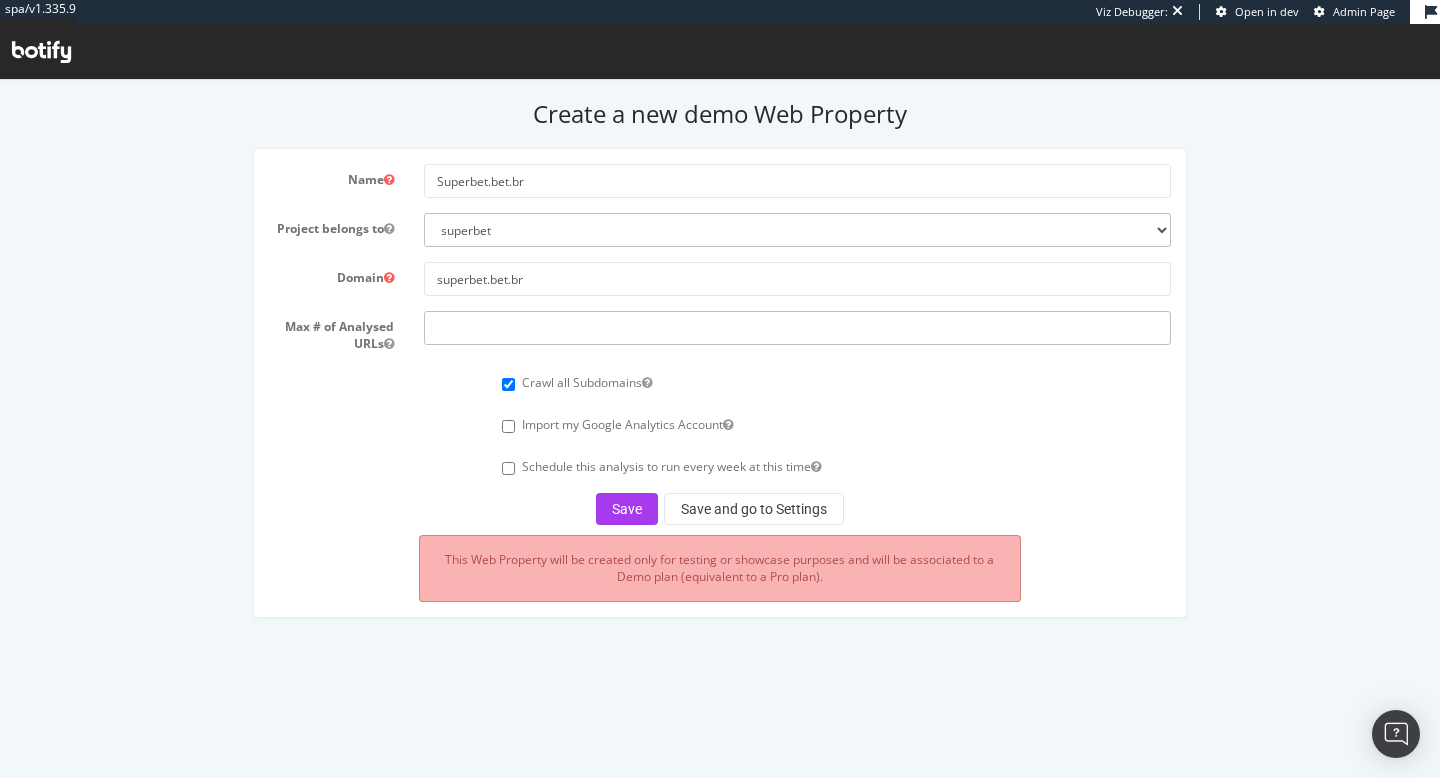 click at bounding box center [797, 328] 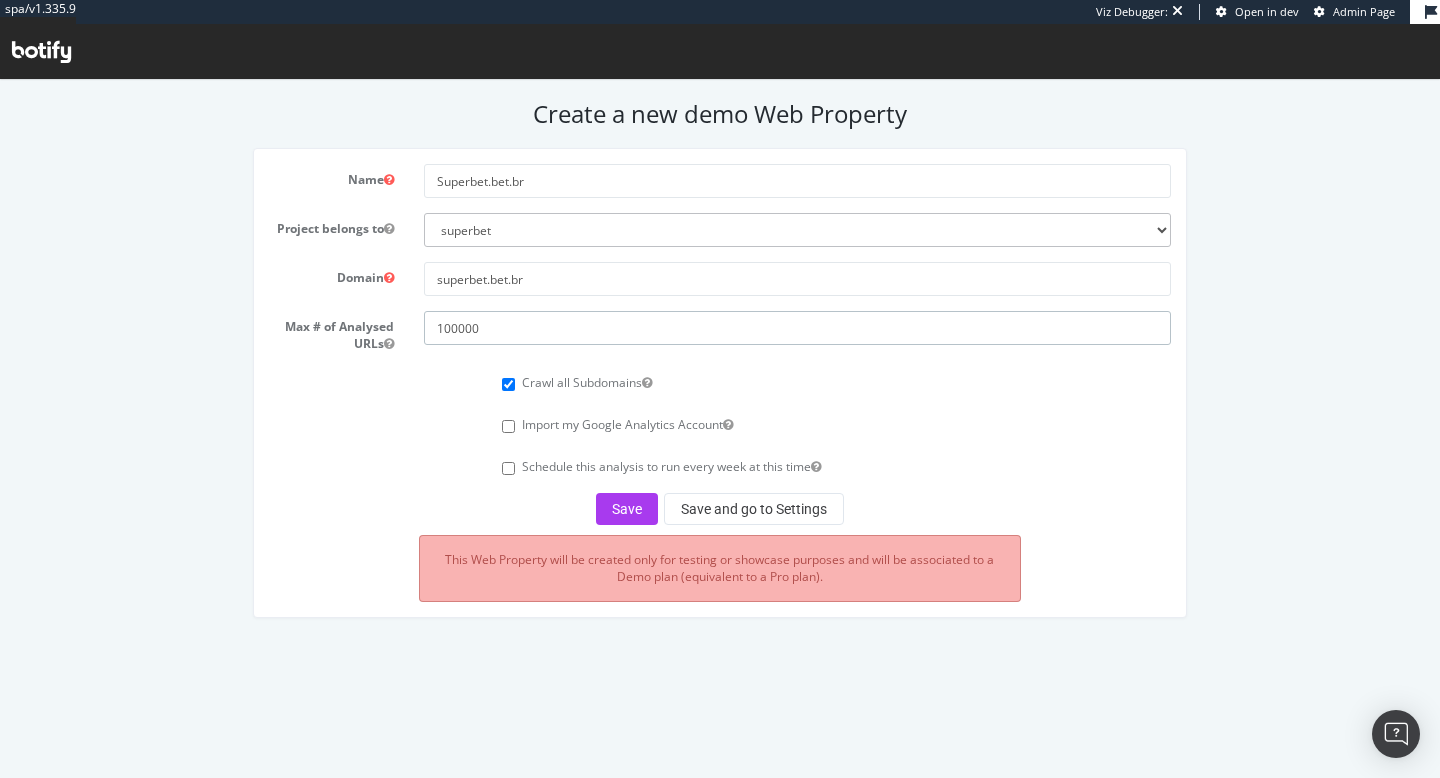 type on "100000" 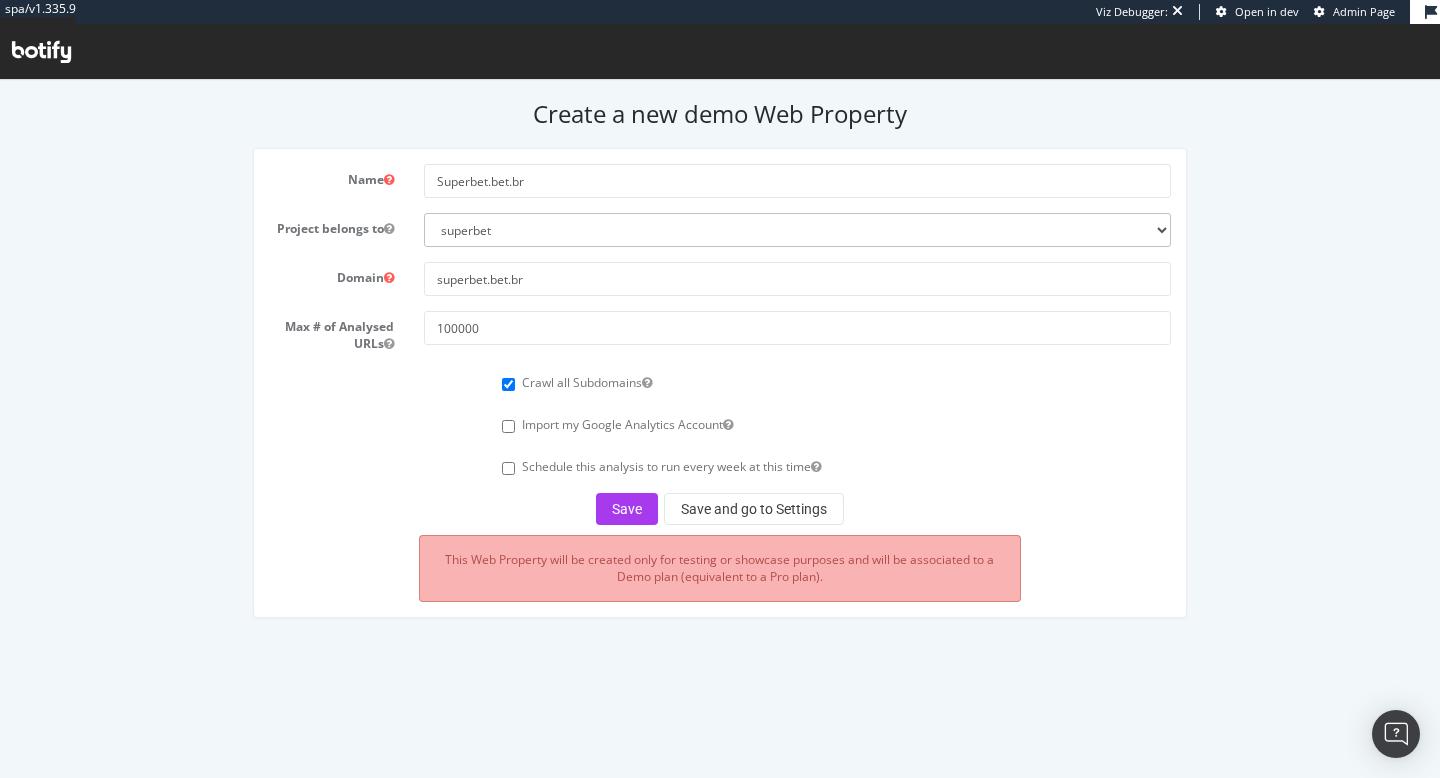 click on "Name
[DOMAIN] Project belongs to
[USERNAME] [USERNAME] [USERNAME] [USERNAME] [USERNAME] [USERNAME] [USERNAME] [USERNAME] Domain
[DOMAIN] Max # of Analysed URLs
100000  Crawl all Subdomains
Import my Google Analytics Account
Schedule this analysis to run every week at this time
Save
Save and go to Settings
This Web Property will be created only for testing or showcase purposes and will be associated to a Demo plan (equivalent to a Pro plan)." at bounding box center [720, 344] 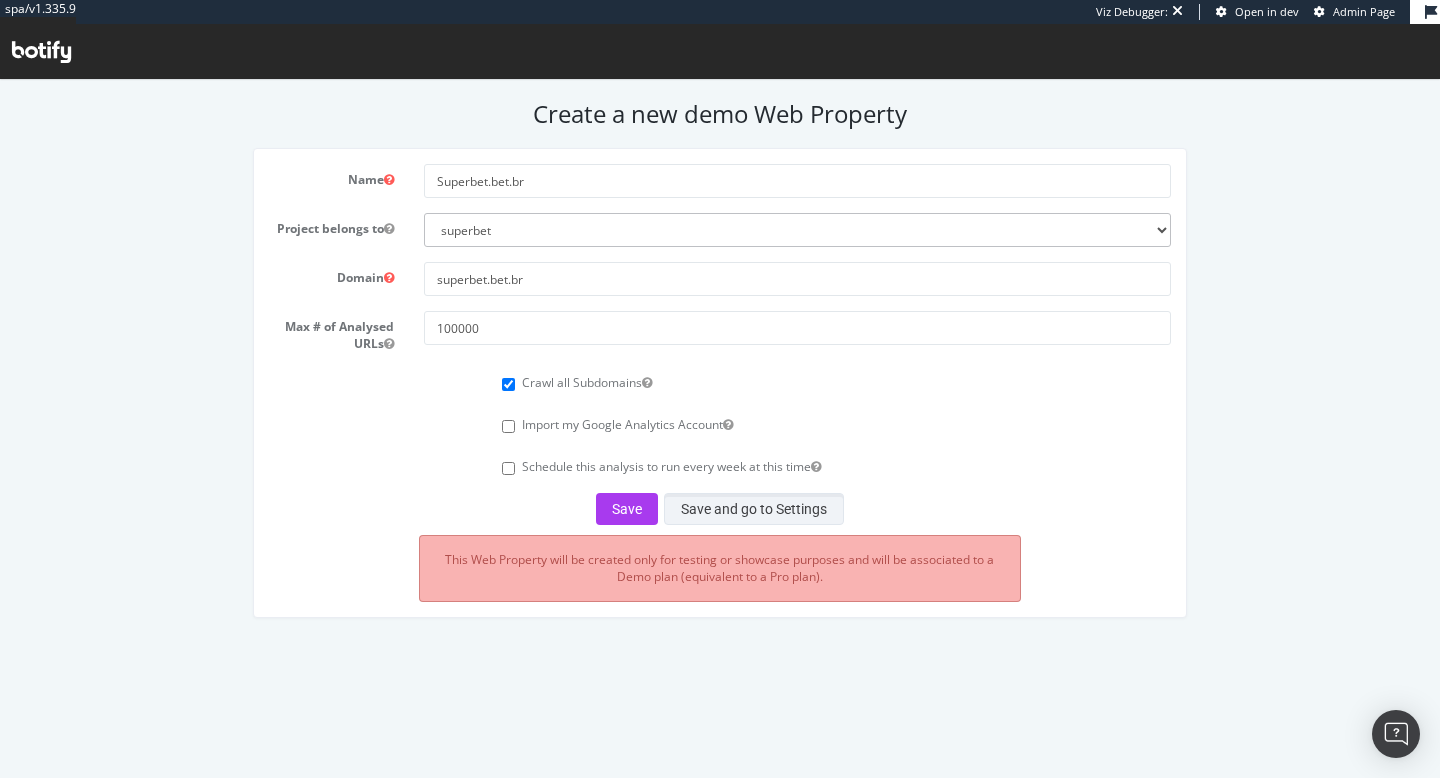 click on "Save and go to Settings" at bounding box center (754, 509) 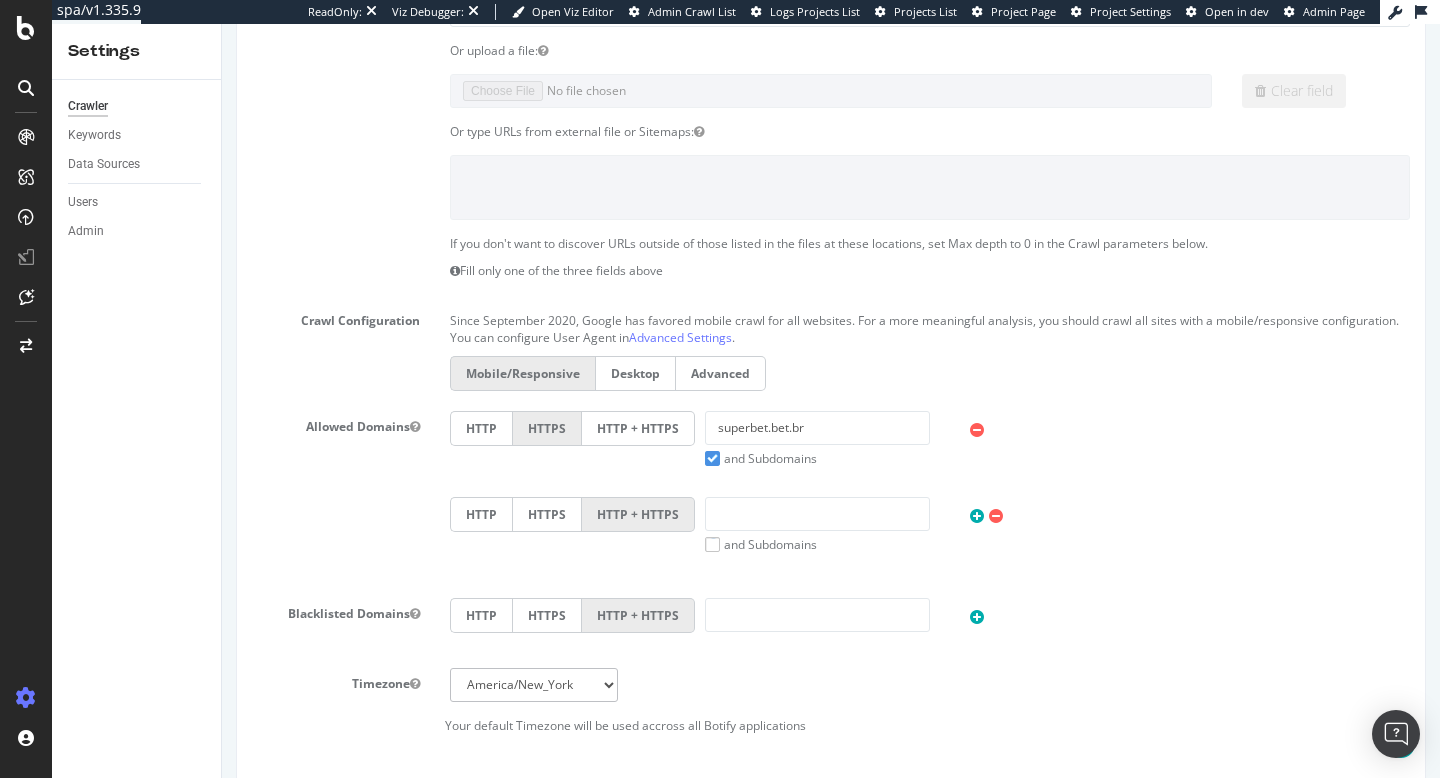 scroll, scrollTop: 495, scrollLeft: 0, axis: vertical 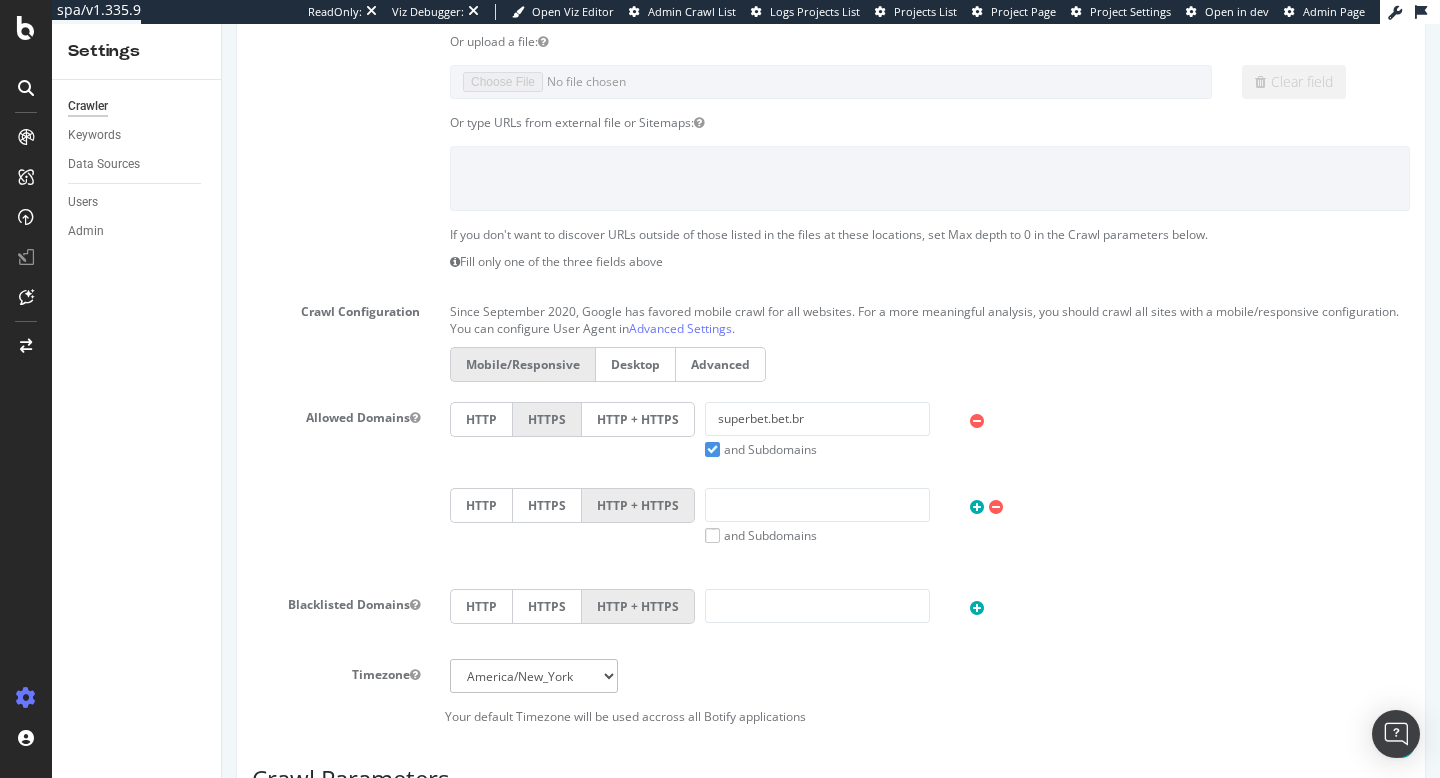click on "HTTP + HTTPS" at bounding box center (638, 419) 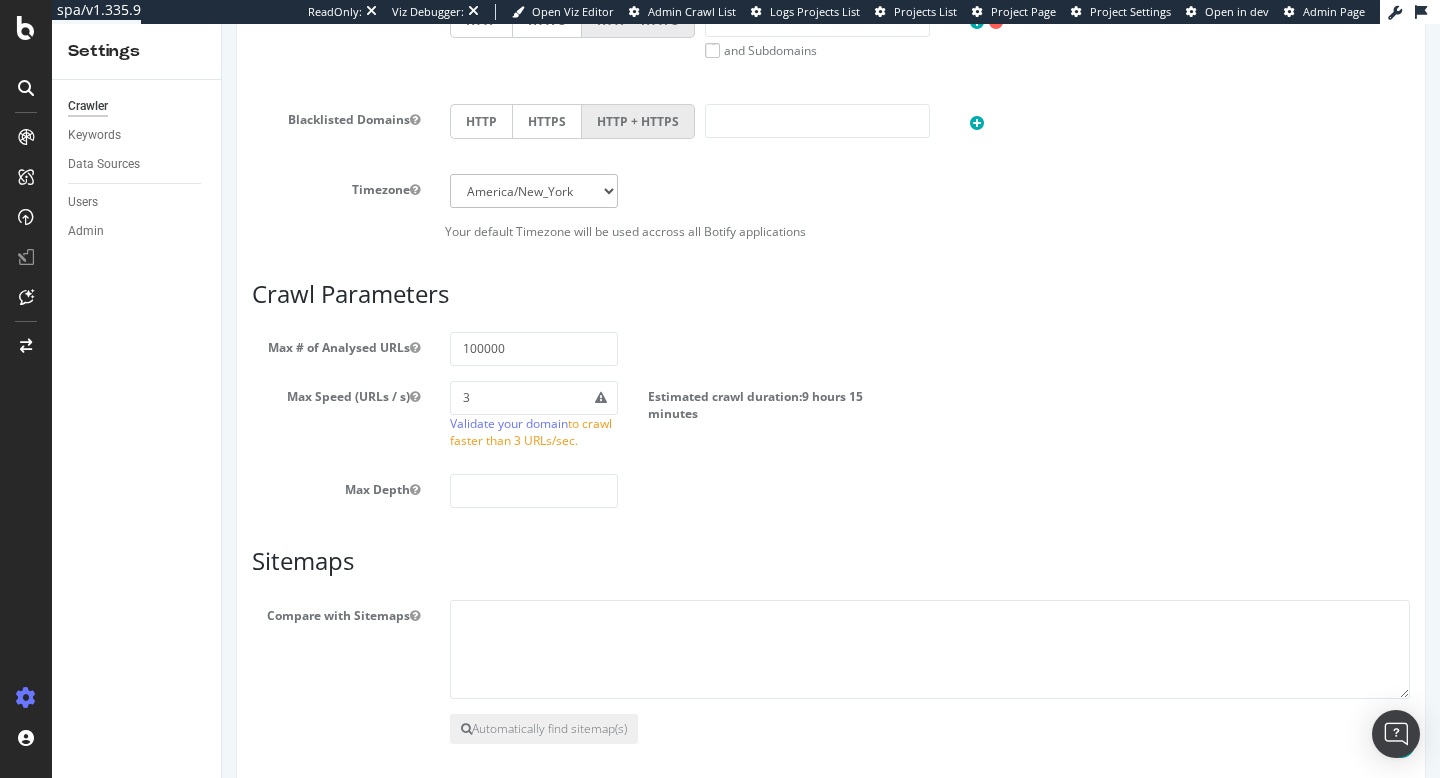 scroll, scrollTop: 1154, scrollLeft: 0, axis: vertical 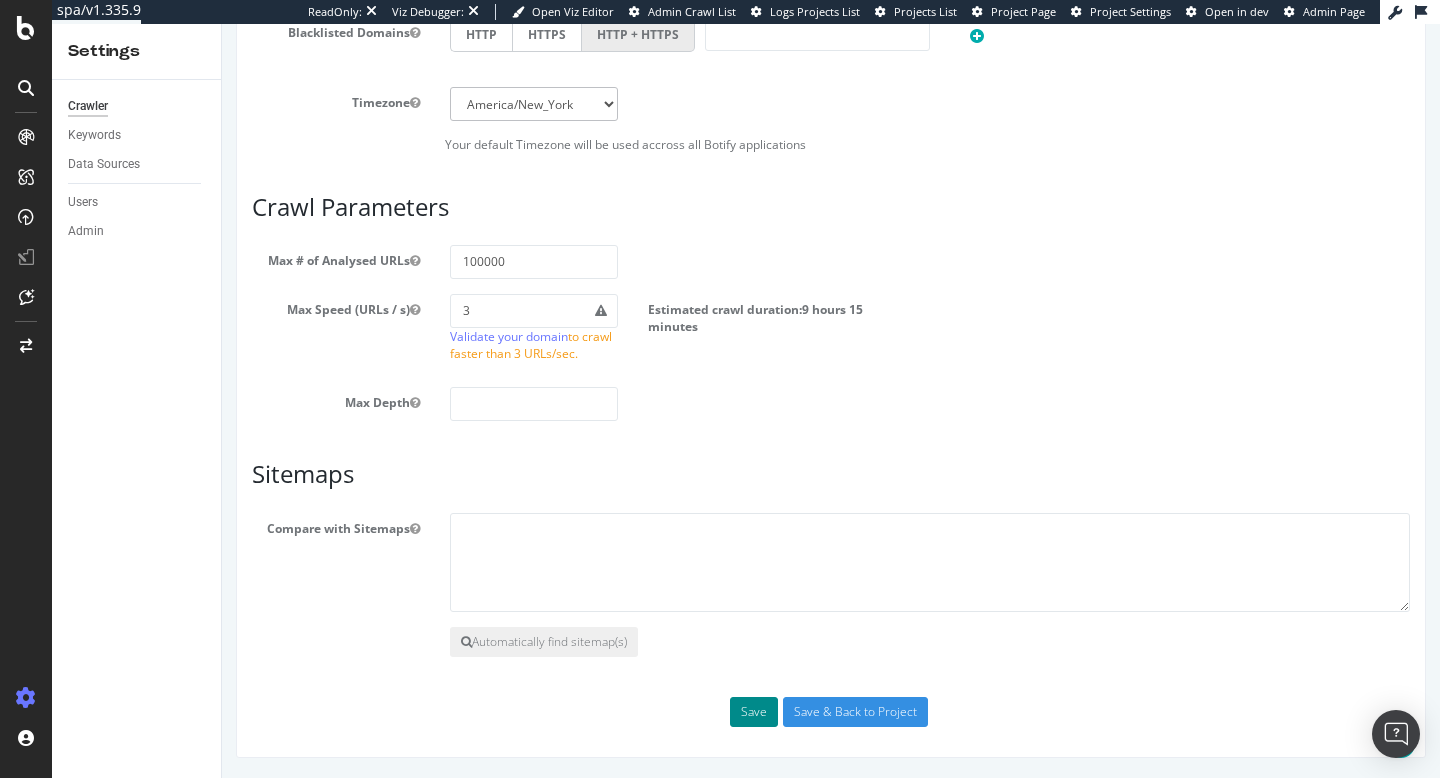 click on "Save" at bounding box center (754, 712) 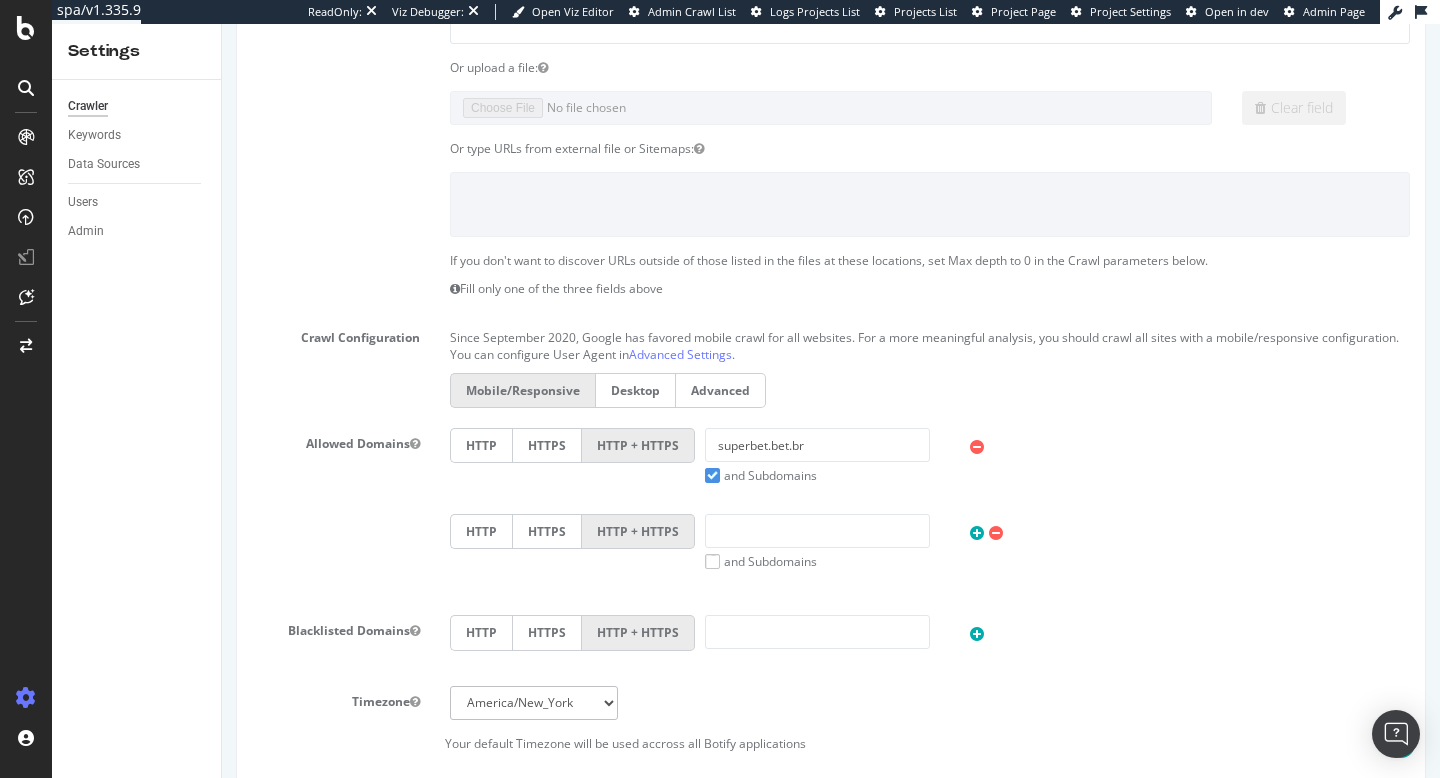 scroll, scrollTop: 1136, scrollLeft: 0, axis: vertical 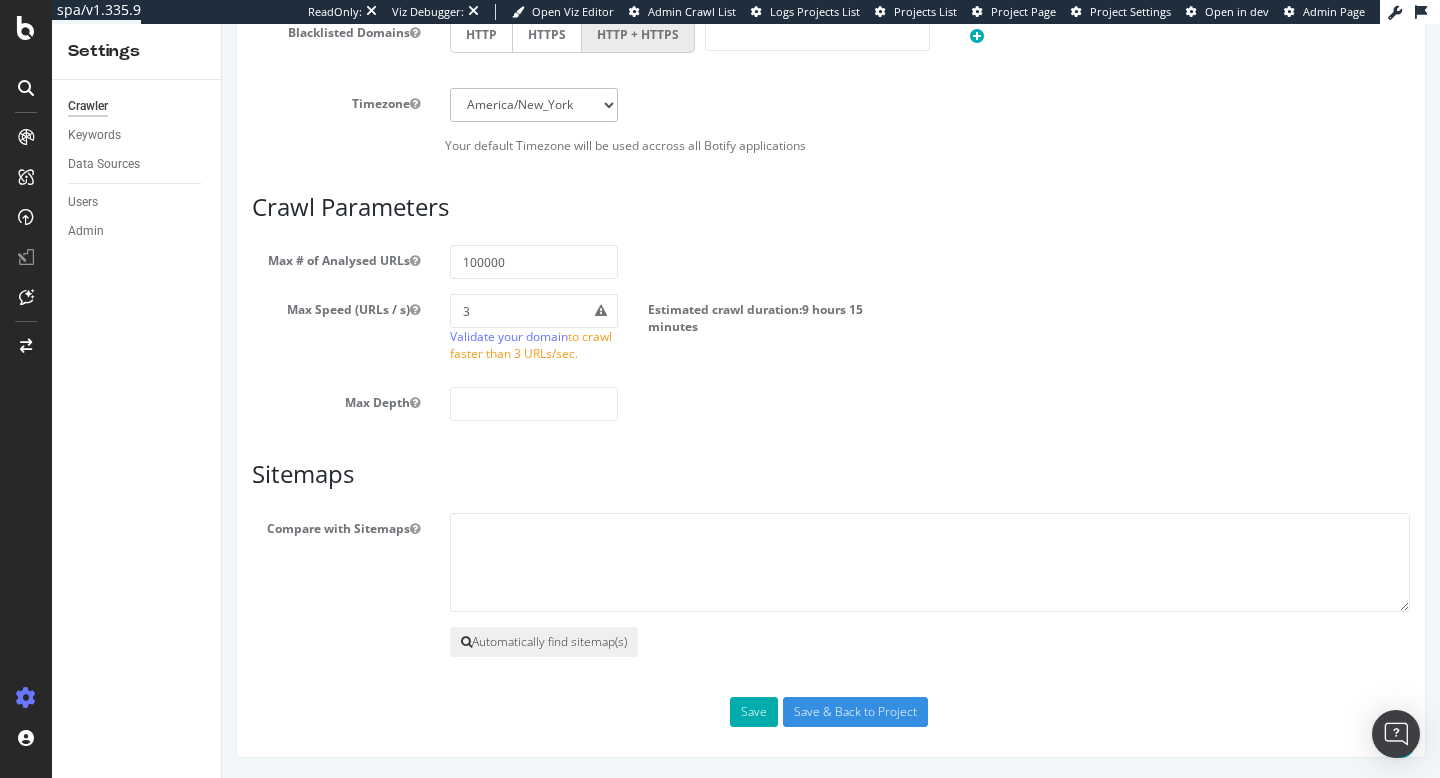 click on "Automatically find sitemap(s)" at bounding box center [544, 642] 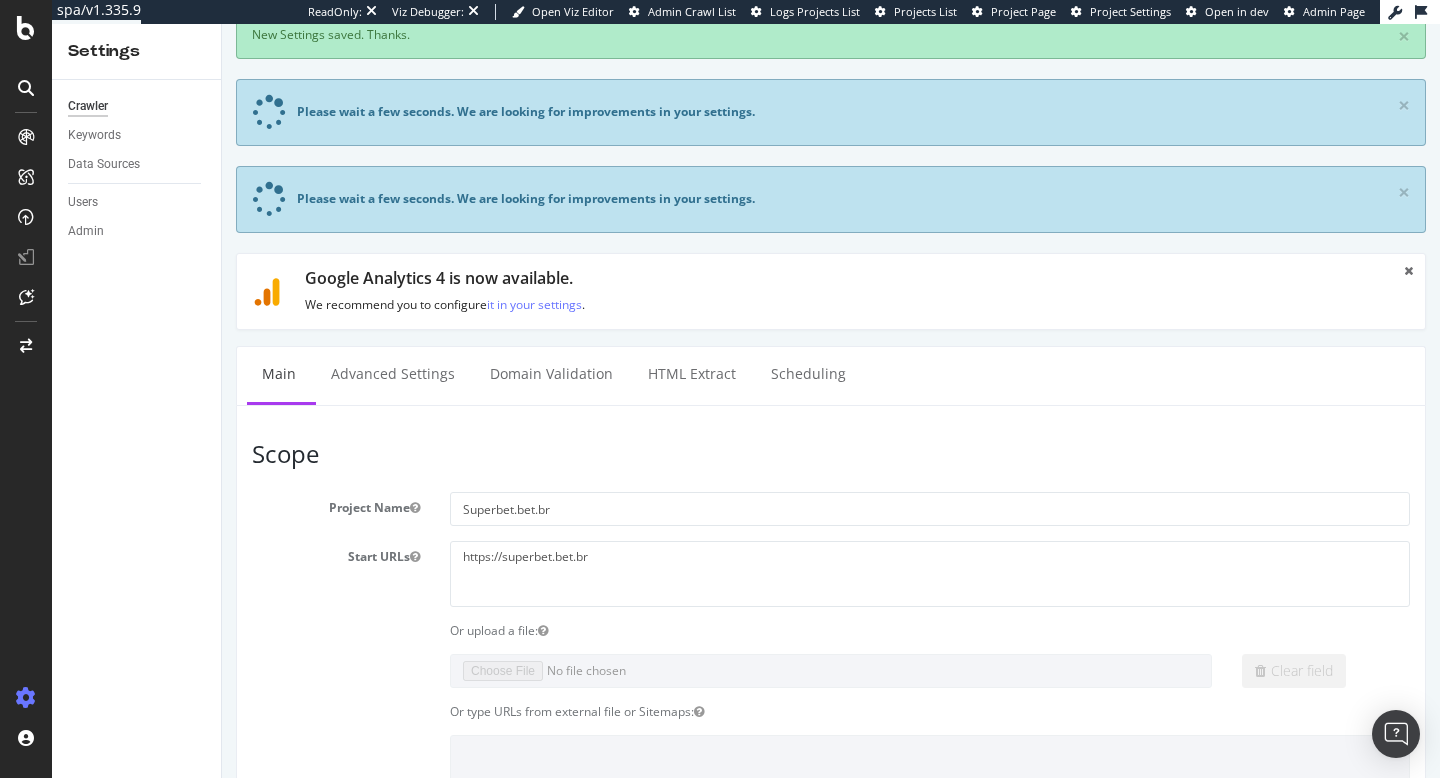 scroll, scrollTop: 0, scrollLeft: 0, axis: both 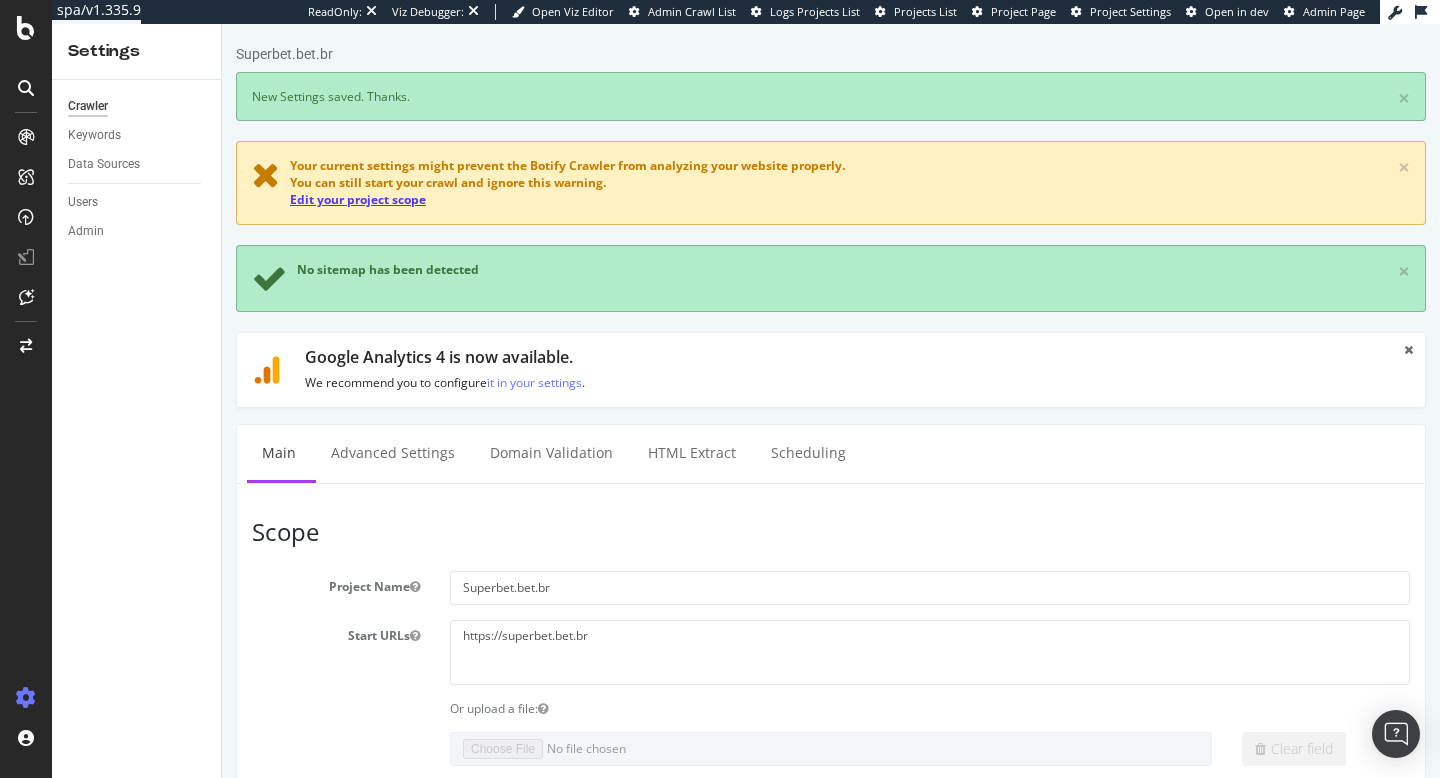 click on "Edit your project scope" at bounding box center (358, 199) 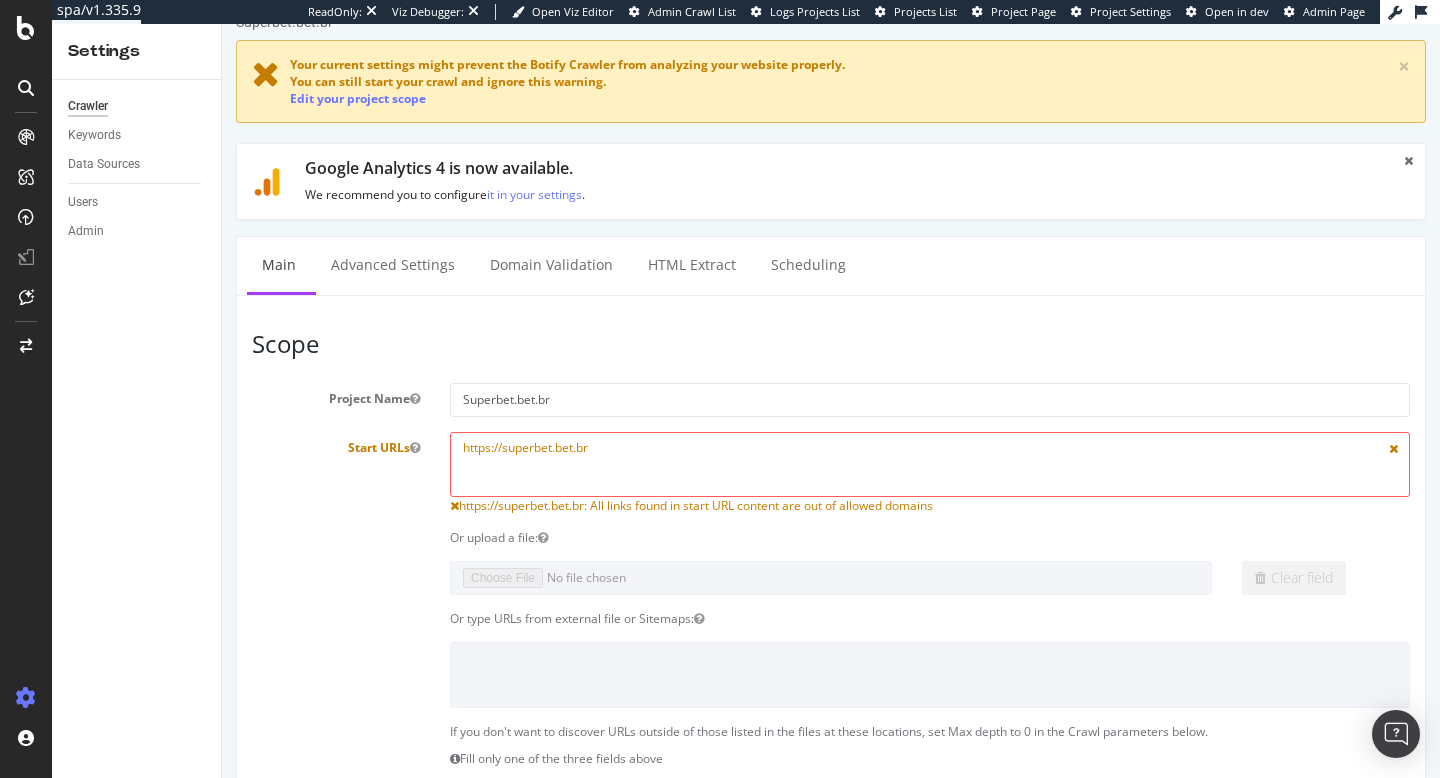 scroll, scrollTop: 50, scrollLeft: 0, axis: vertical 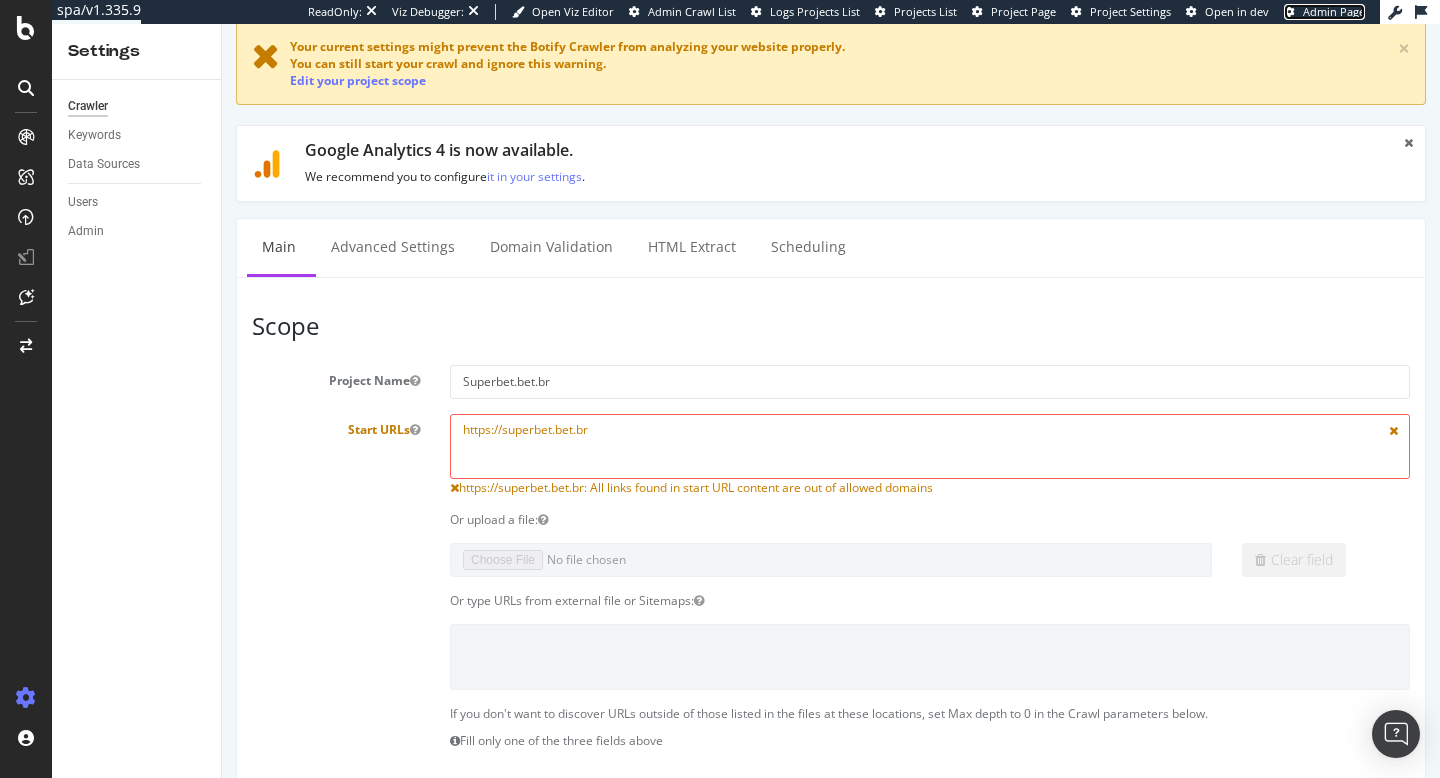 click on "Admin Page" at bounding box center [1334, 11] 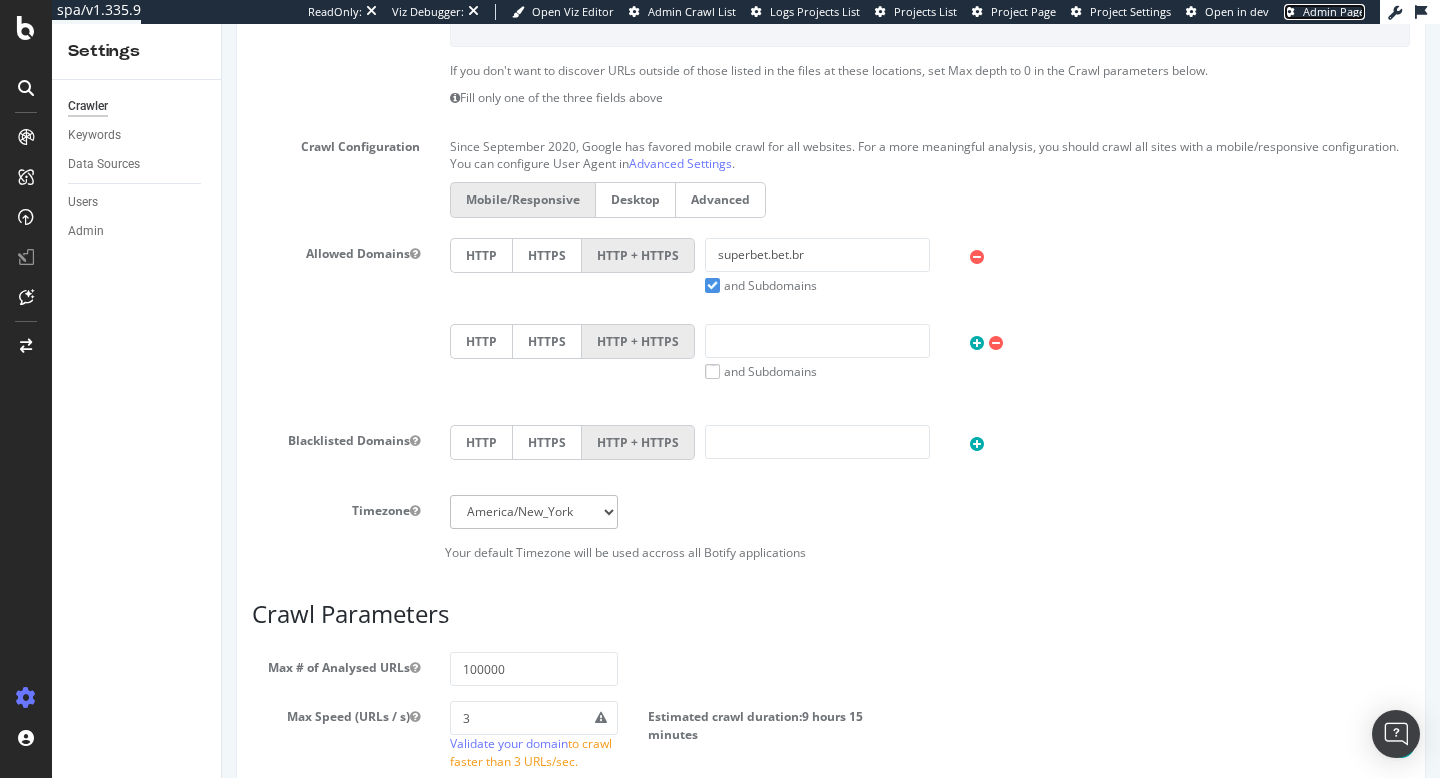 scroll, scrollTop: 1101, scrollLeft: 0, axis: vertical 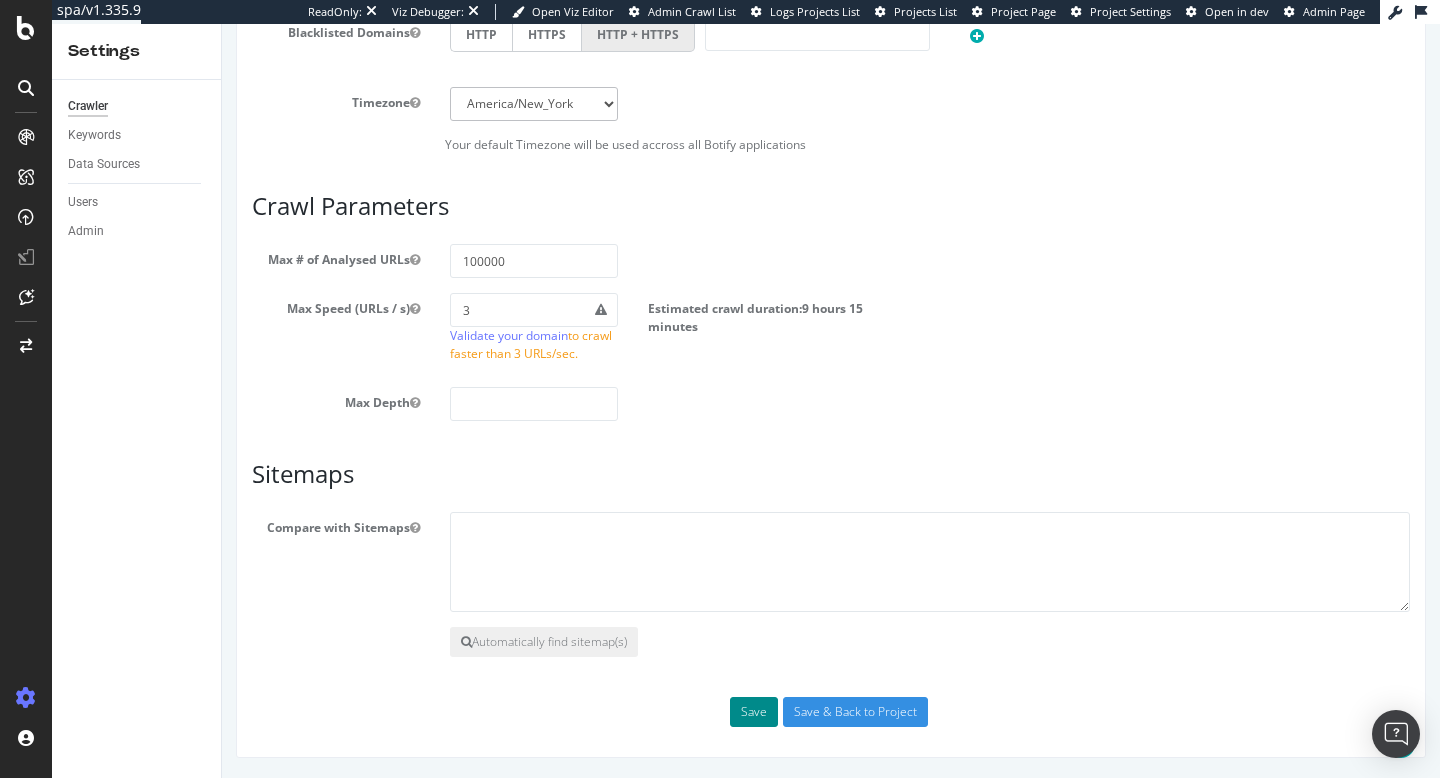 click on "Save" at bounding box center [754, 712] 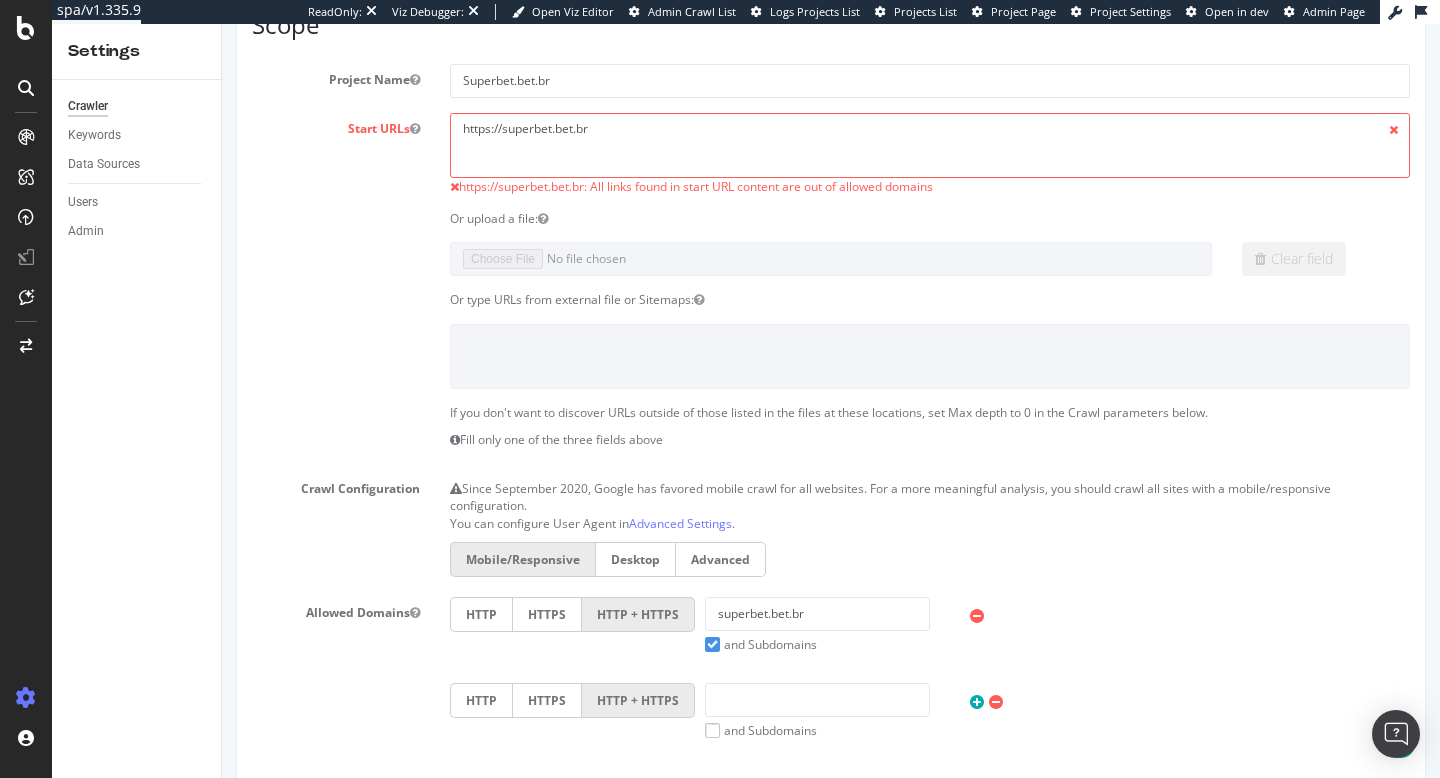scroll, scrollTop: 0, scrollLeft: 0, axis: both 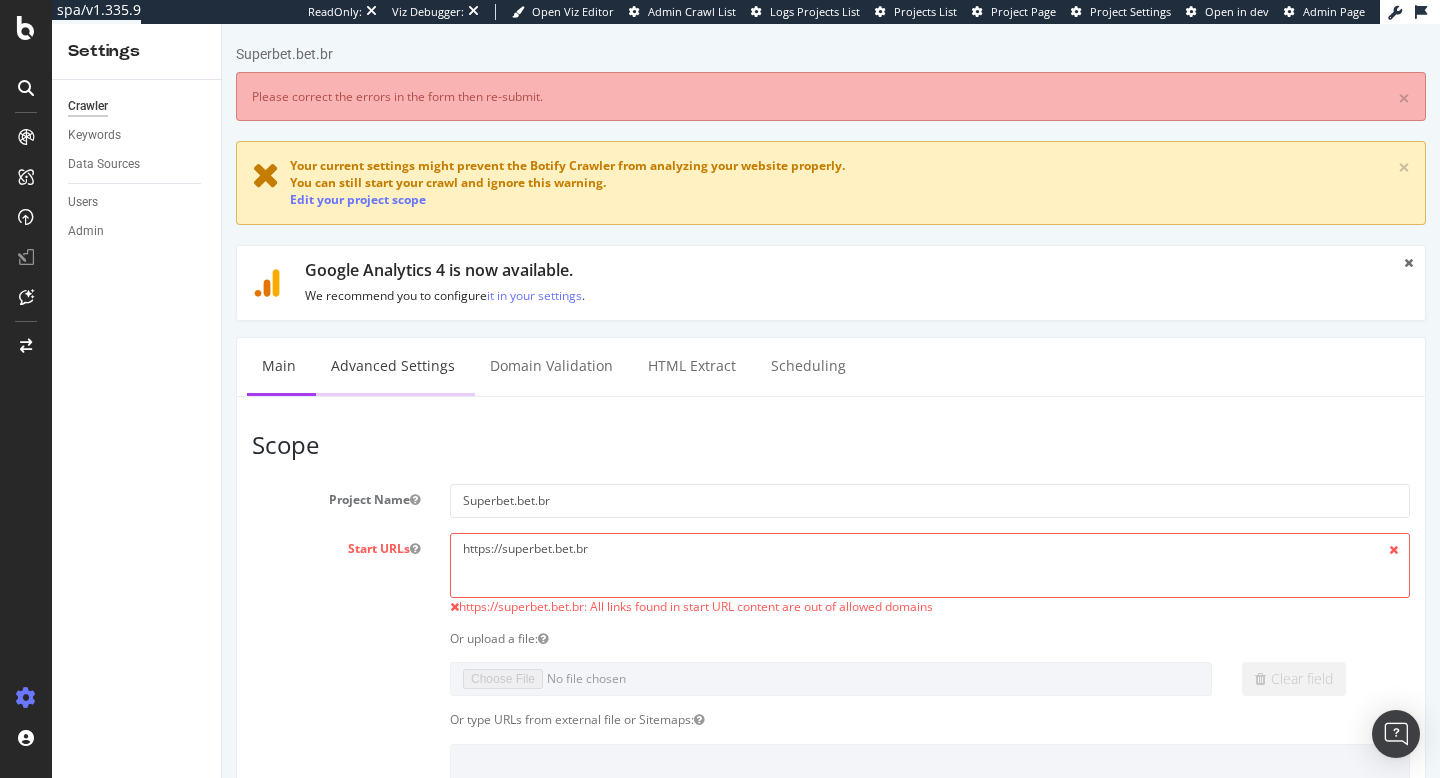 click on "Advanced Settings" at bounding box center [393, 365] 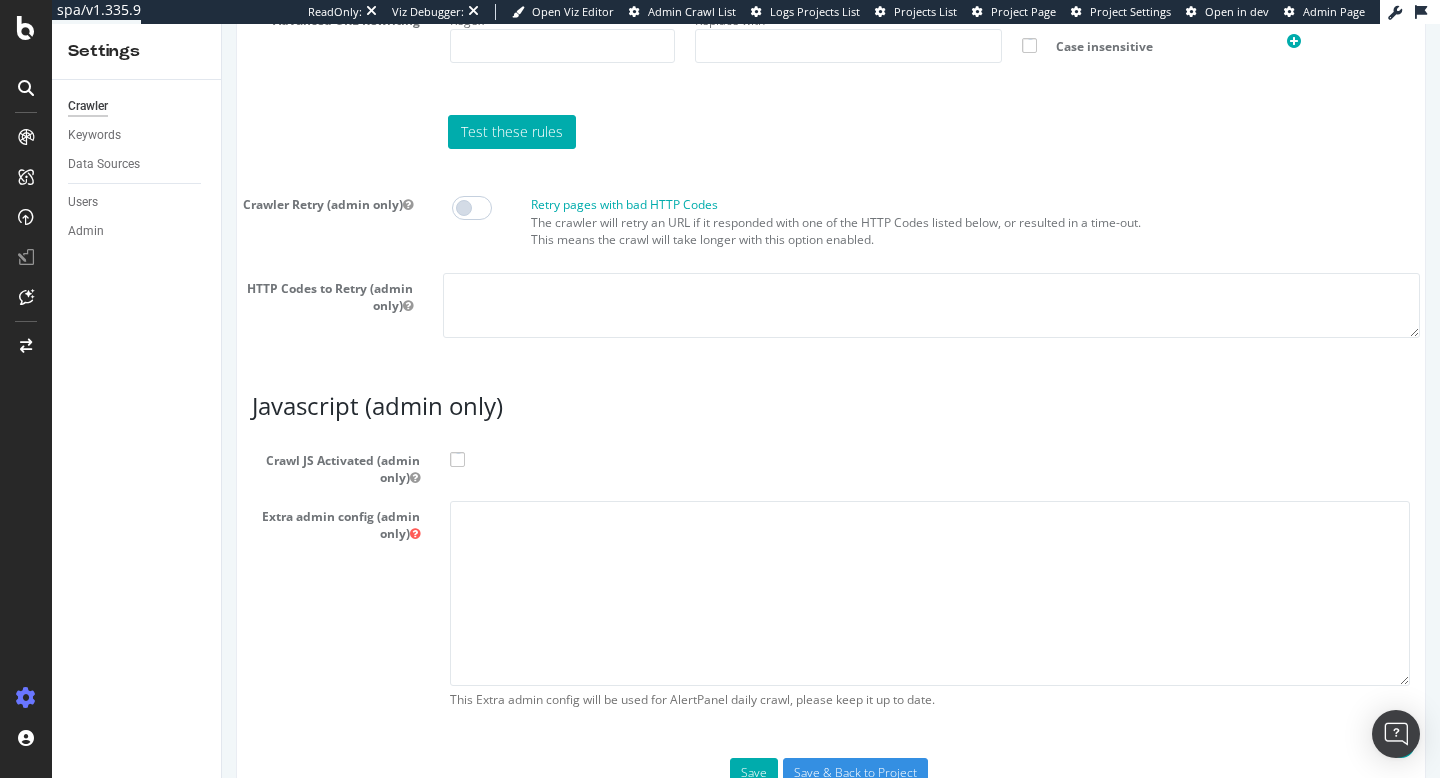 scroll, scrollTop: 1828, scrollLeft: 0, axis: vertical 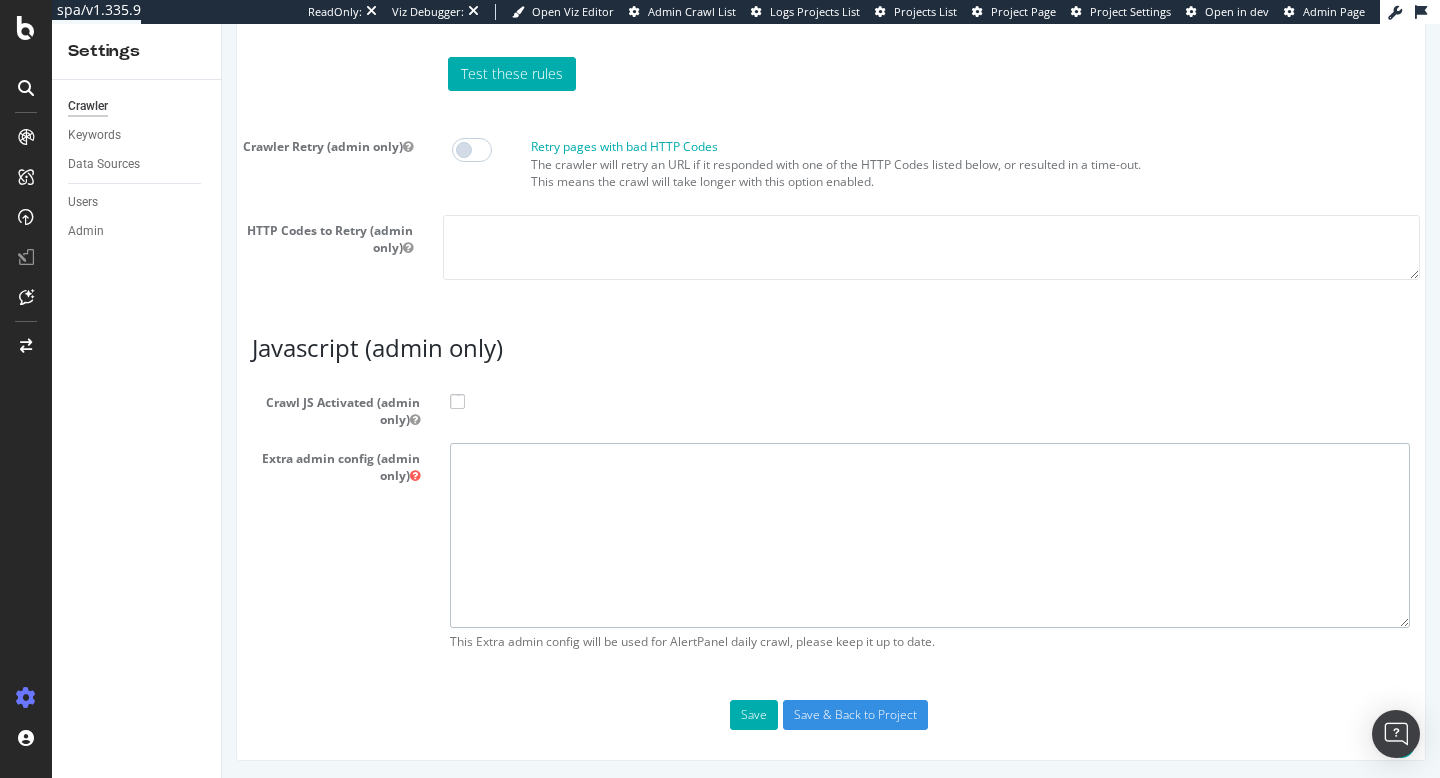 click at bounding box center [930, 535] 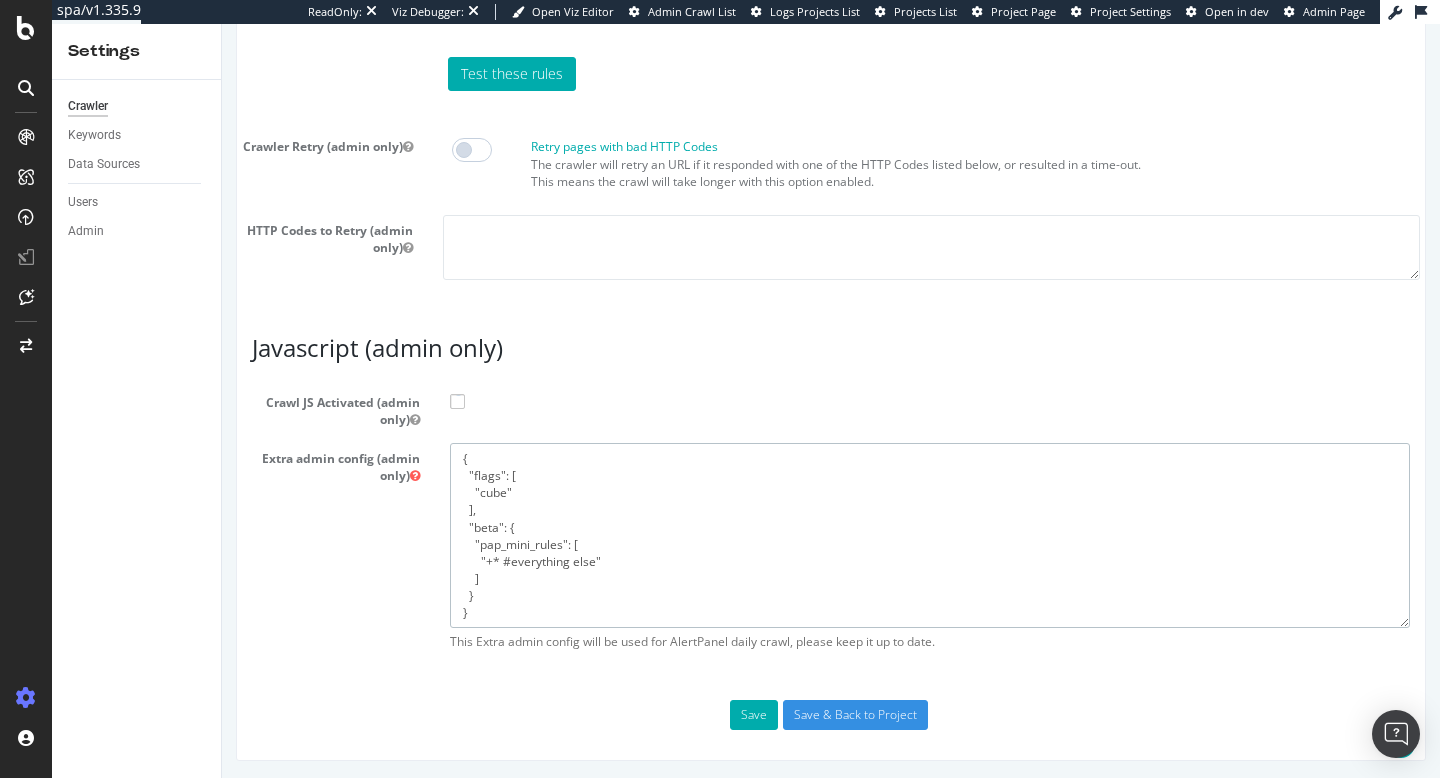 type on "{
"flags": [
"cube"
],
"beta": {
"pap_mini_rules": [
"+* #everything else"
]
}
}" 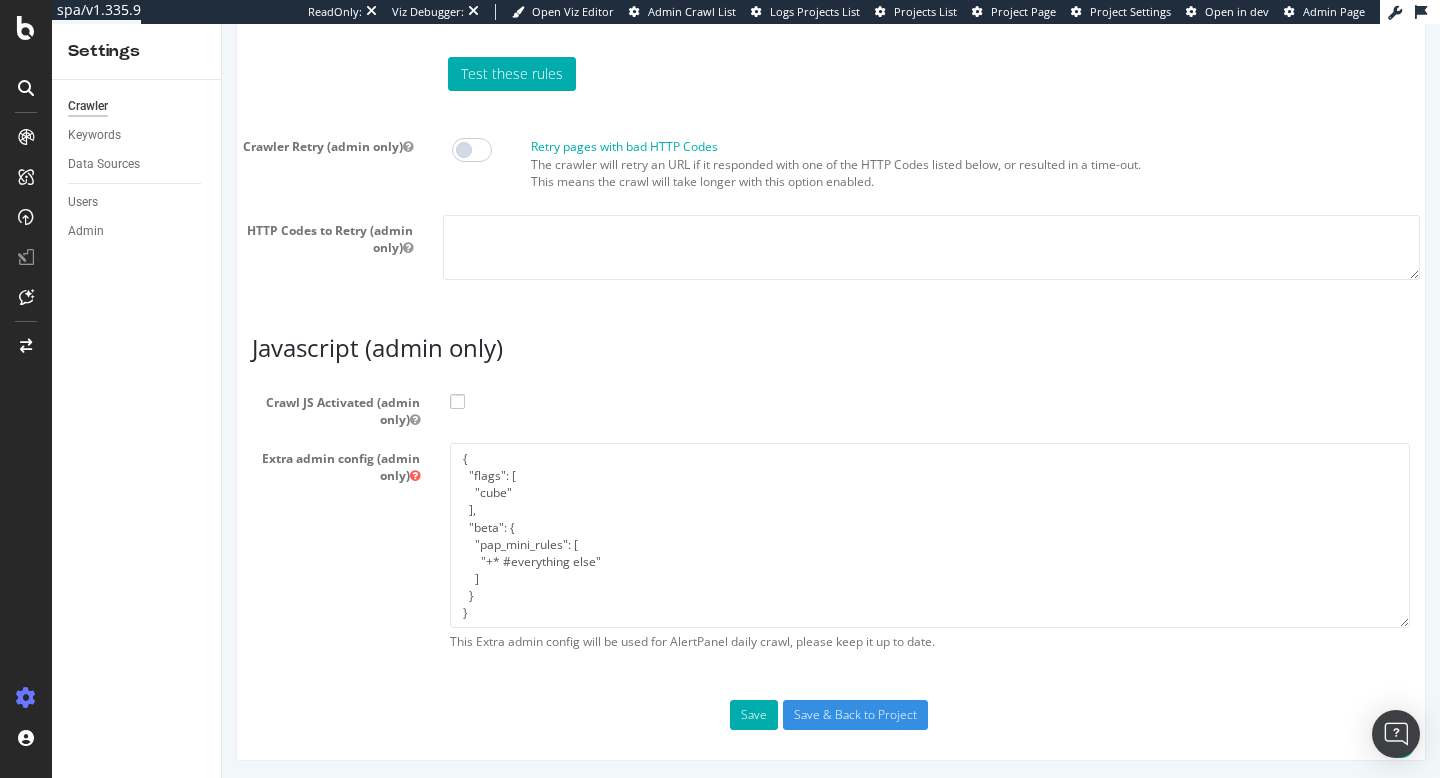 click at bounding box center [457, 401] 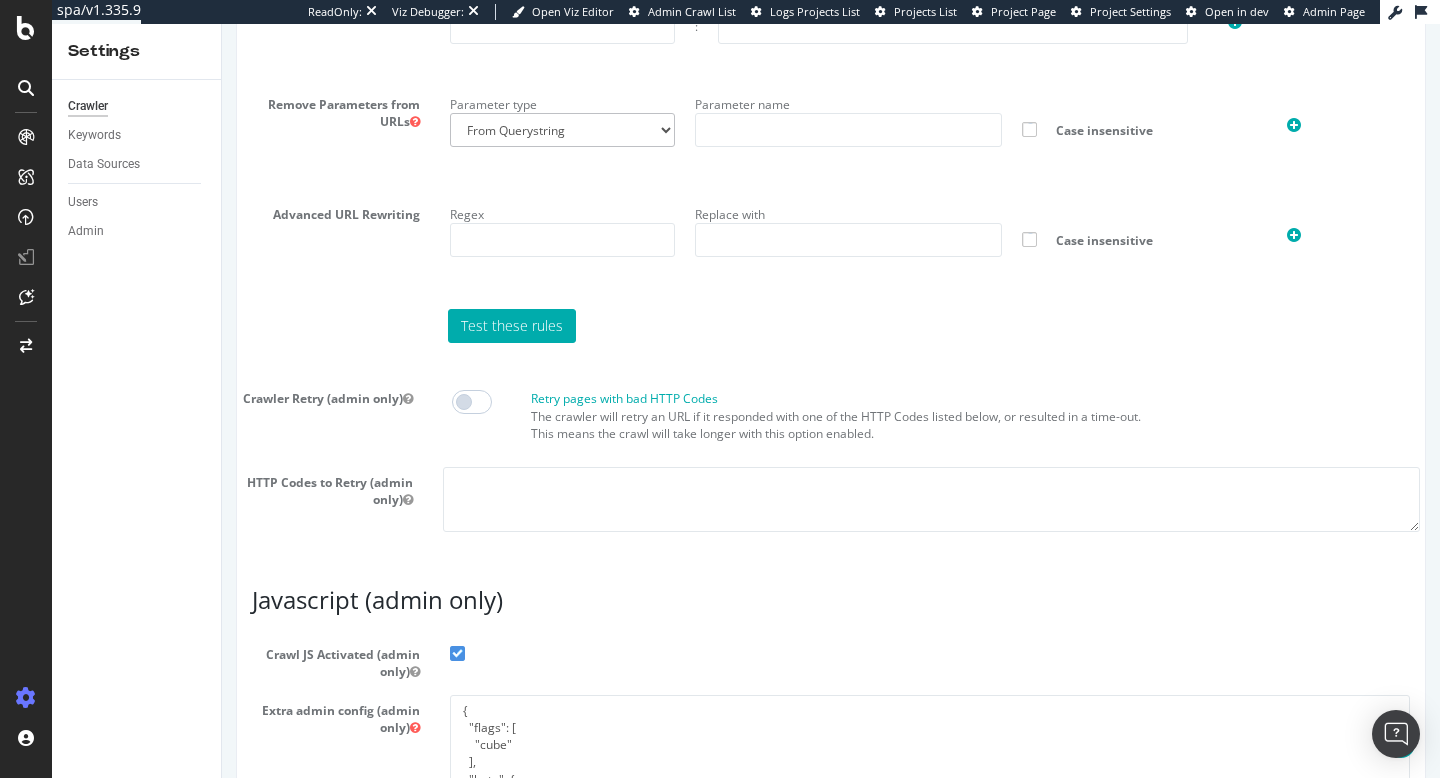 scroll, scrollTop: 1828, scrollLeft: 0, axis: vertical 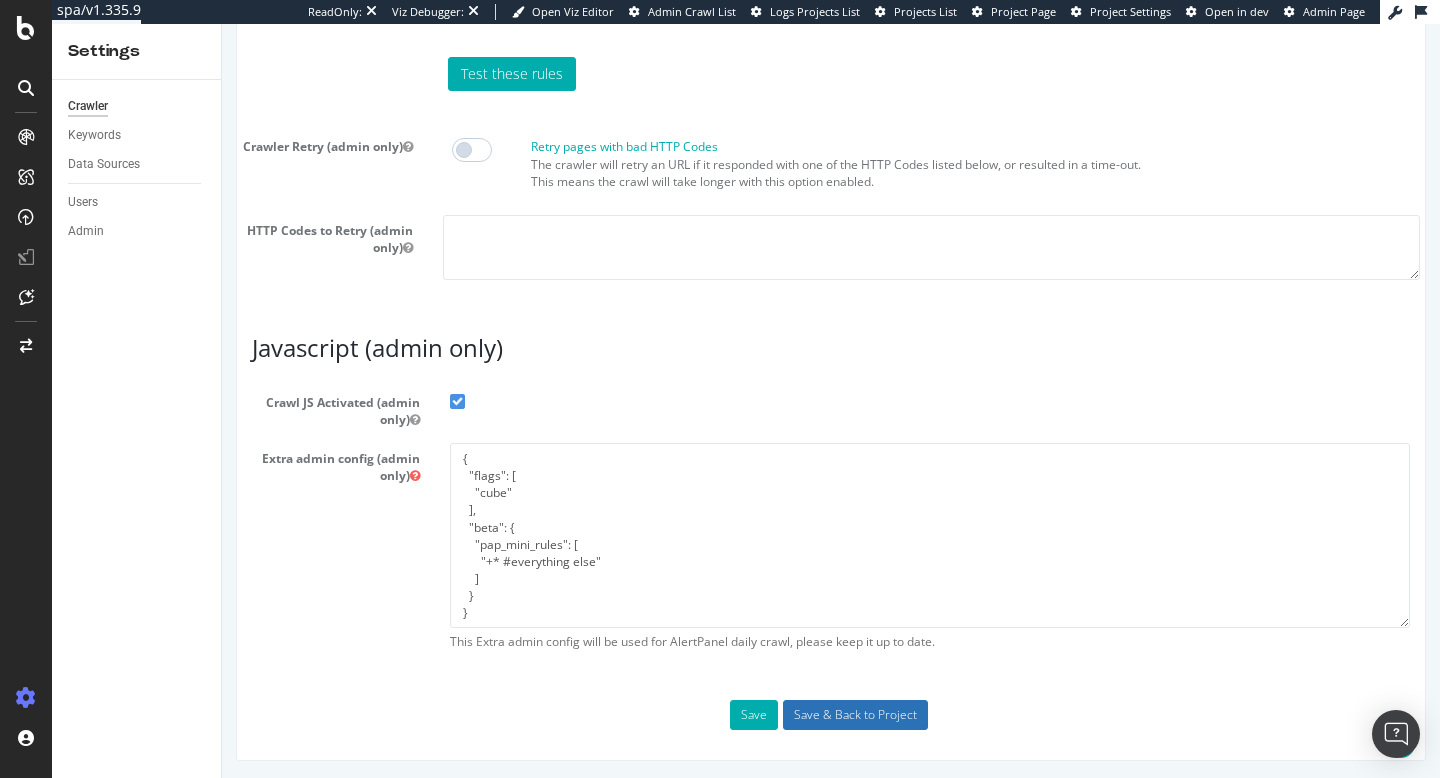 click on "Save & Back to Project" at bounding box center (855, 715) 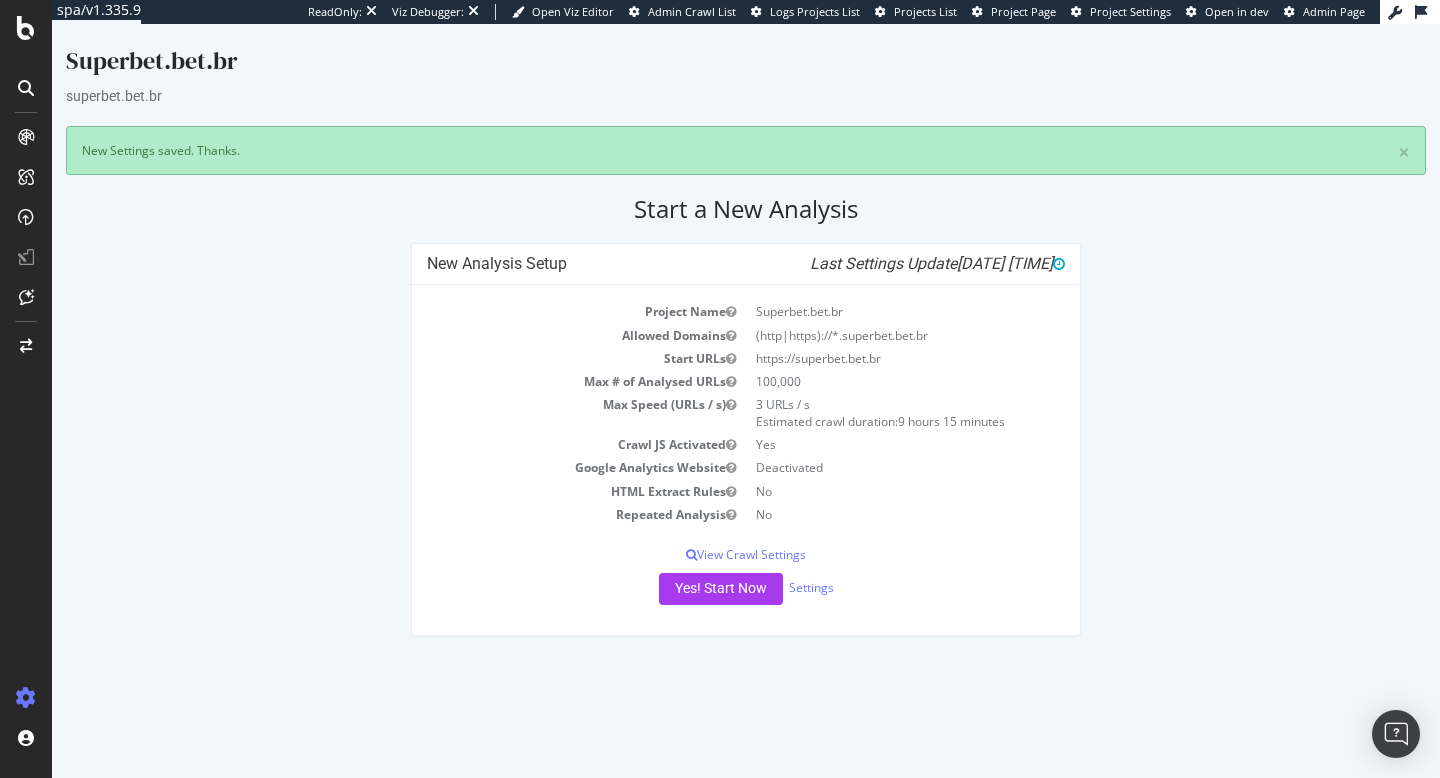 scroll, scrollTop: 0, scrollLeft: 0, axis: both 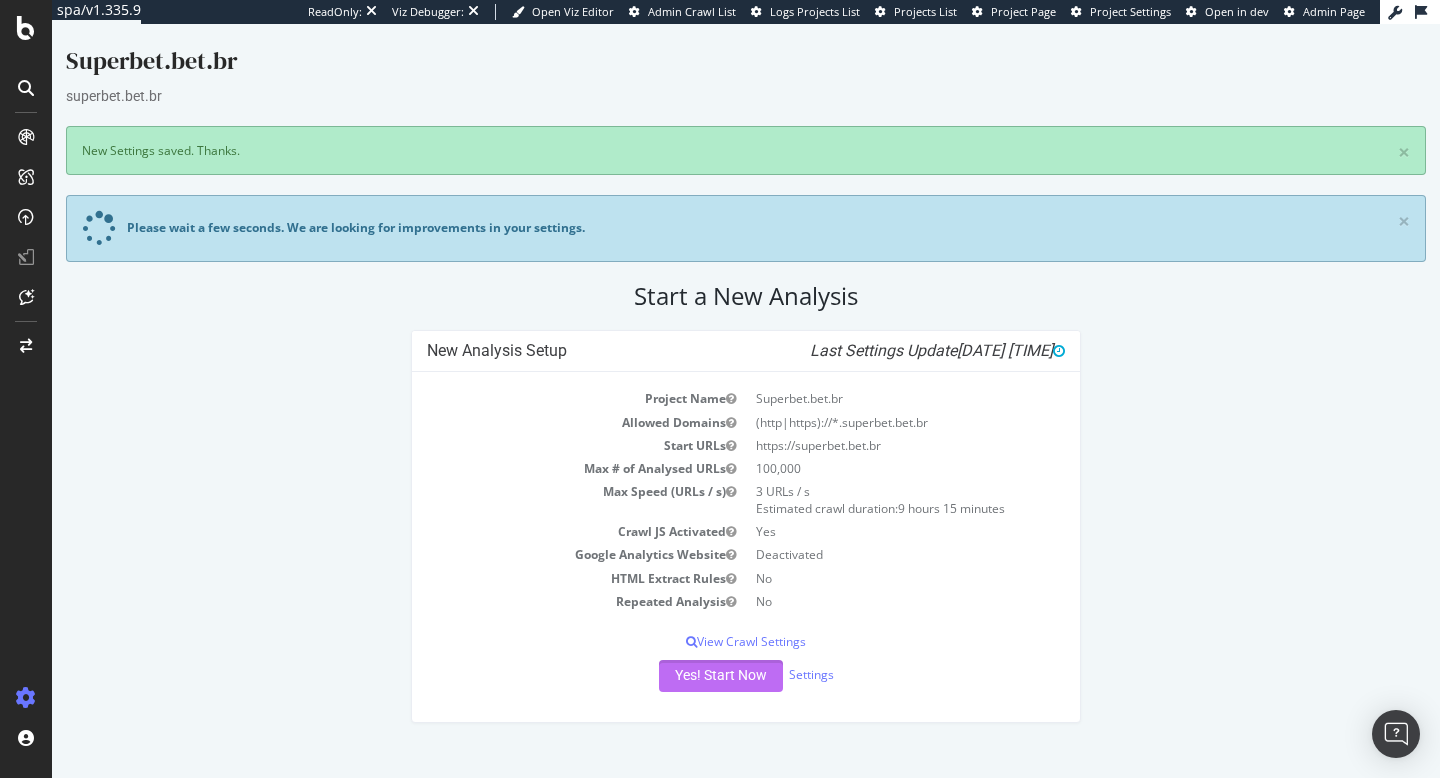 click on "Yes! Start Now" at bounding box center [721, 676] 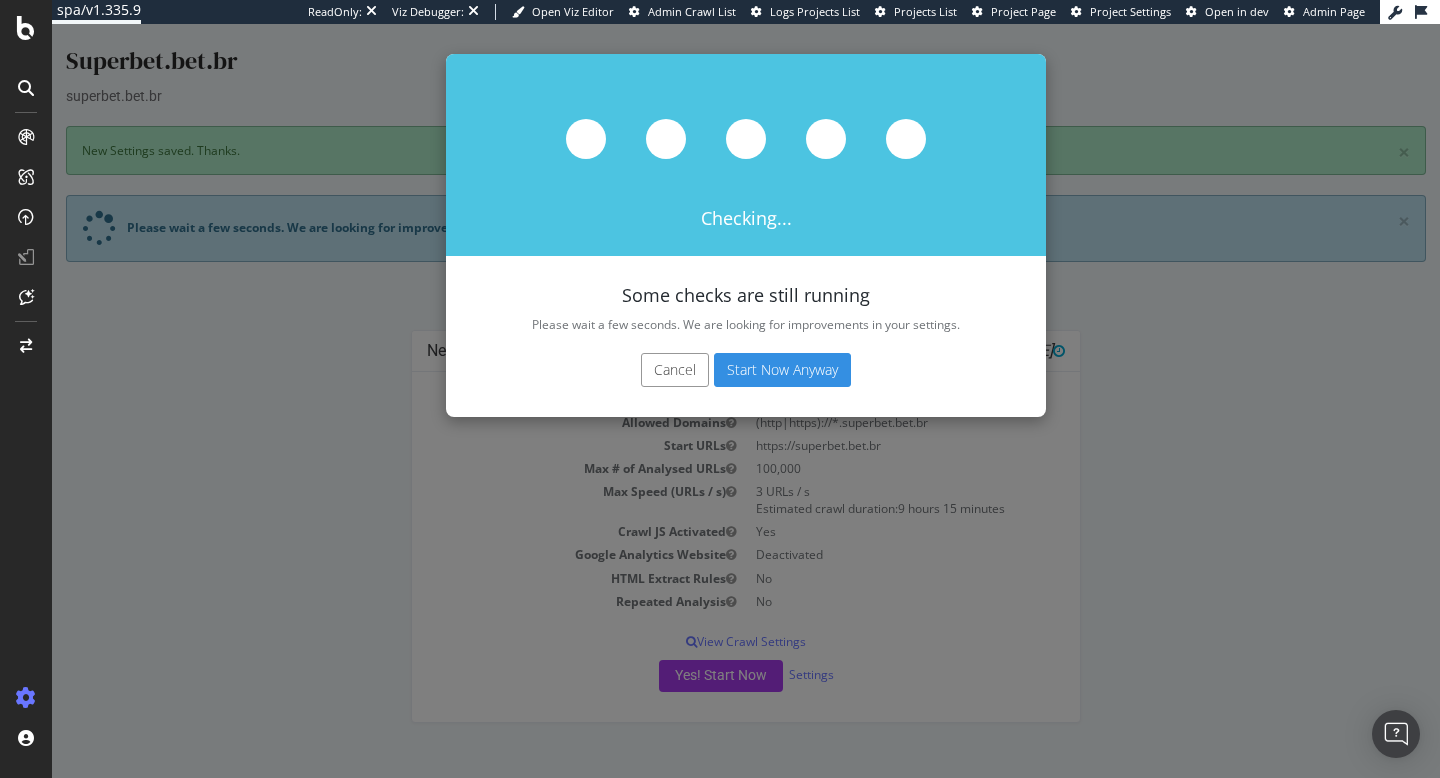 click on "Start Now Anyway" at bounding box center [782, 370] 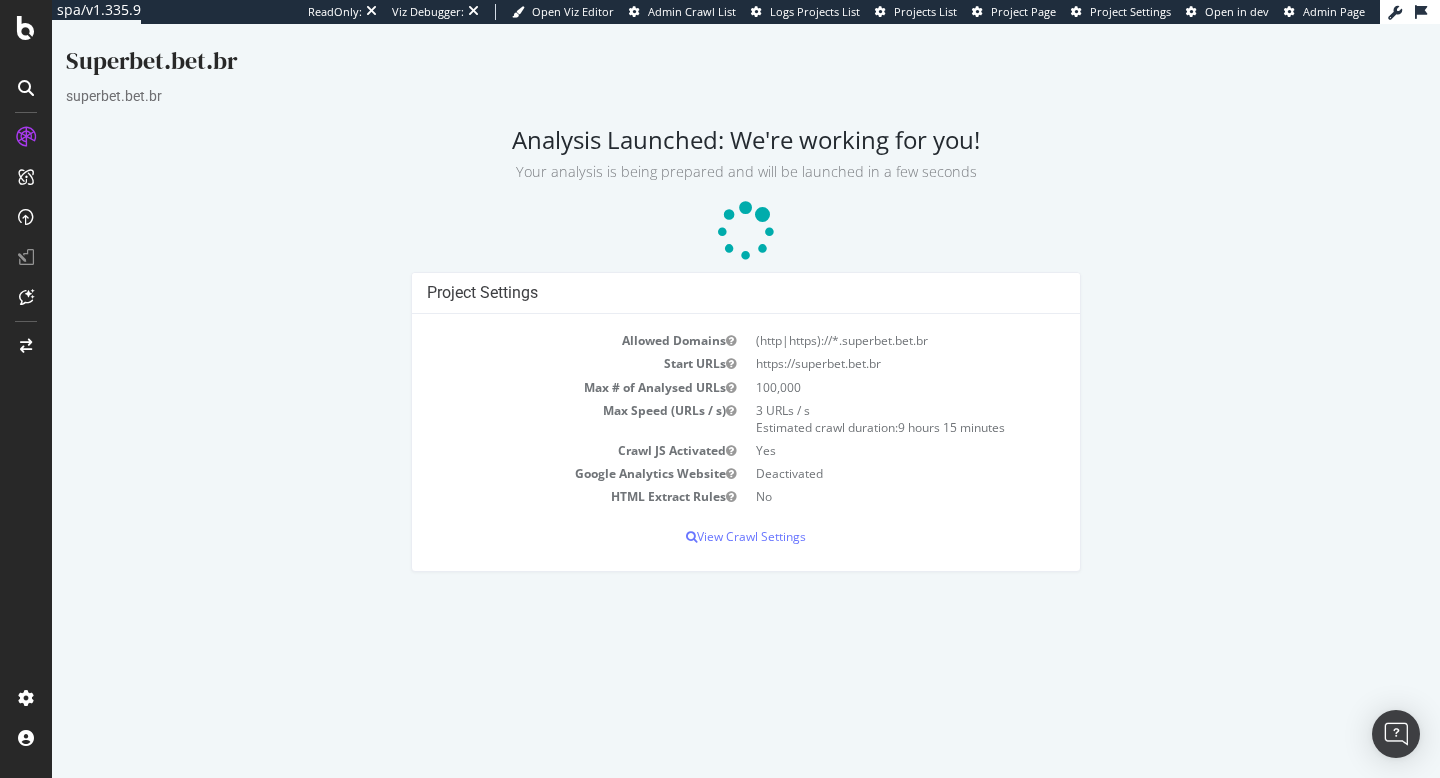 scroll, scrollTop: 0, scrollLeft: 0, axis: both 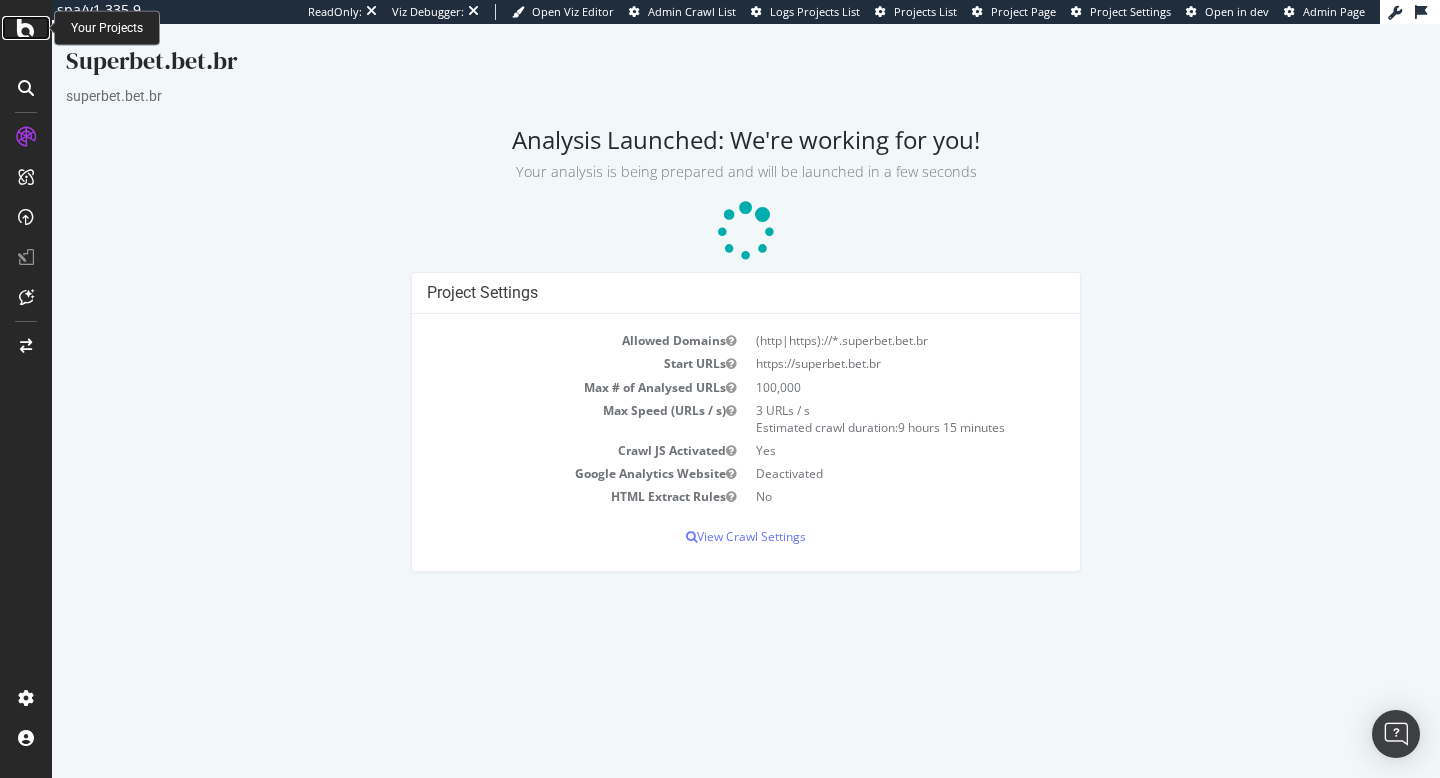 click at bounding box center (26, 28) 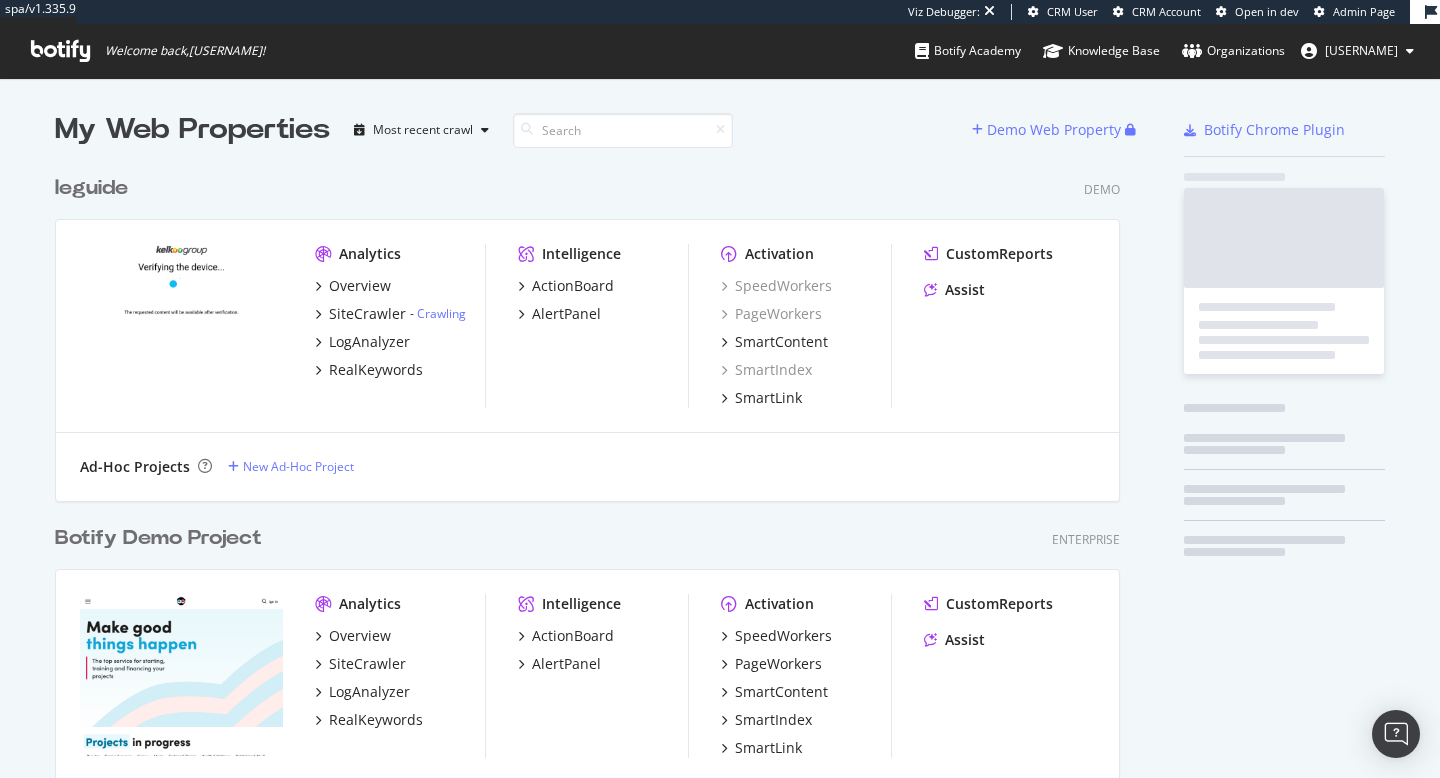 scroll, scrollTop: 1, scrollLeft: 1, axis: both 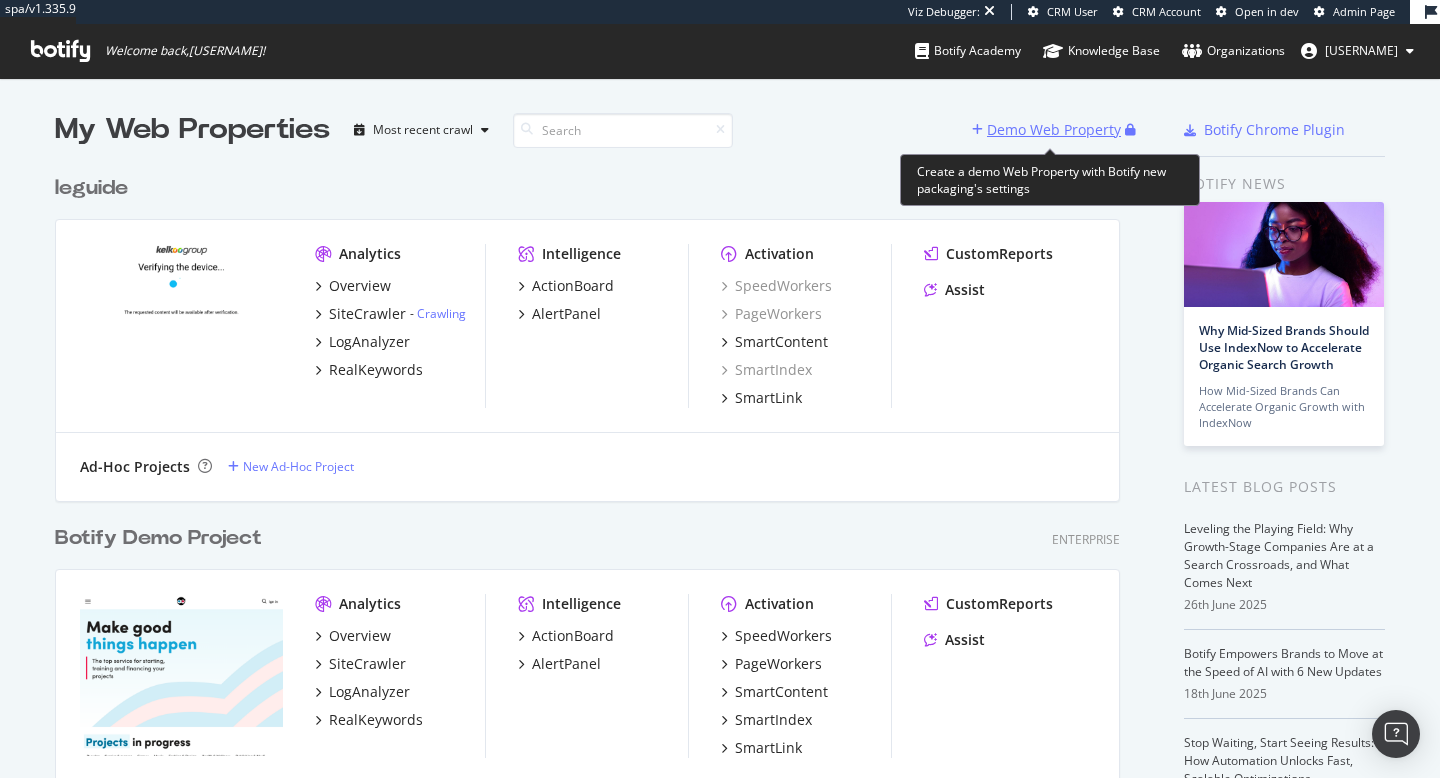 click on "Demo Web Property" at bounding box center (1054, 130) 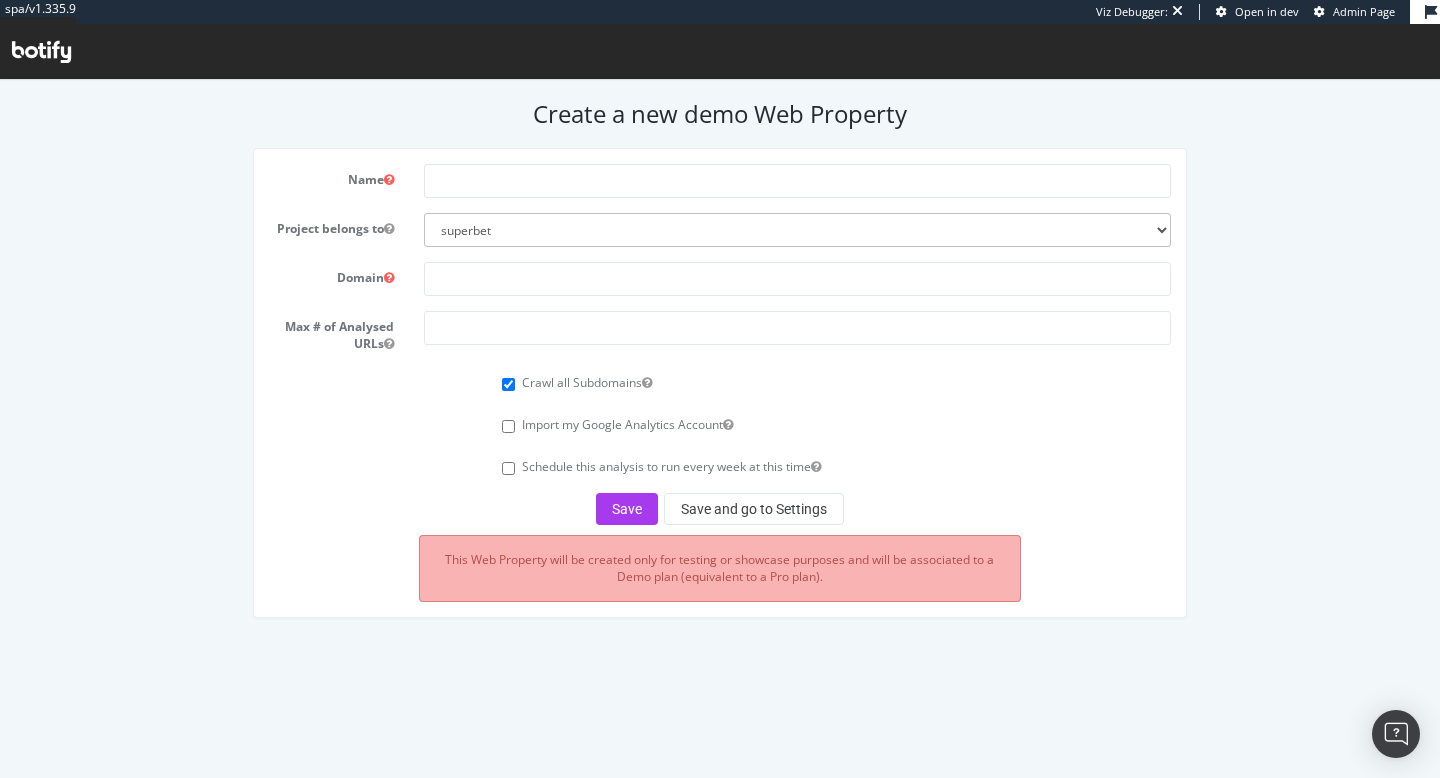 scroll, scrollTop: 0, scrollLeft: 0, axis: both 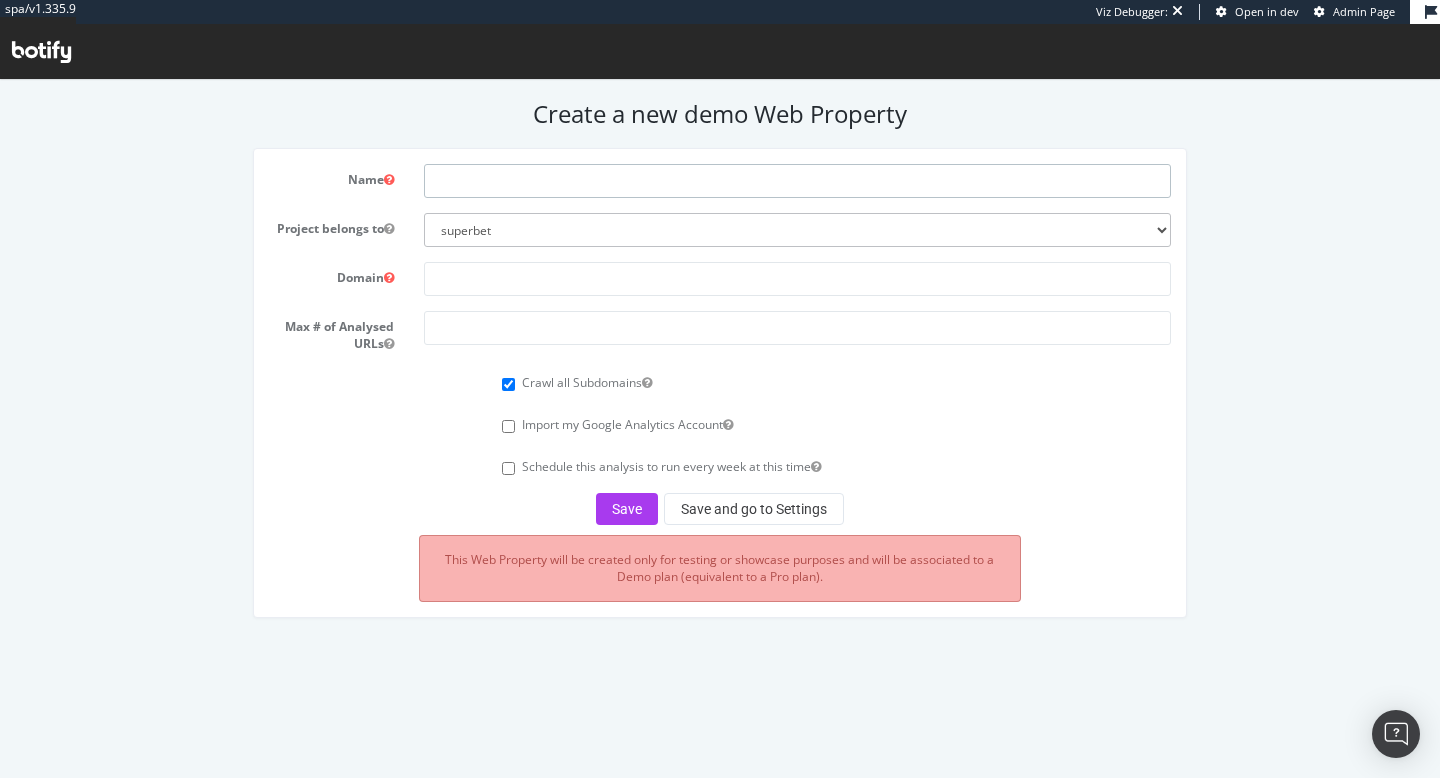 click at bounding box center (797, 181) 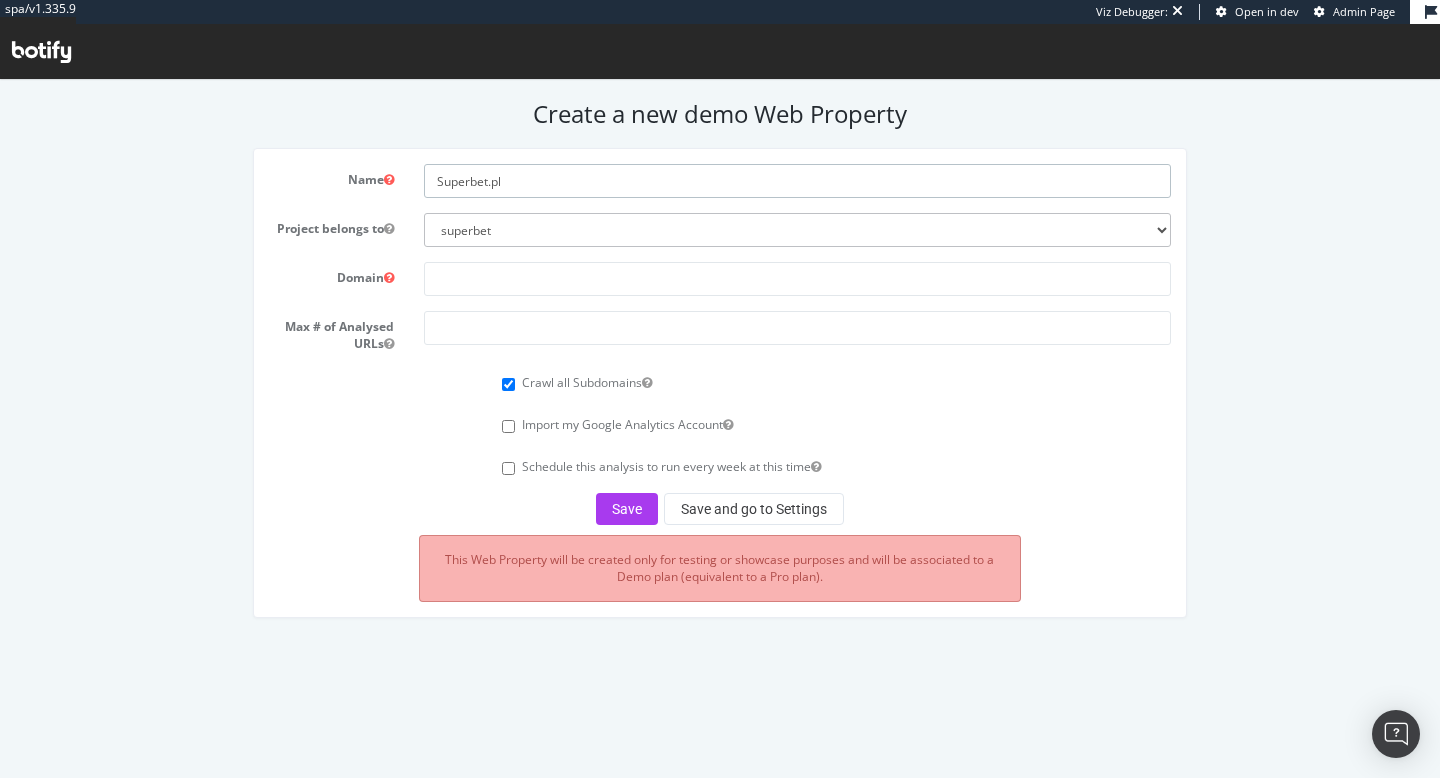 type on "Superbet.pl" 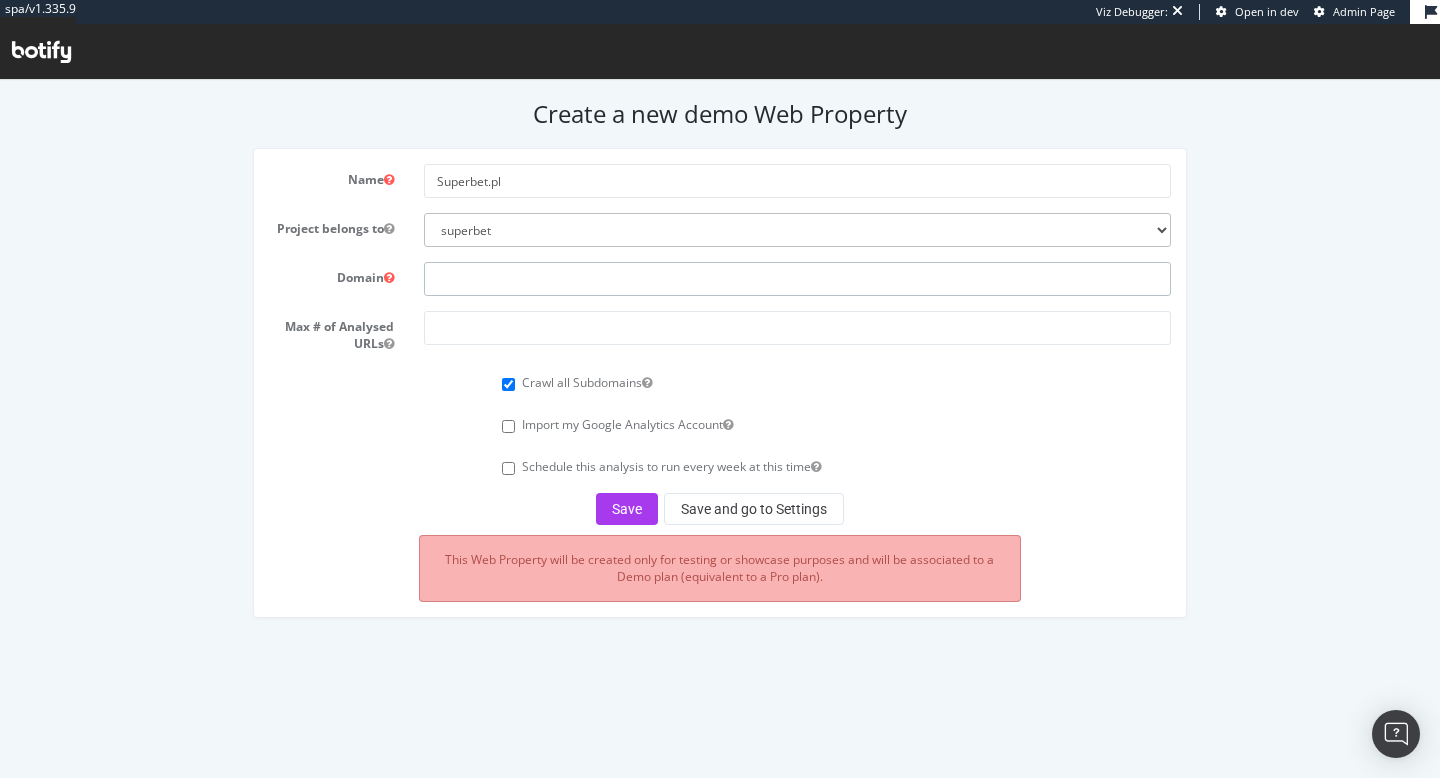 click at bounding box center (797, 279) 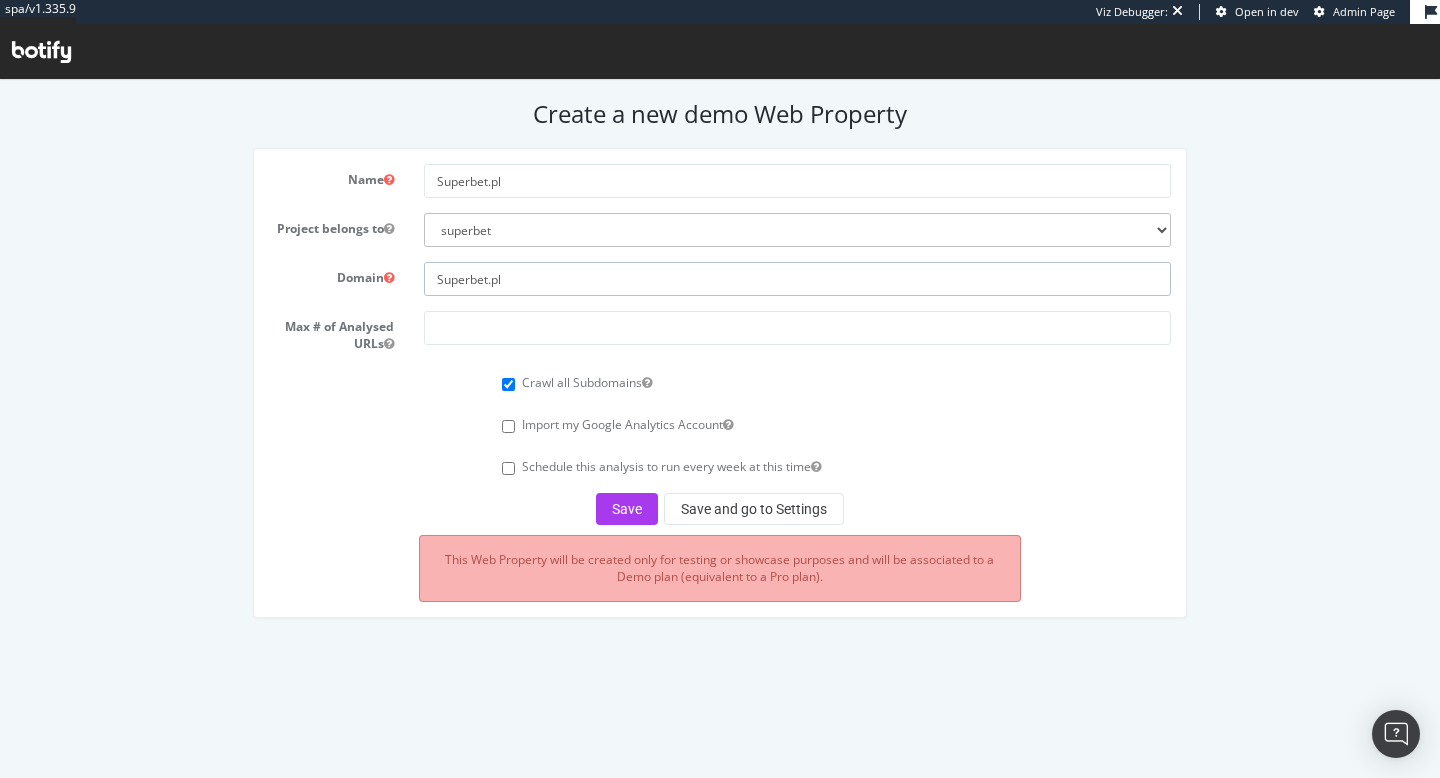 drag, startPoint x: 440, startPoint y: 278, endPoint x: 476, endPoint y: 379, distance: 107.22407 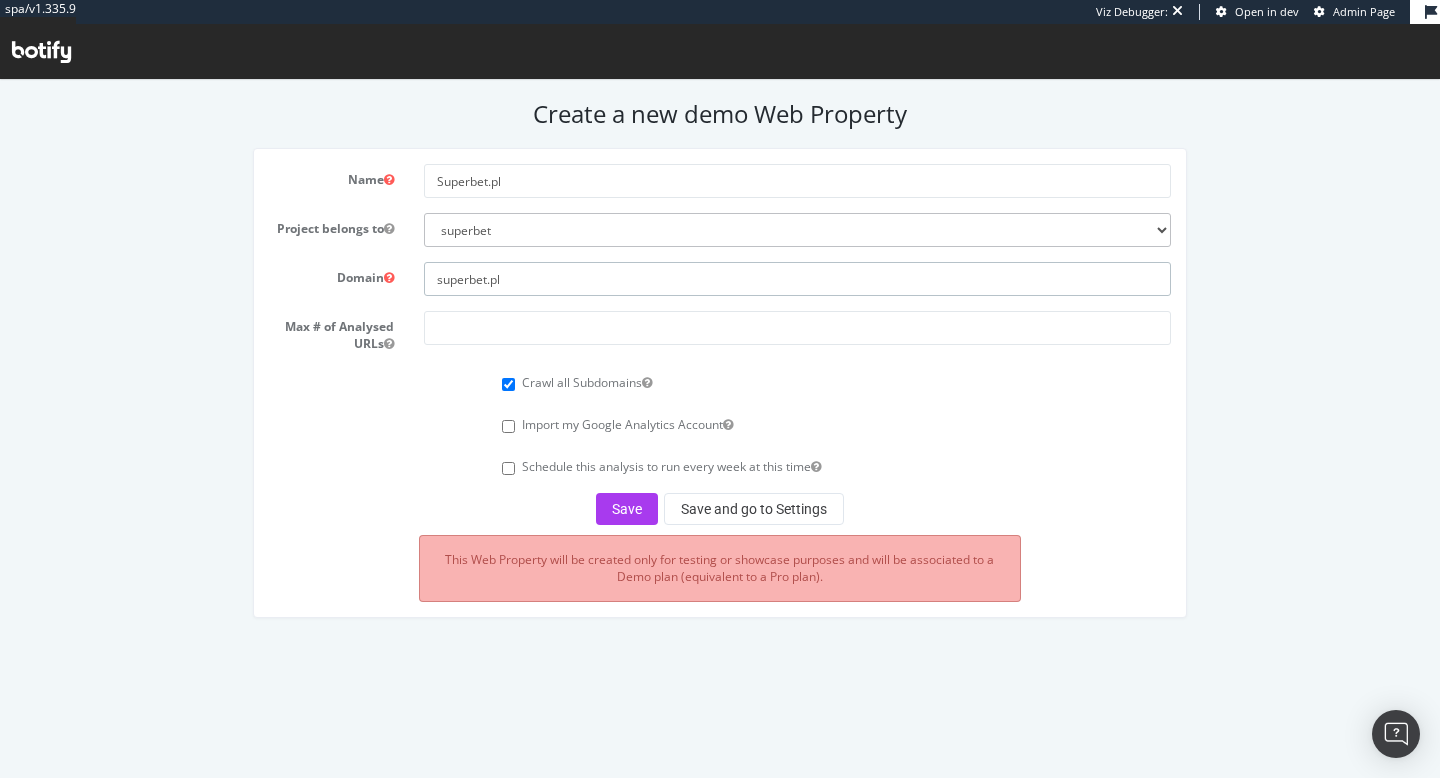 type on "superbet.pl" 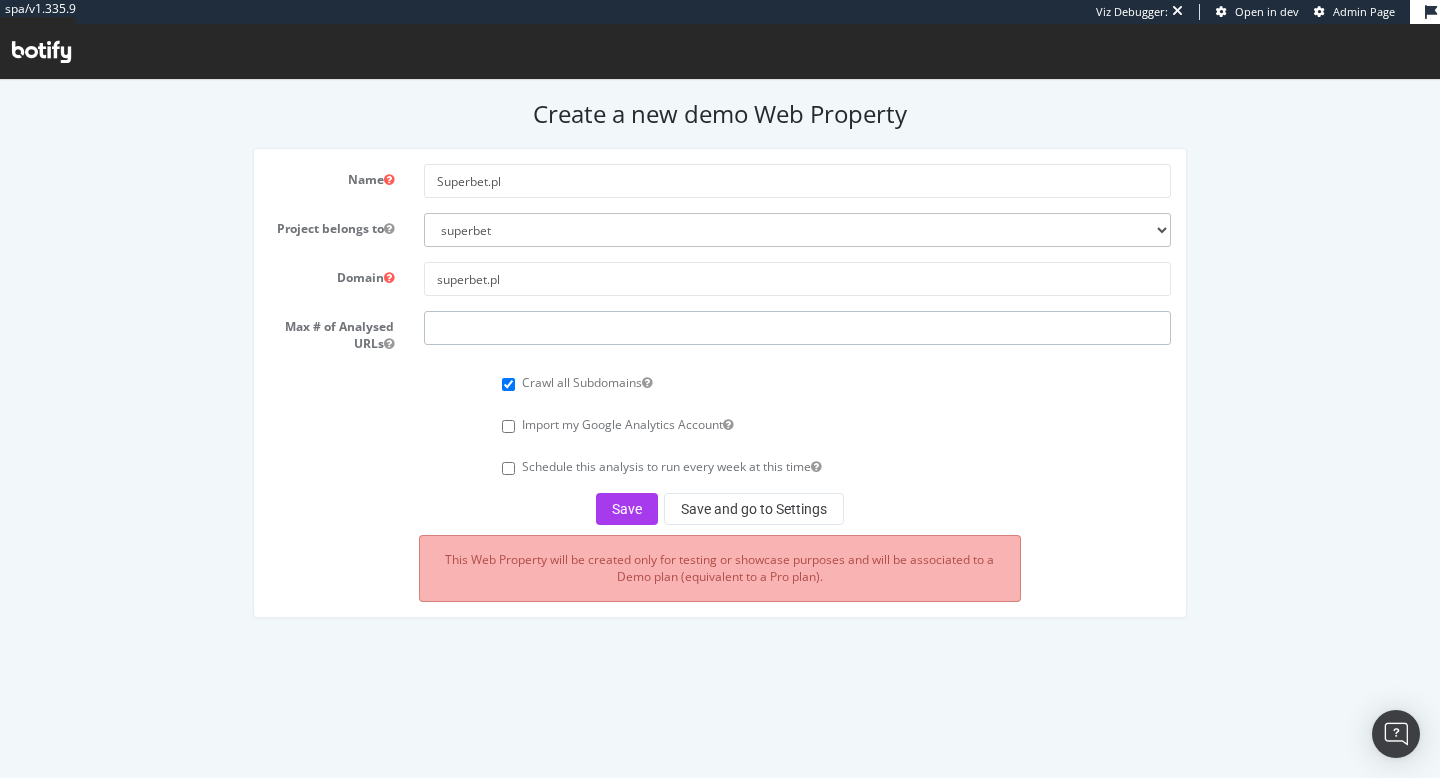 click at bounding box center (797, 328) 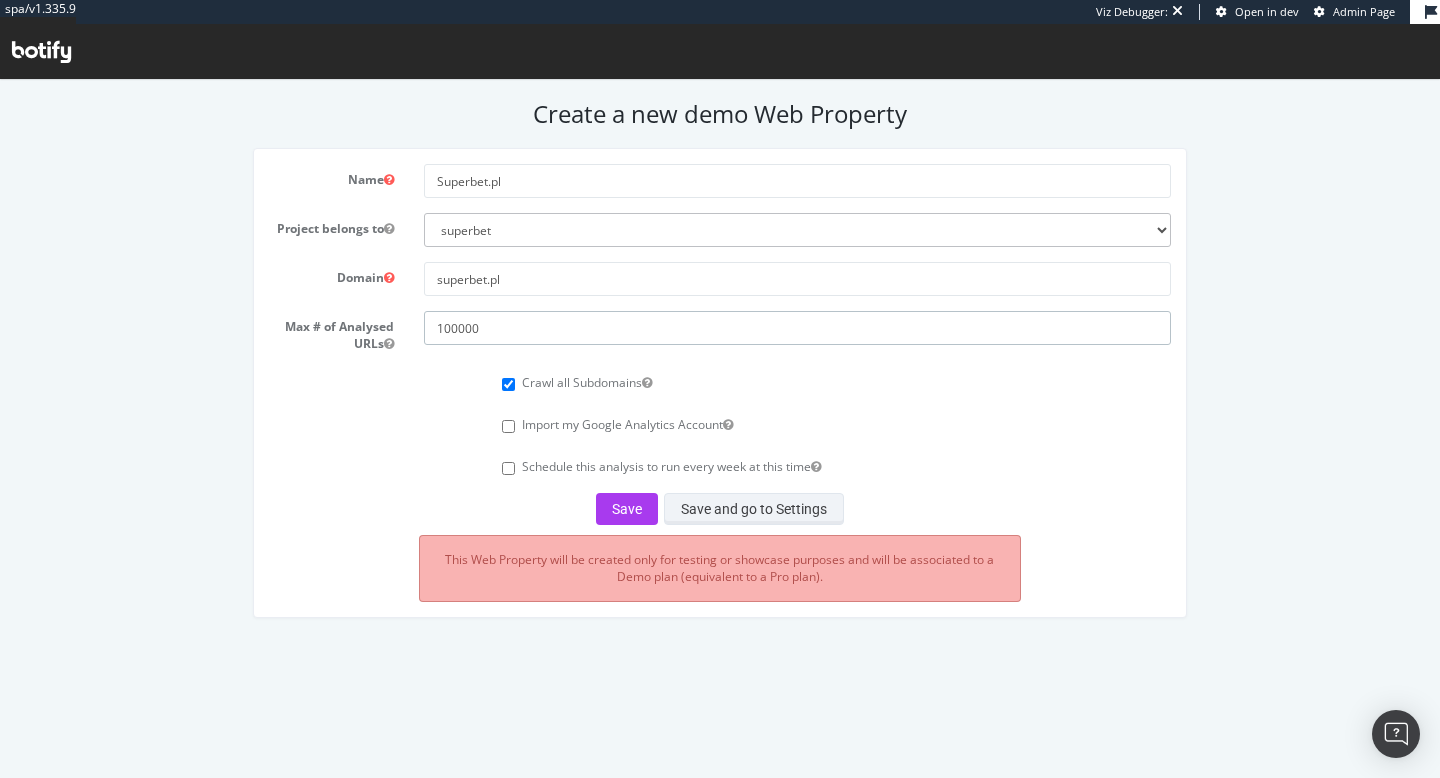 type on "100000" 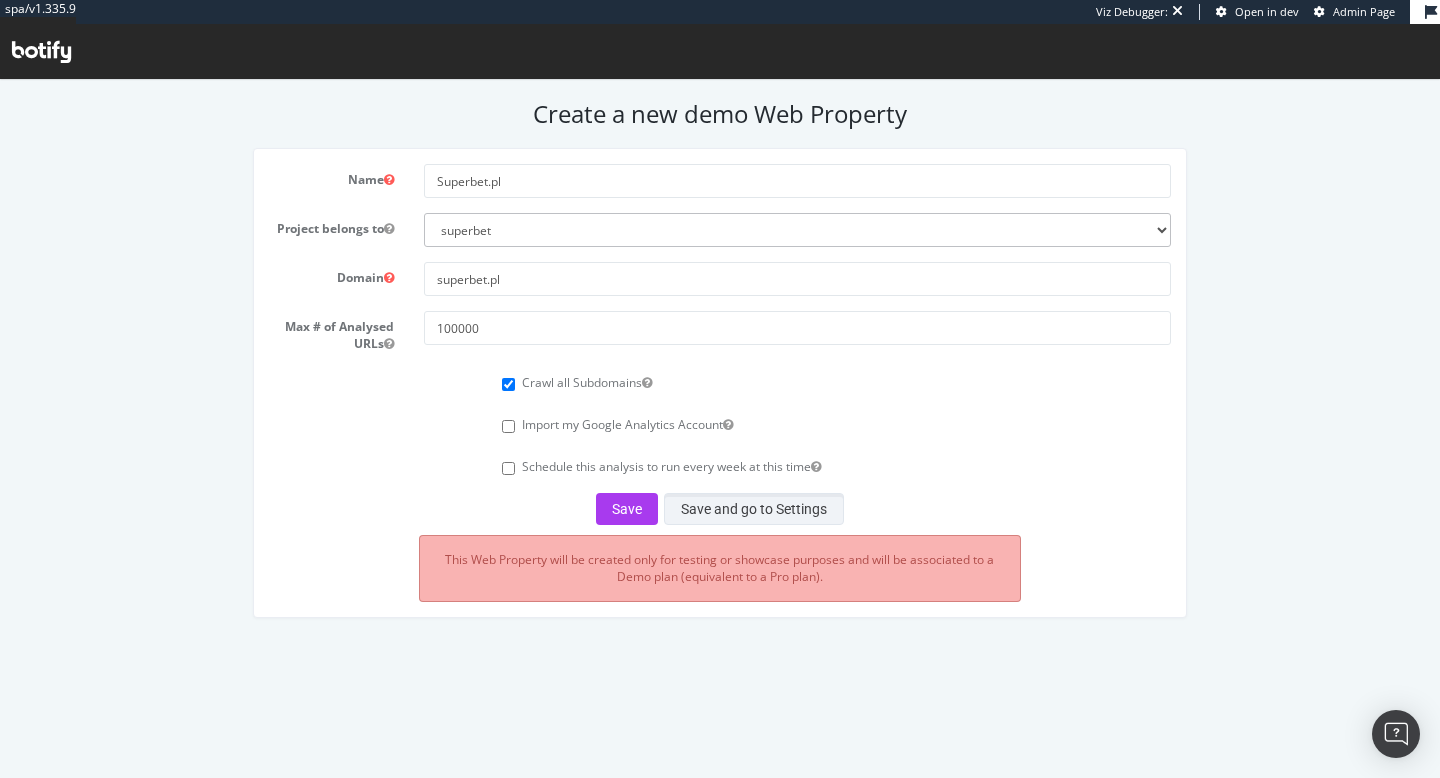 click on "Save and go to Settings" at bounding box center [754, 509] 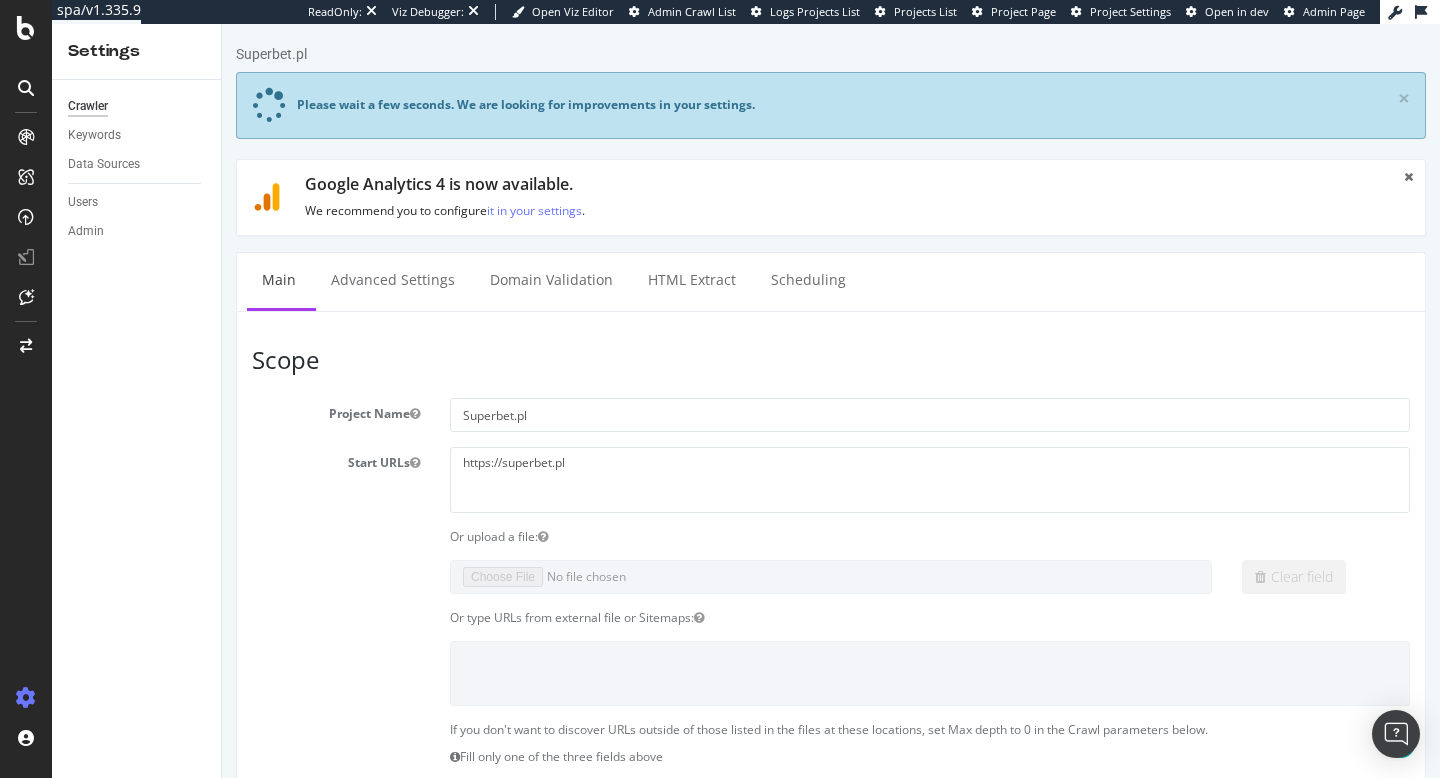 scroll, scrollTop: 1067, scrollLeft: 0, axis: vertical 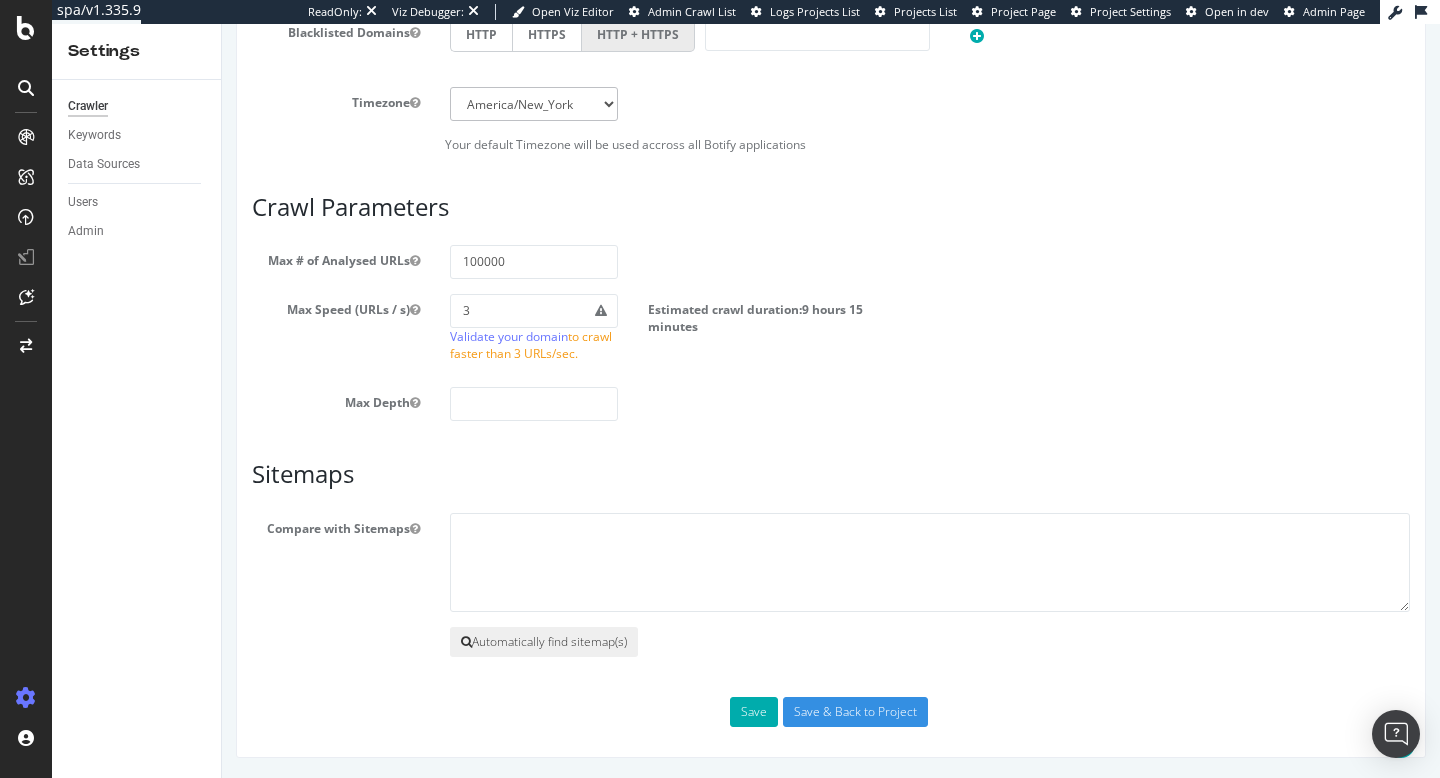 click on "Automatically find sitemap(s)" at bounding box center [544, 642] 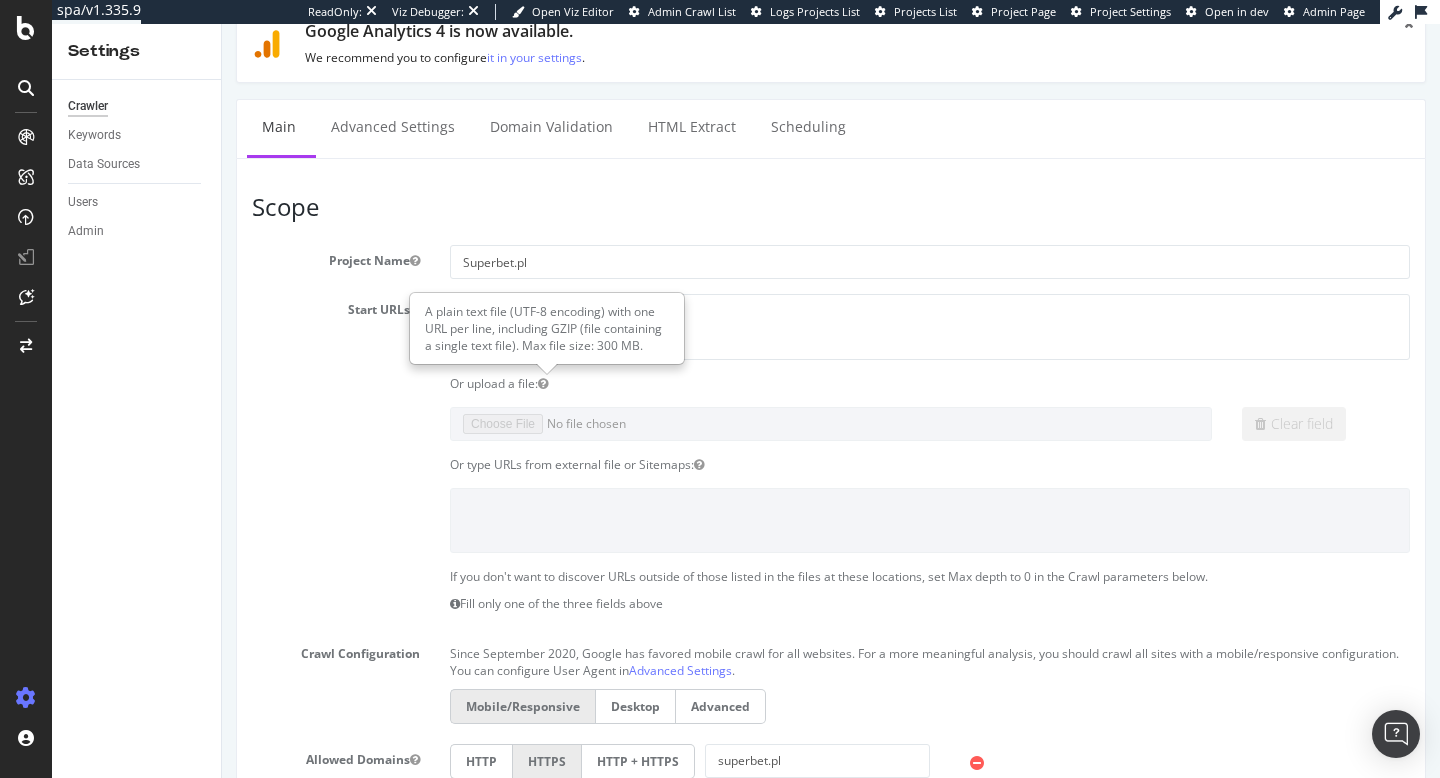 scroll, scrollTop: 0, scrollLeft: 0, axis: both 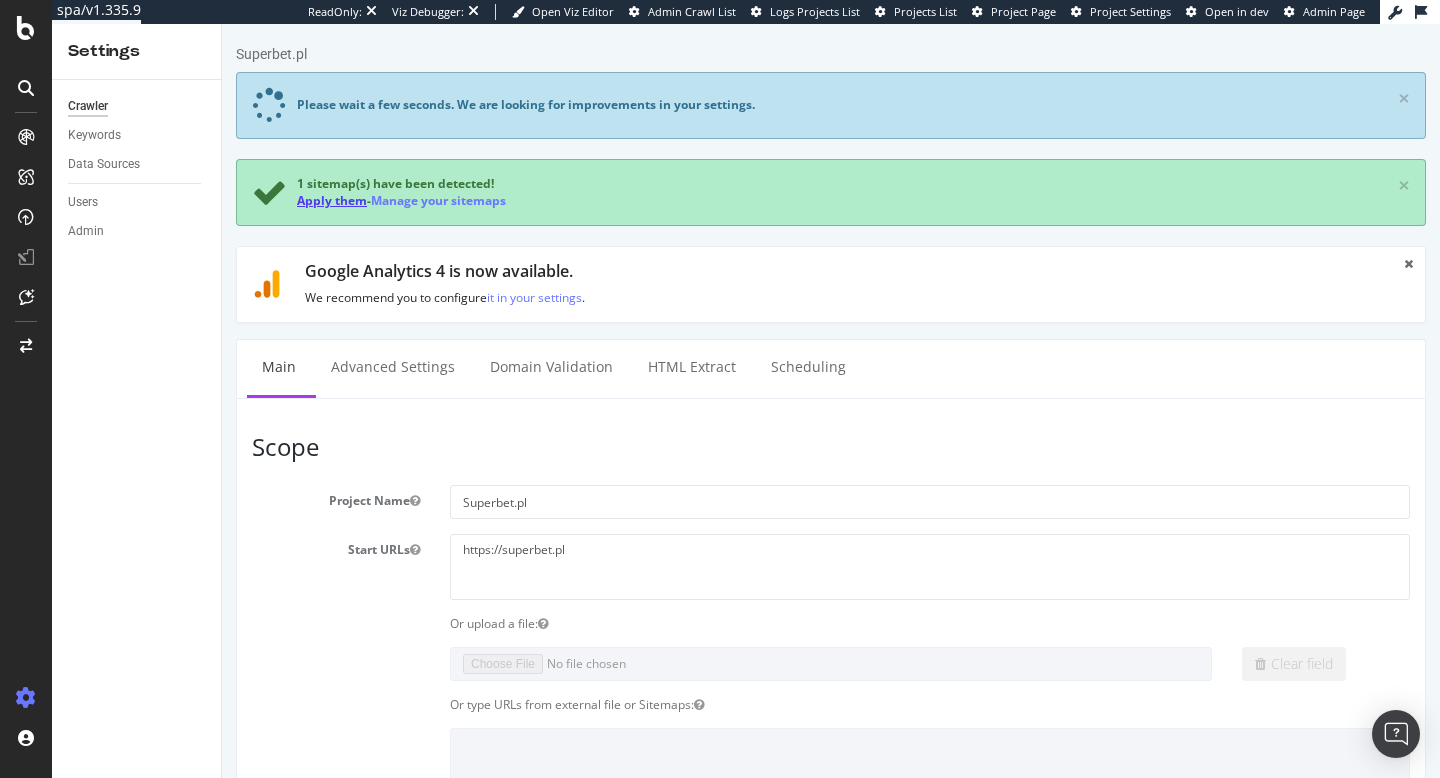 click on "Apply them" at bounding box center (332, 200) 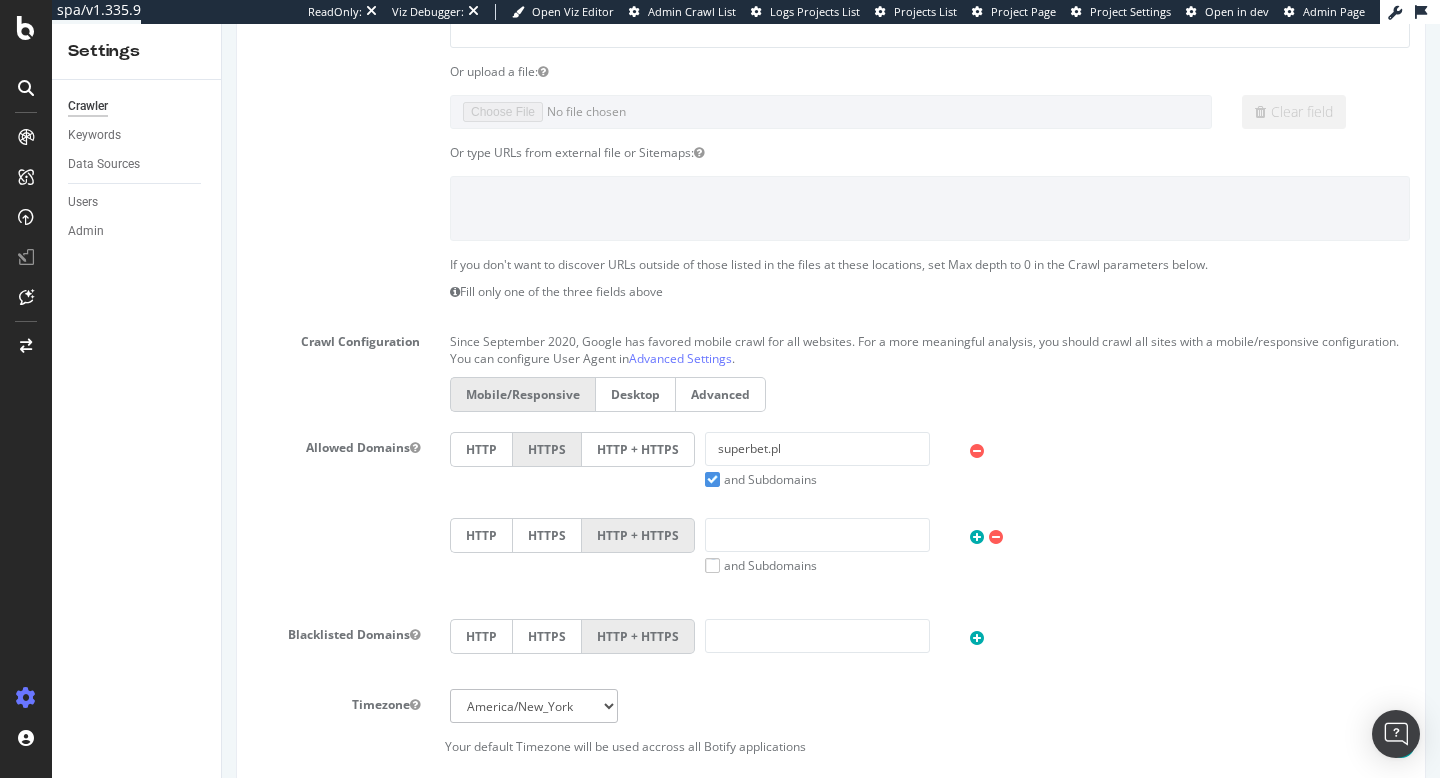 scroll, scrollTop: 1067, scrollLeft: 0, axis: vertical 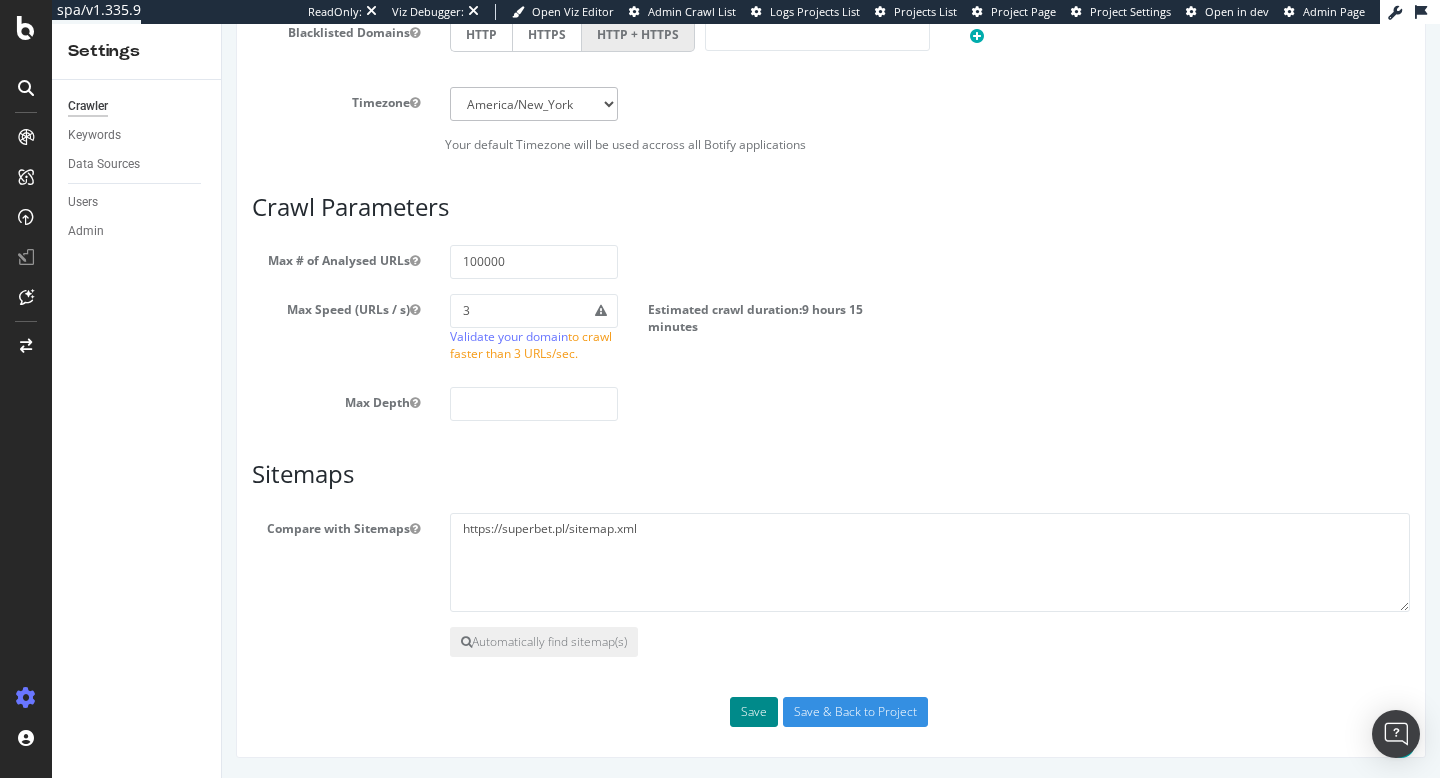 click on "Save" at bounding box center (754, 712) 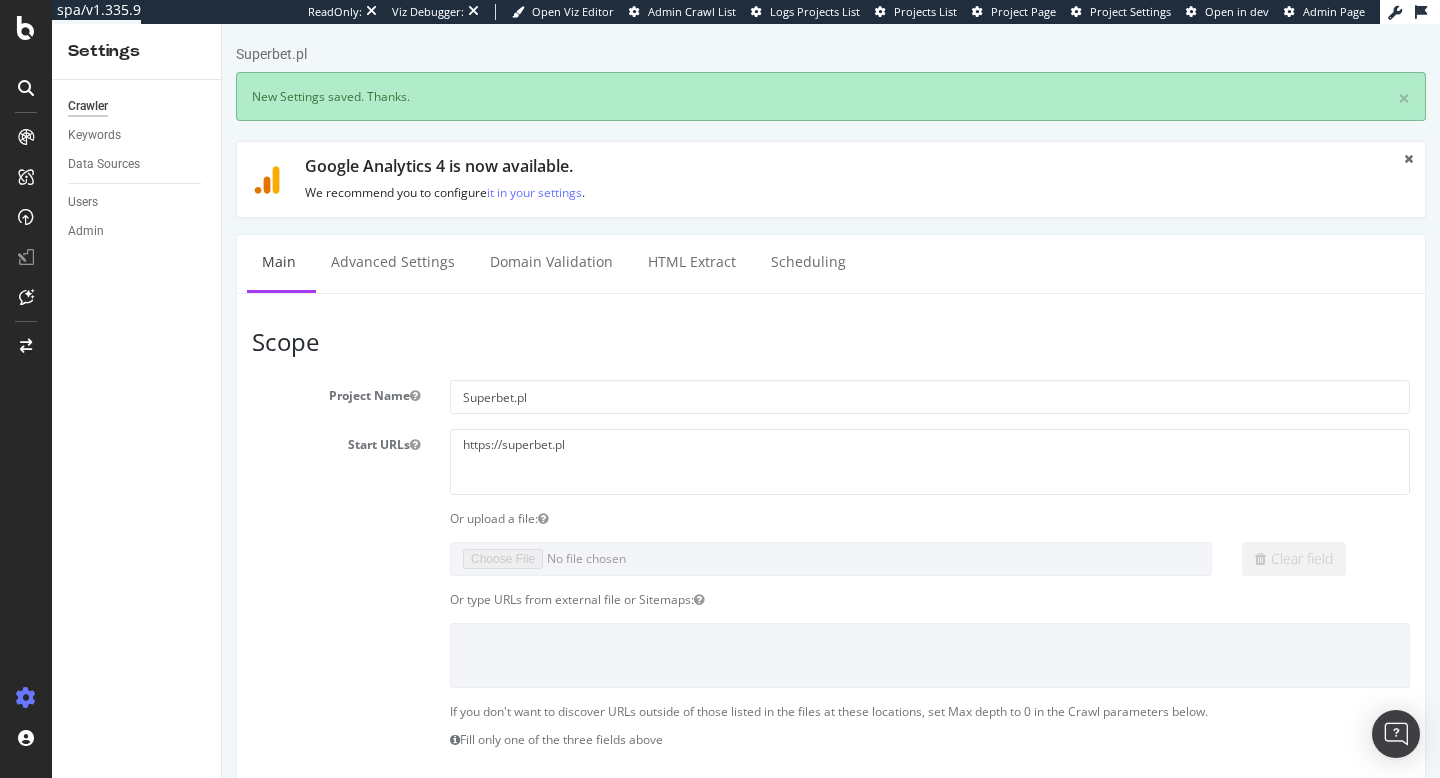 scroll, scrollTop: 0, scrollLeft: 0, axis: both 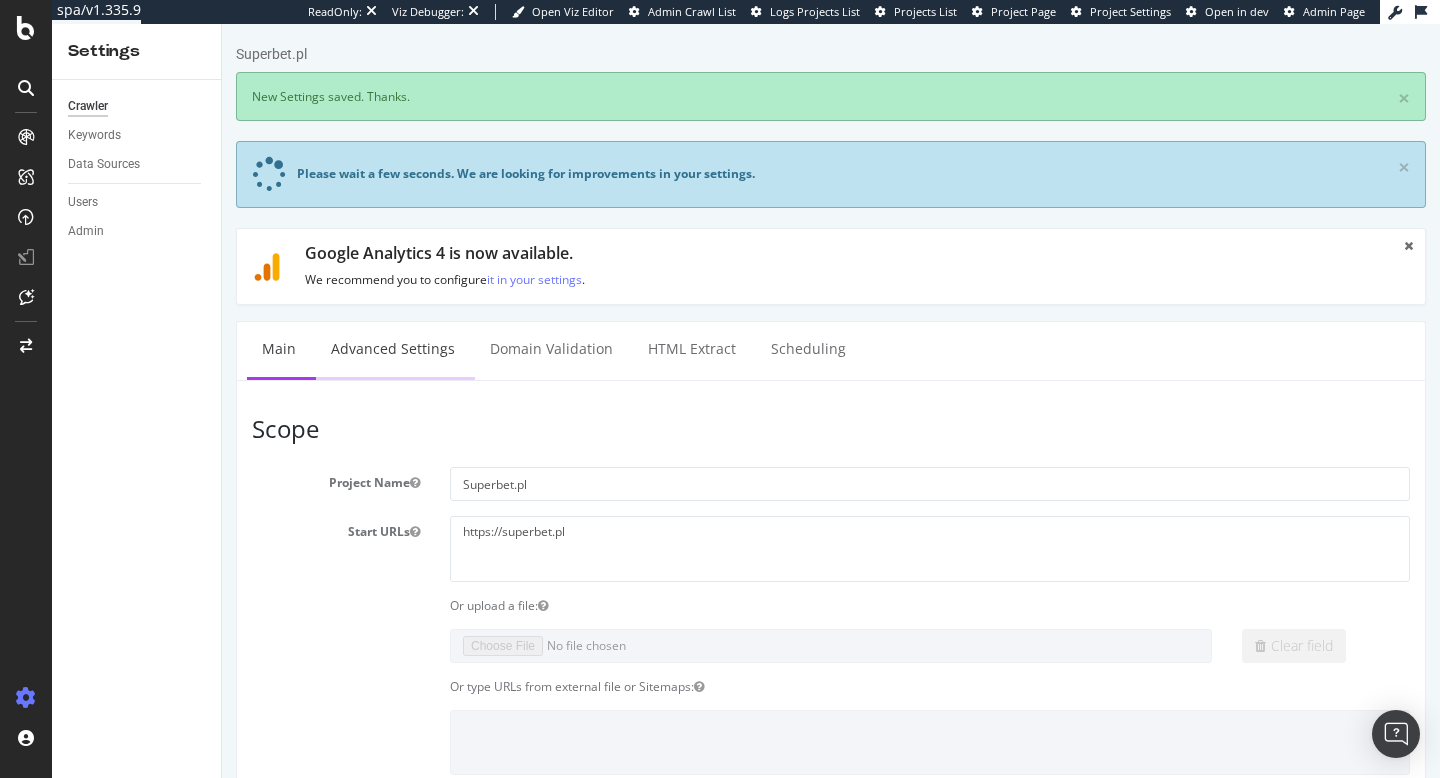 click on "Advanced Settings" at bounding box center (393, 349) 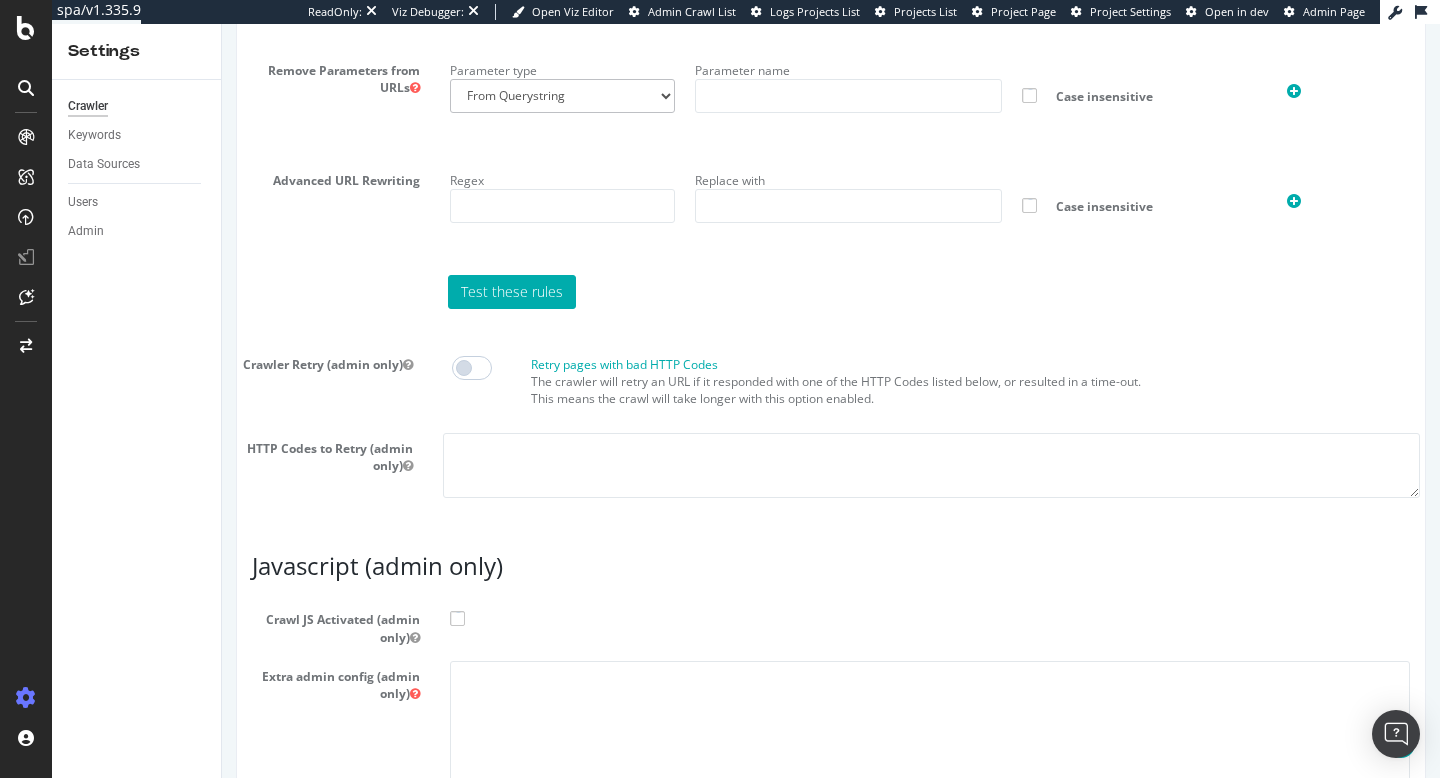 scroll, scrollTop: 1844, scrollLeft: 0, axis: vertical 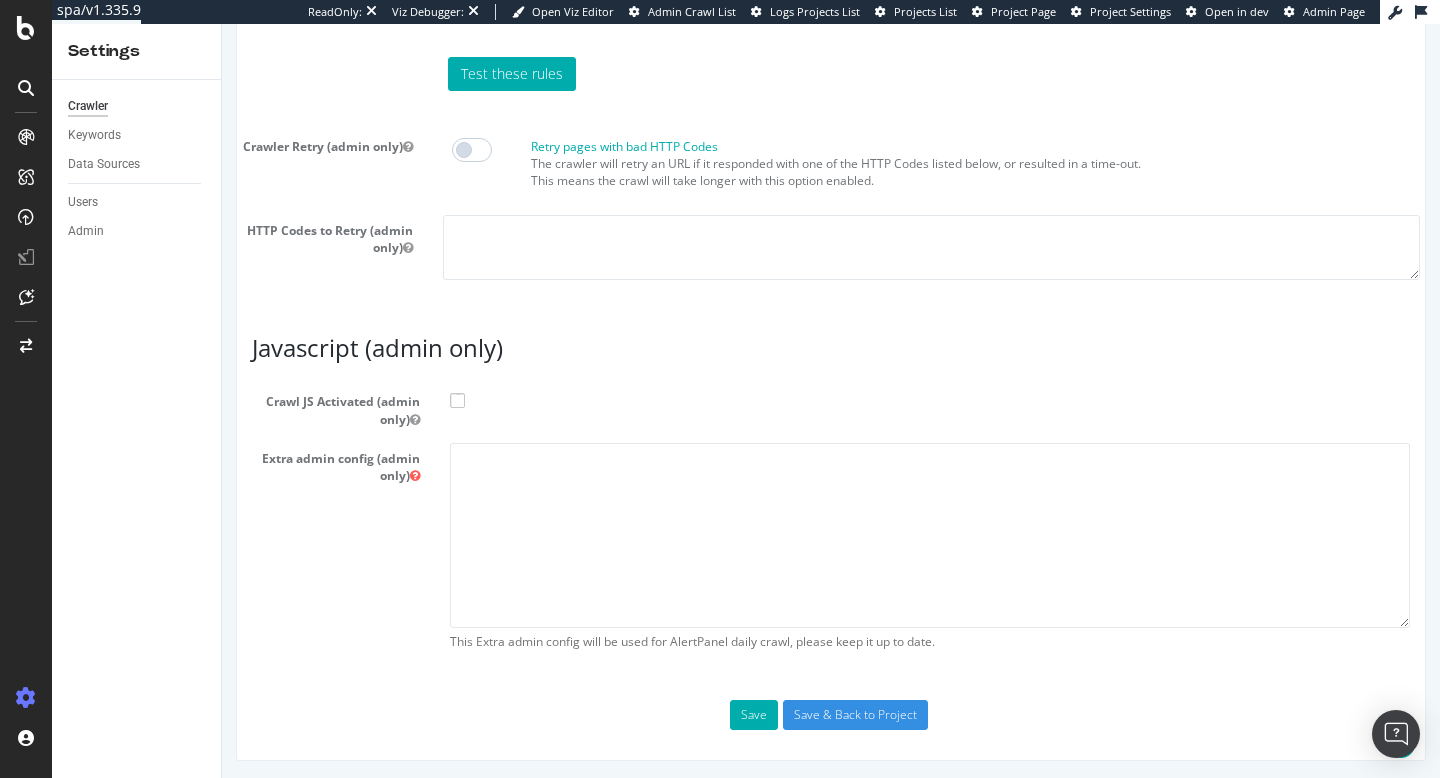 click at bounding box center (457, 400) 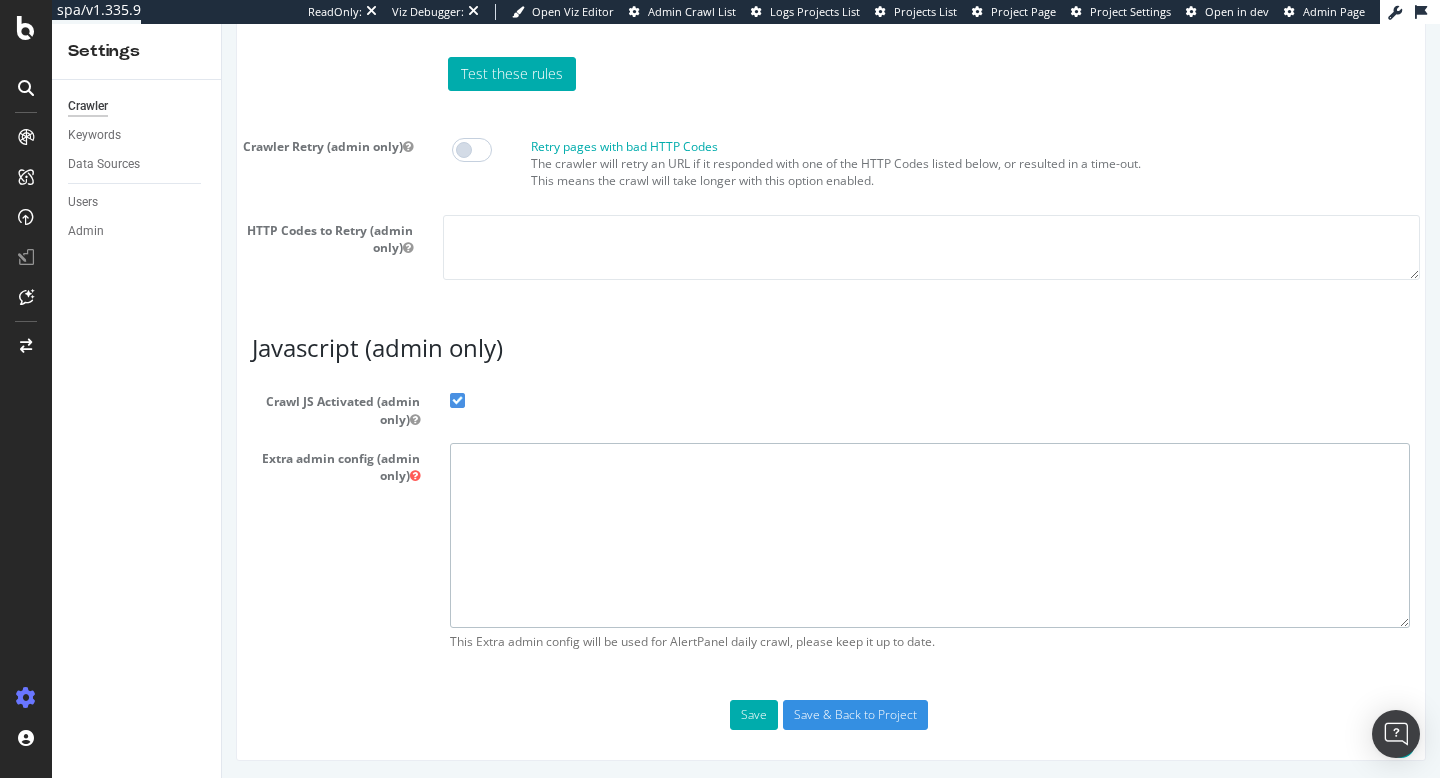 click at bounding box center [930, 535] 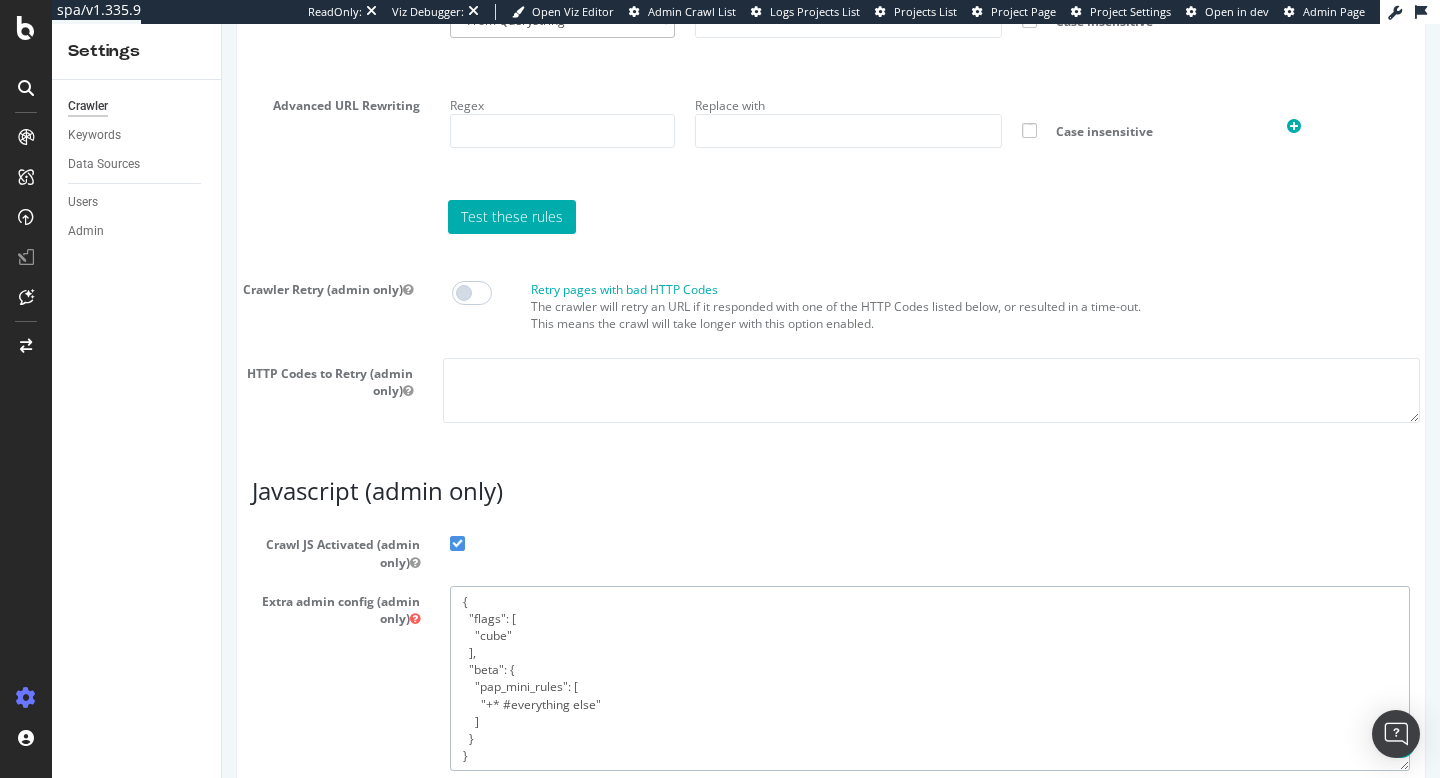 scroll, scrollTop: 1844, scrollLeft: 0, axis: vertical 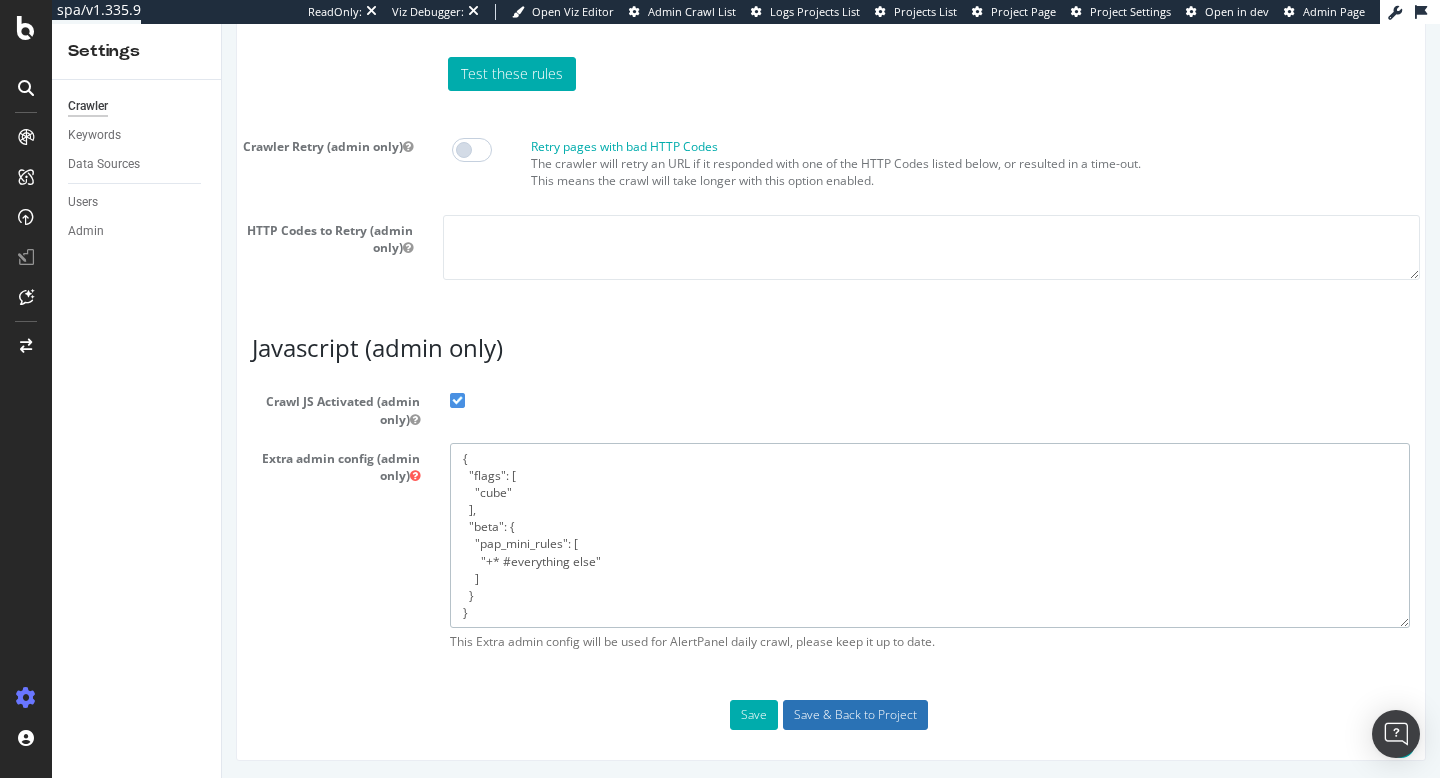 type on "{
"flags": [
"cube"
],
"beta": {
"pap_mini_rules": [
"+* #everything else"
]
}
}" 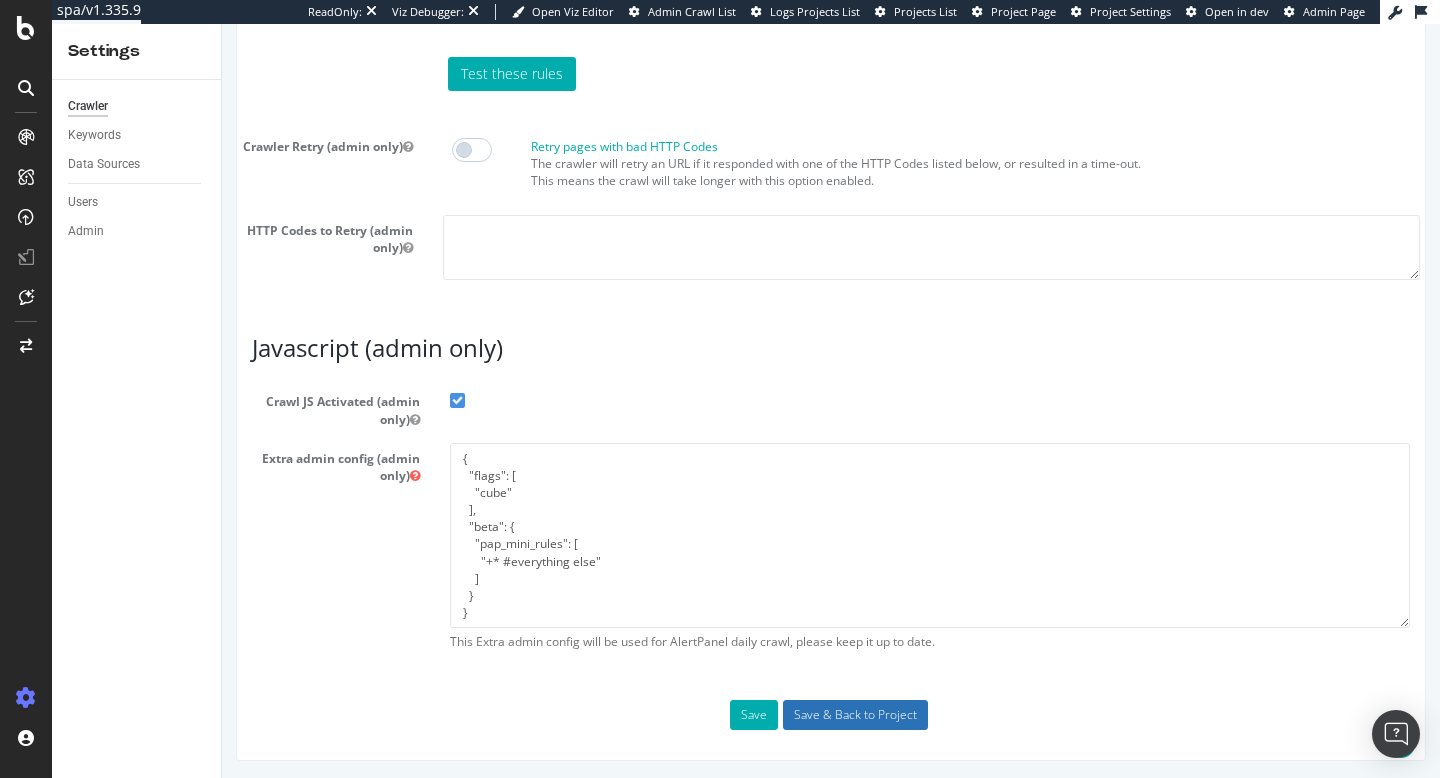click on "Save & Back to Project" at bounding box center [855, 715] 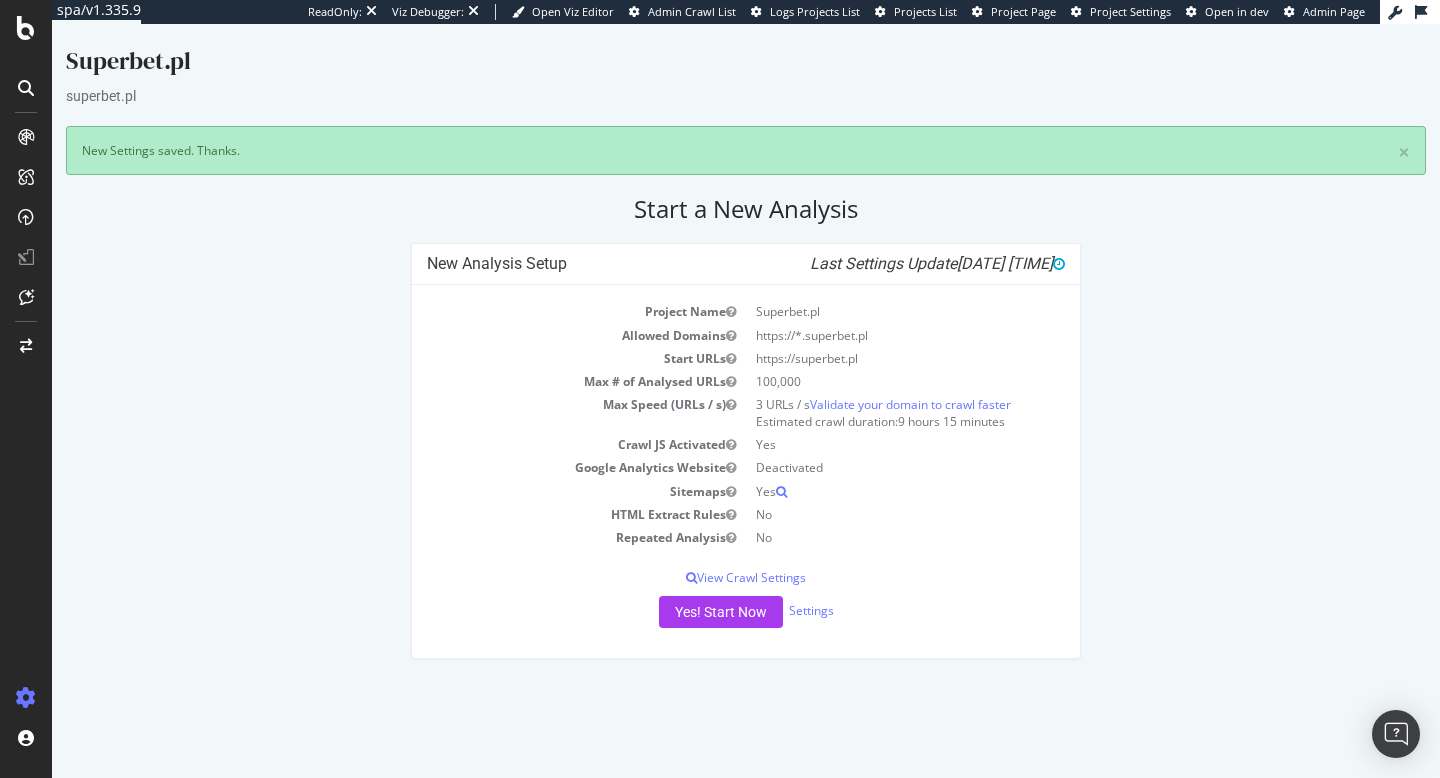 scroll, scrollTop: 0, scrollLeft: 0, axis: both 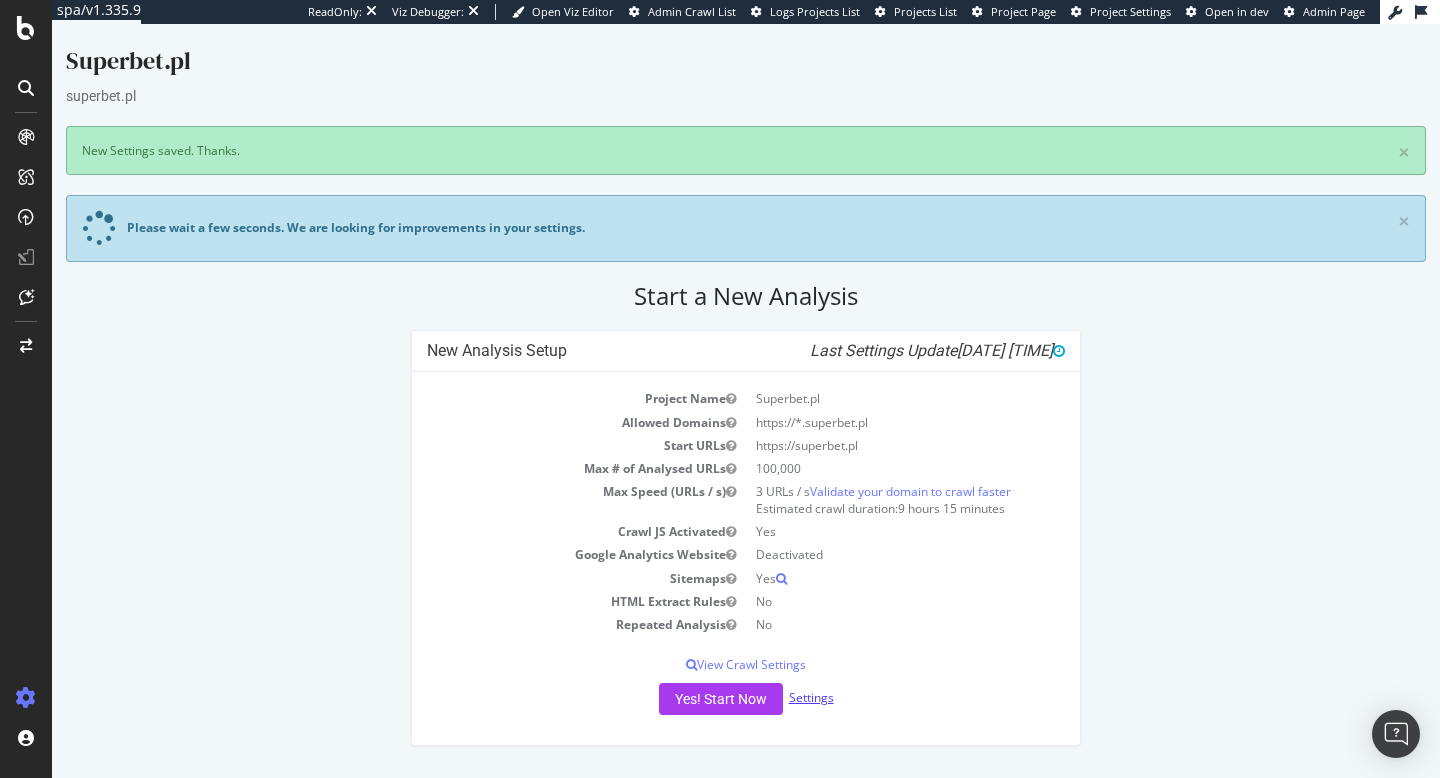 click on "Settings" at bounding box center (811, 697) 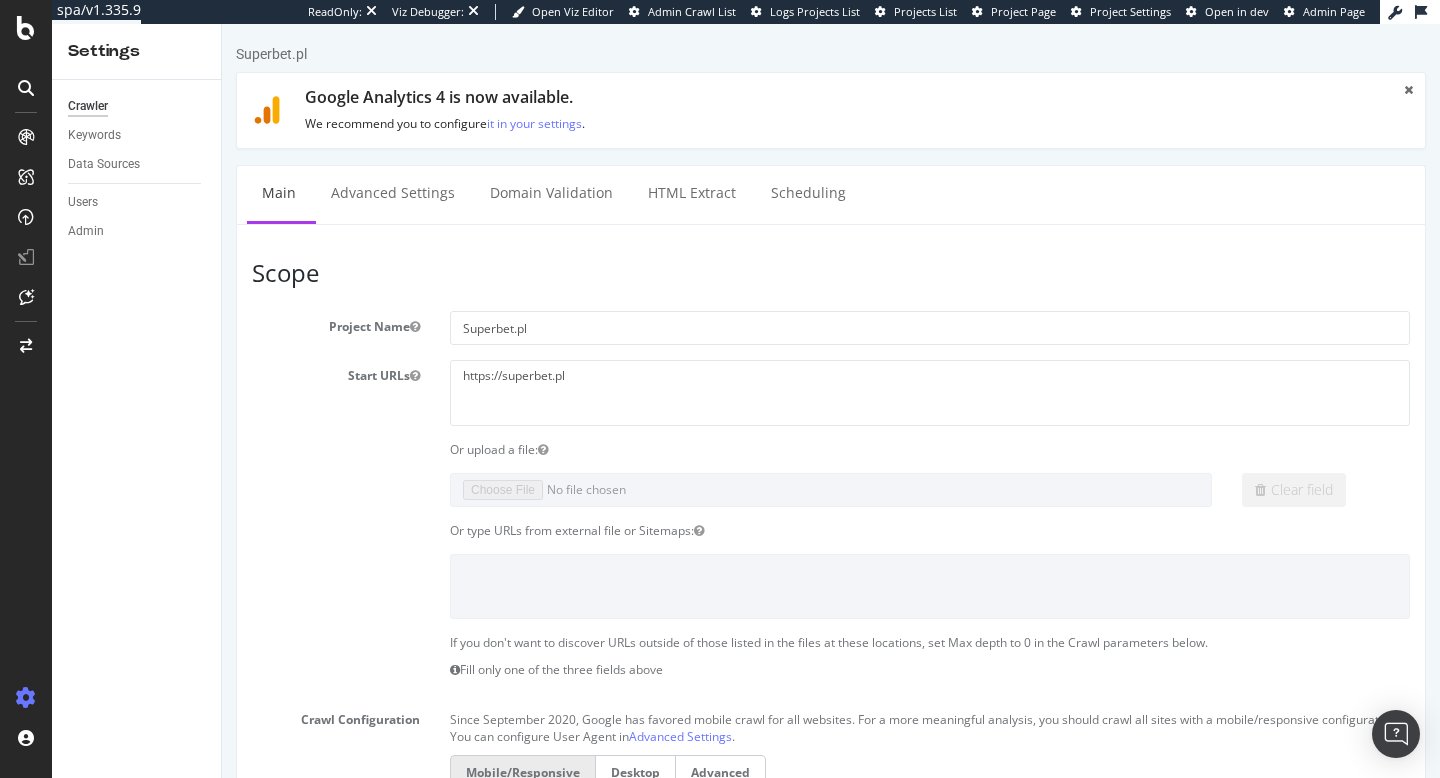 scroll, scrollTop: 0, scrollLeft: 0, axis: both 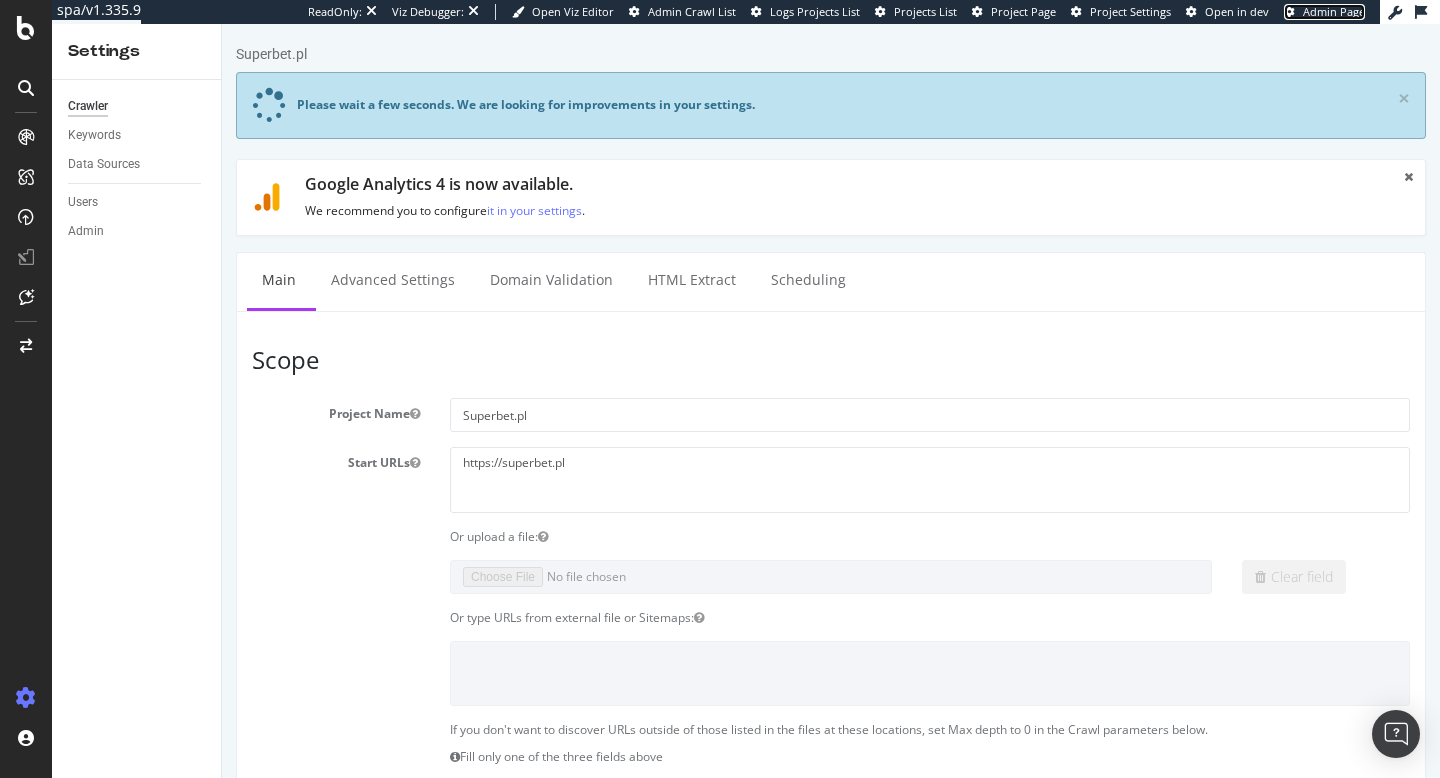click on "Admin Page" at bounding box center (1334, 11) 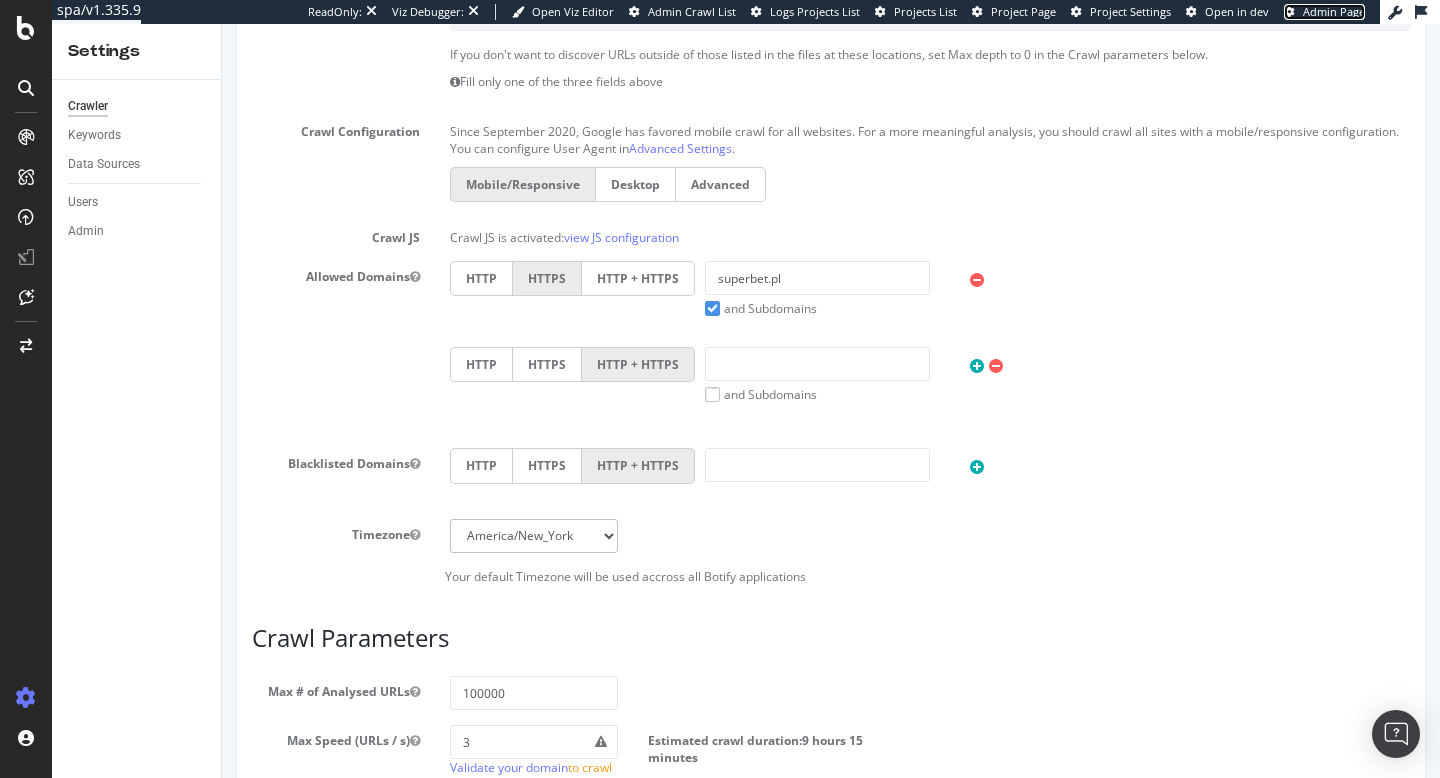 scroll, scrollTop: 1106, scrollLeft: 0, axis: vertical 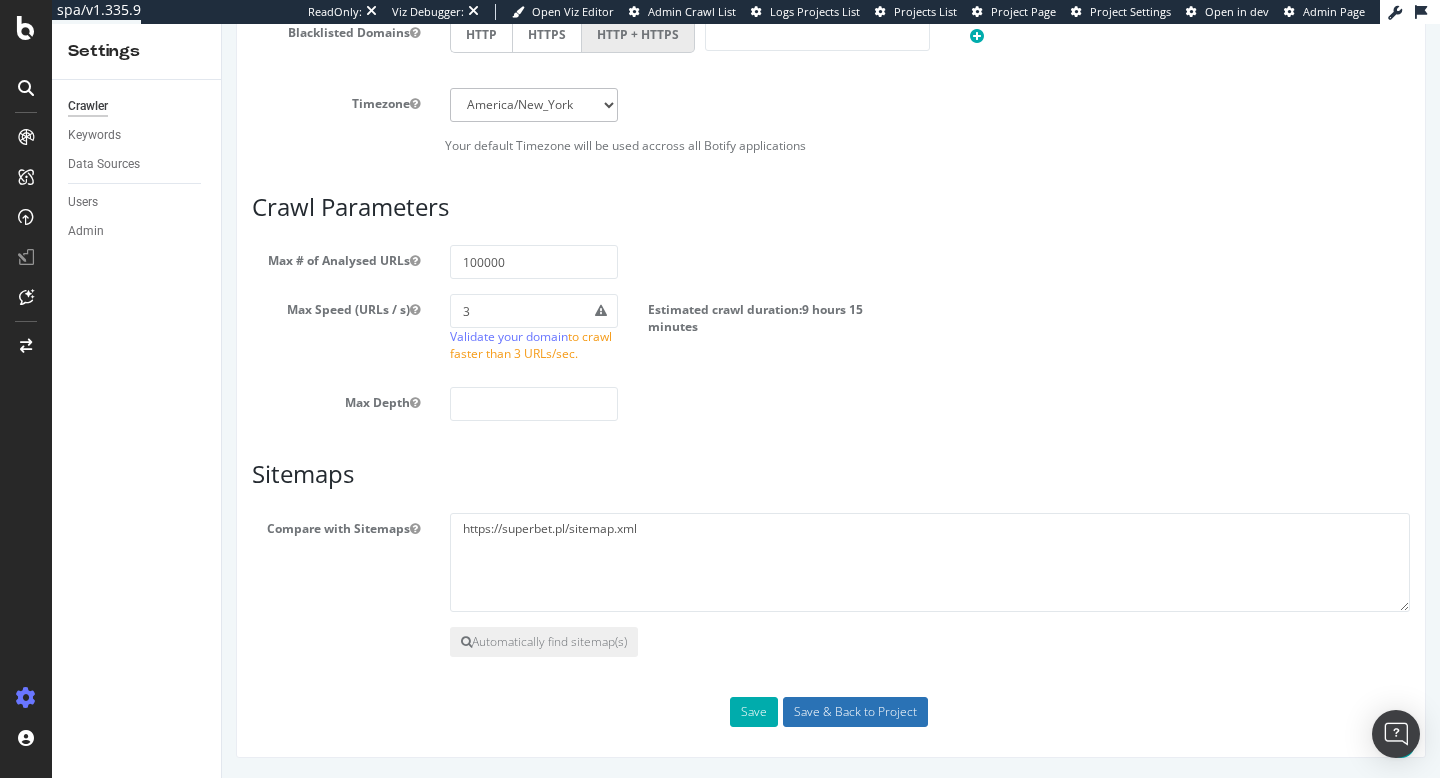 click on "Save & Back to Project" at bounding box center [855, 712] 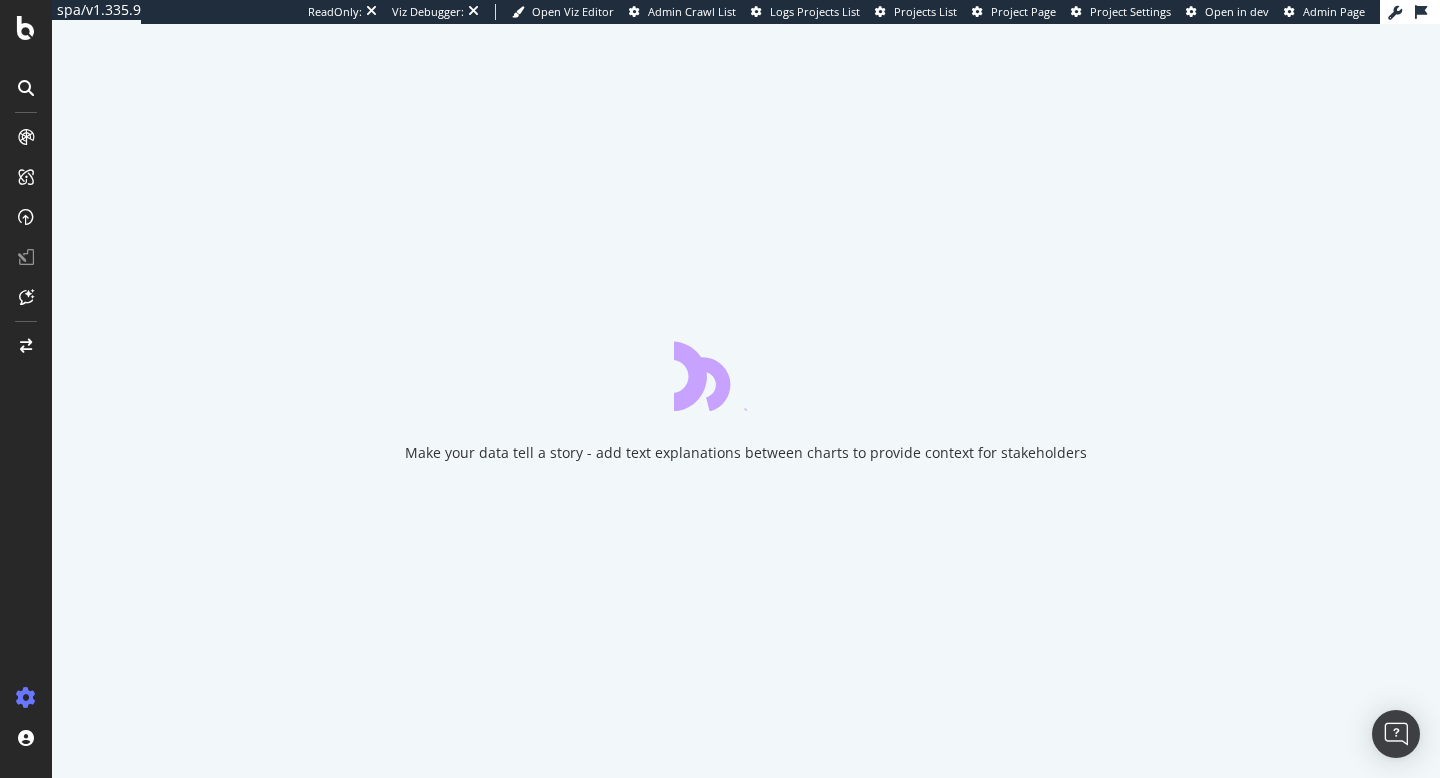 scroll, scrollTop: 0, scrollLeft: 0, axis: both 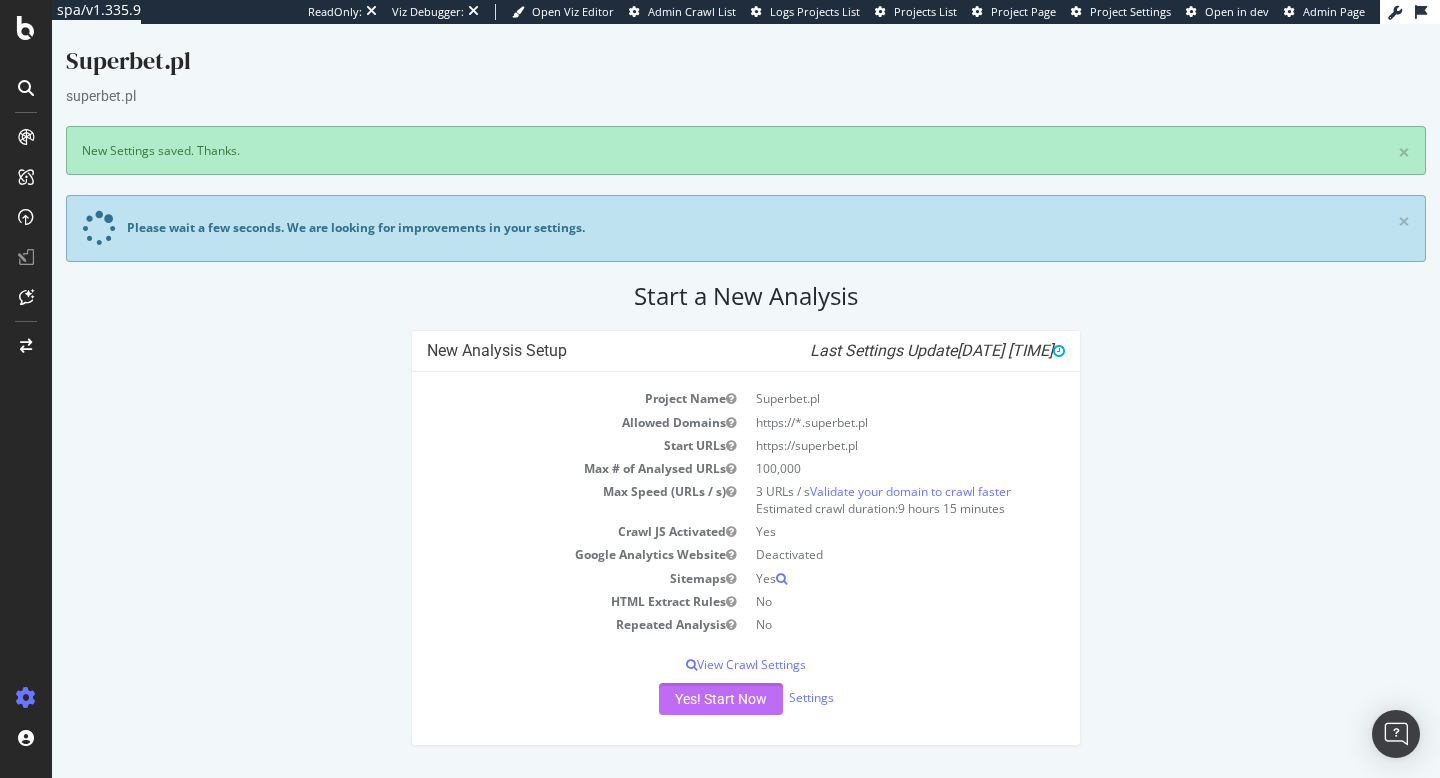 click on "Yes! Start Now" at bounding box center [721, 699] 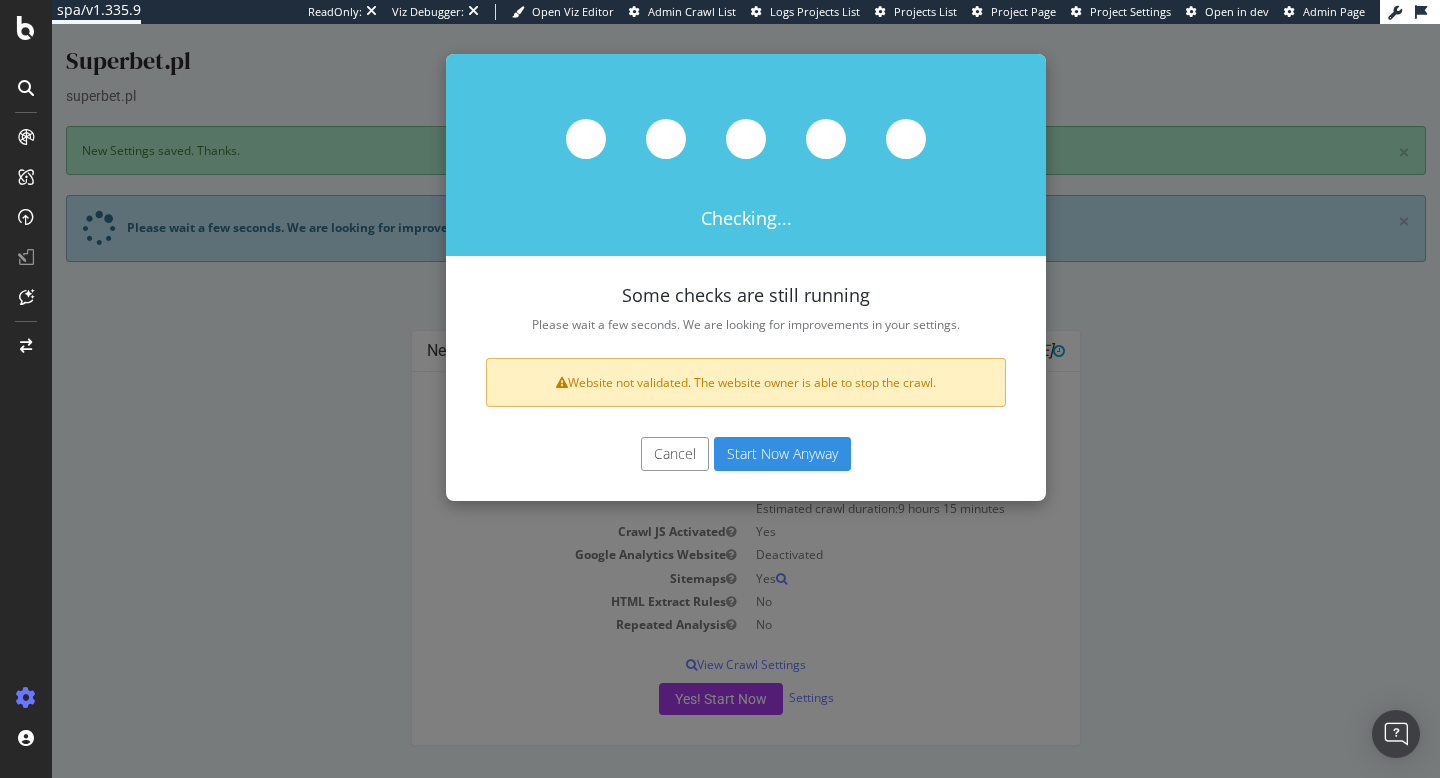 click on "Cancel" at bounding box center (675, 454) 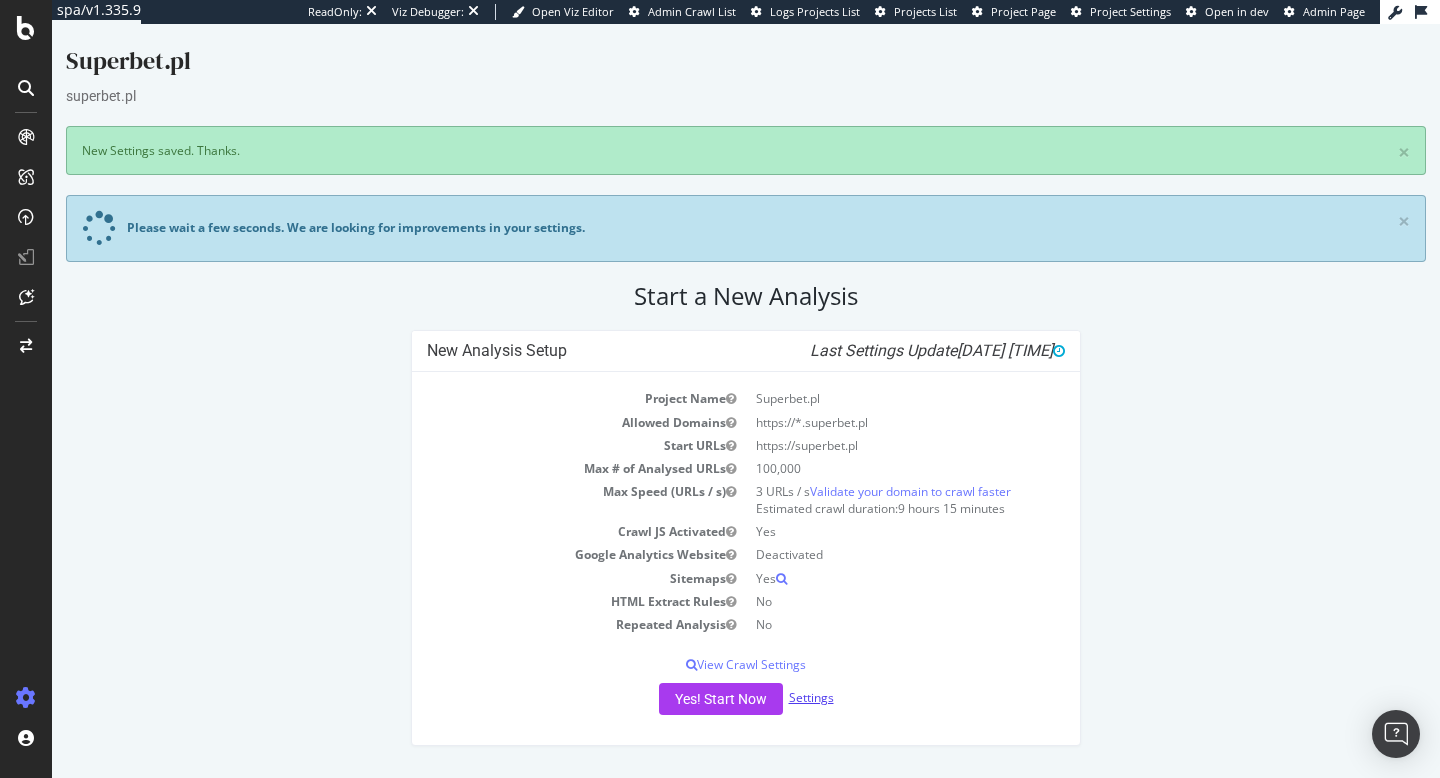 click on "Settings" at bounding box center [811, 697] 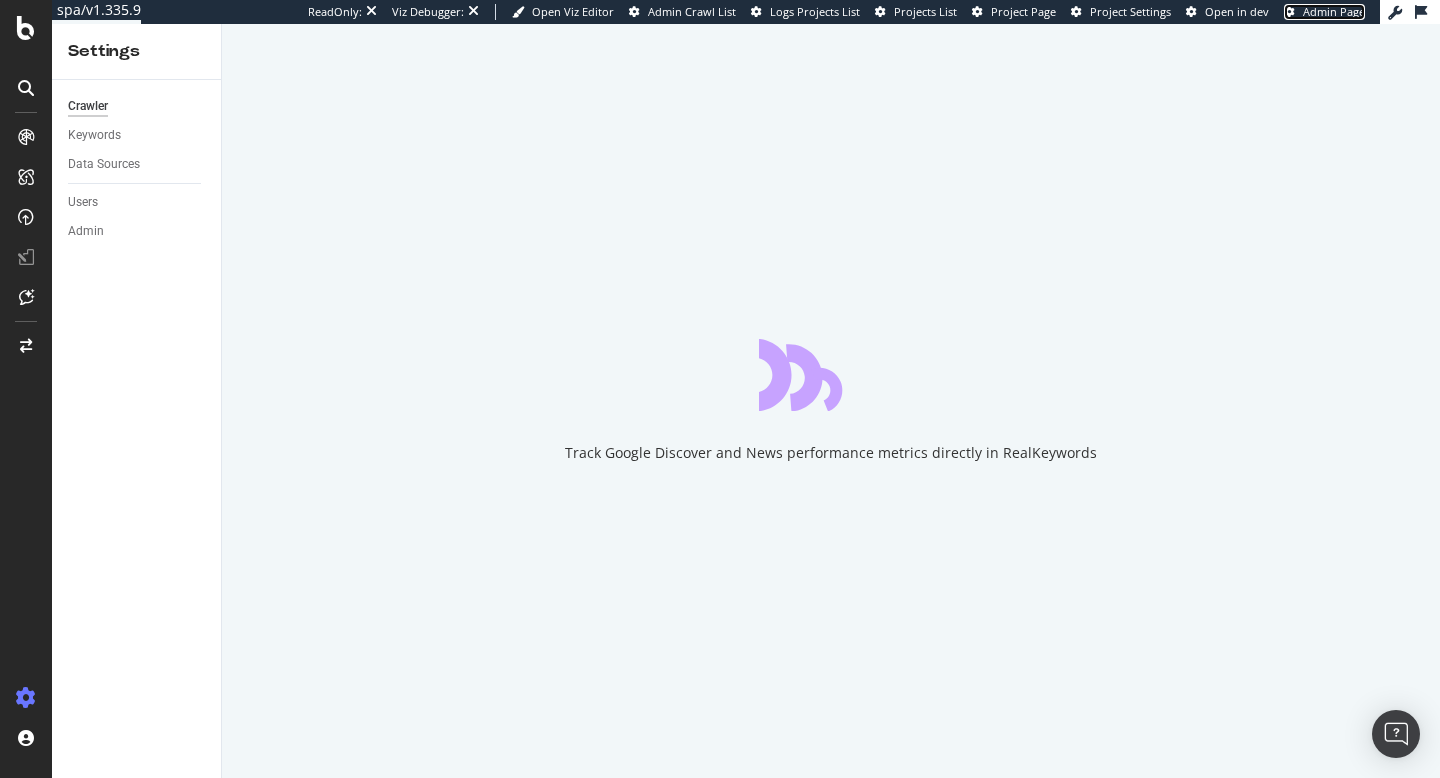 click on "Admin Page" at bounding box center (1334, 11) 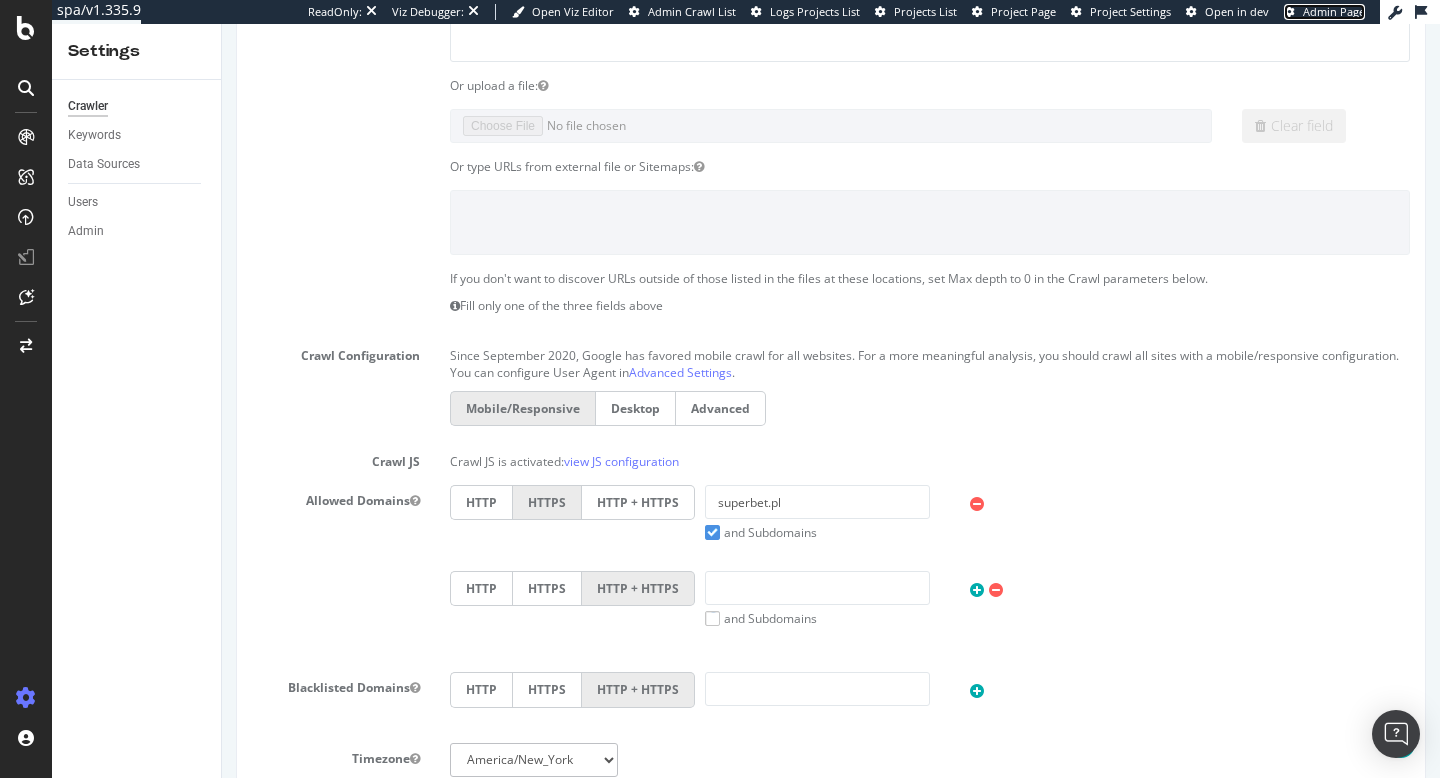 scroll, scrollTop: 1106, scrollLeft: 0, axis: vertical 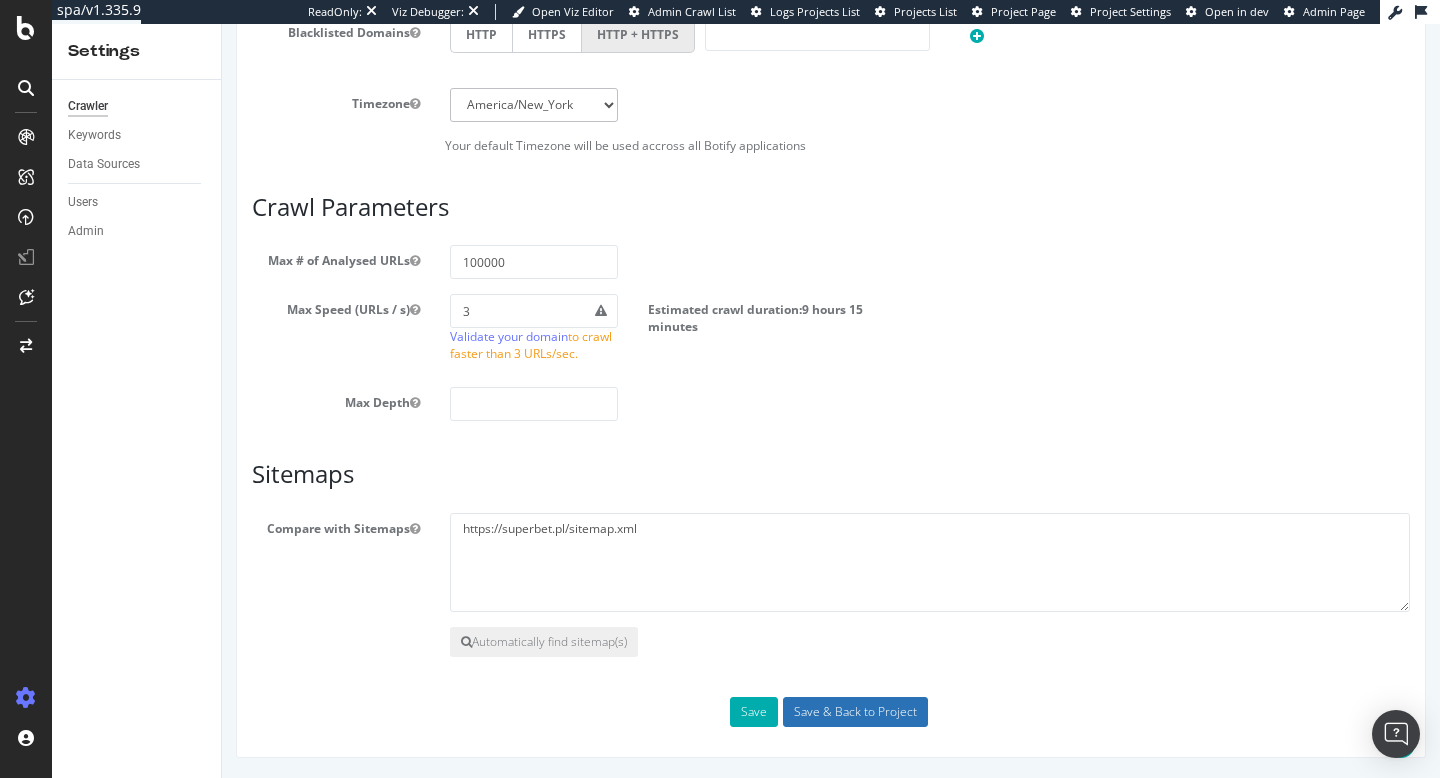 click on "Save & Back to Project" at bounding box center [855, 712] 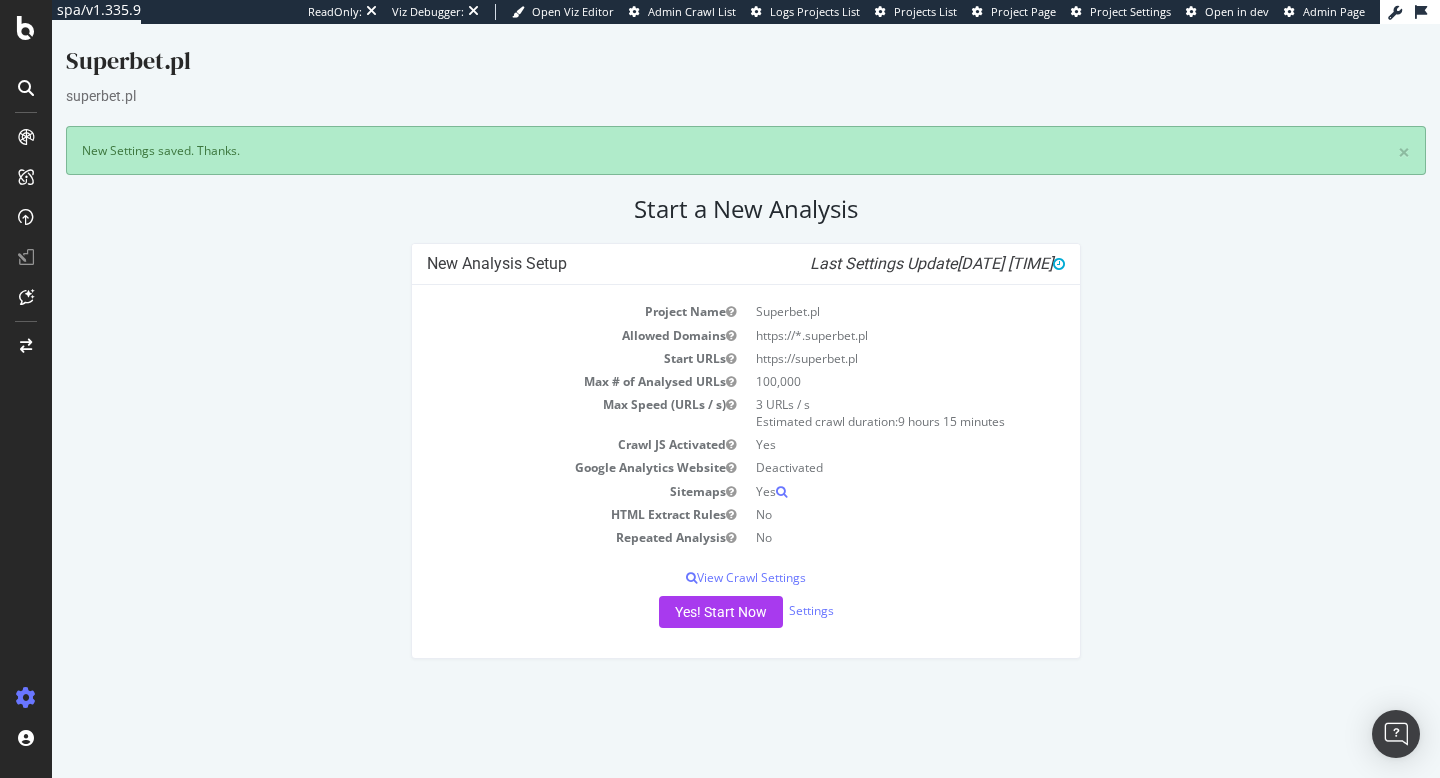 scroll, scrollTop: 0, scrollLeft: 0, axis: both 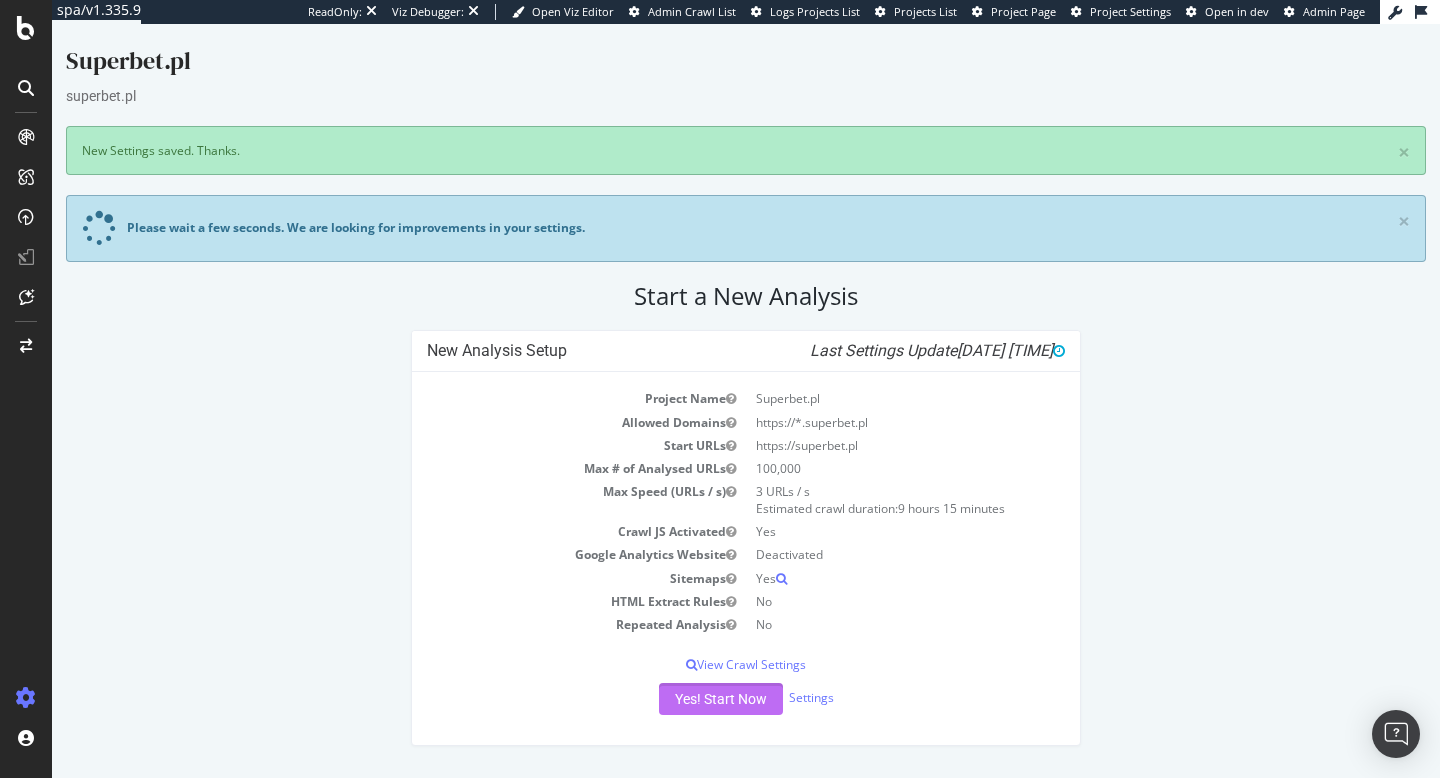 click on "Yes! Start Now" at bounding box center (721, 699) 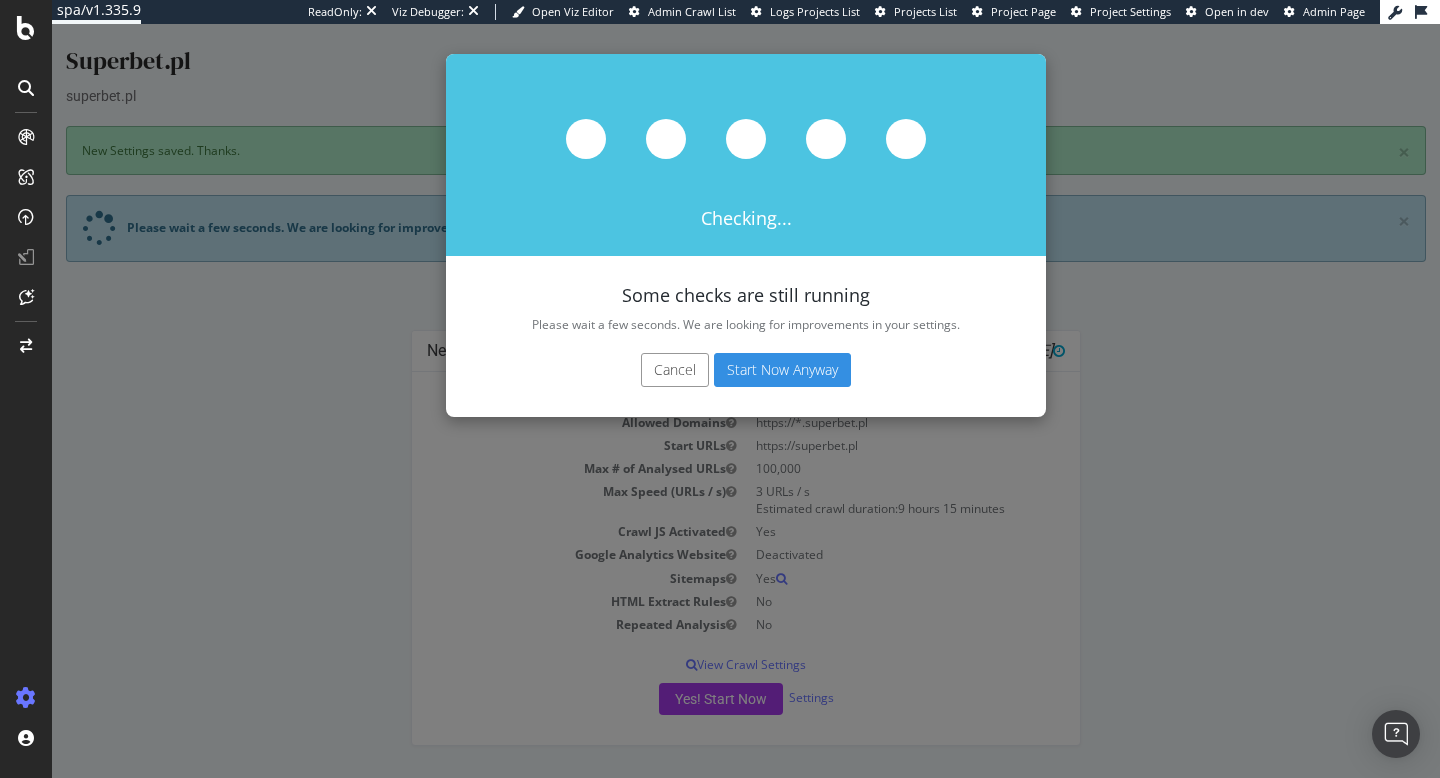 click on "Start Now Anyway" at bounding box center (782, 370) 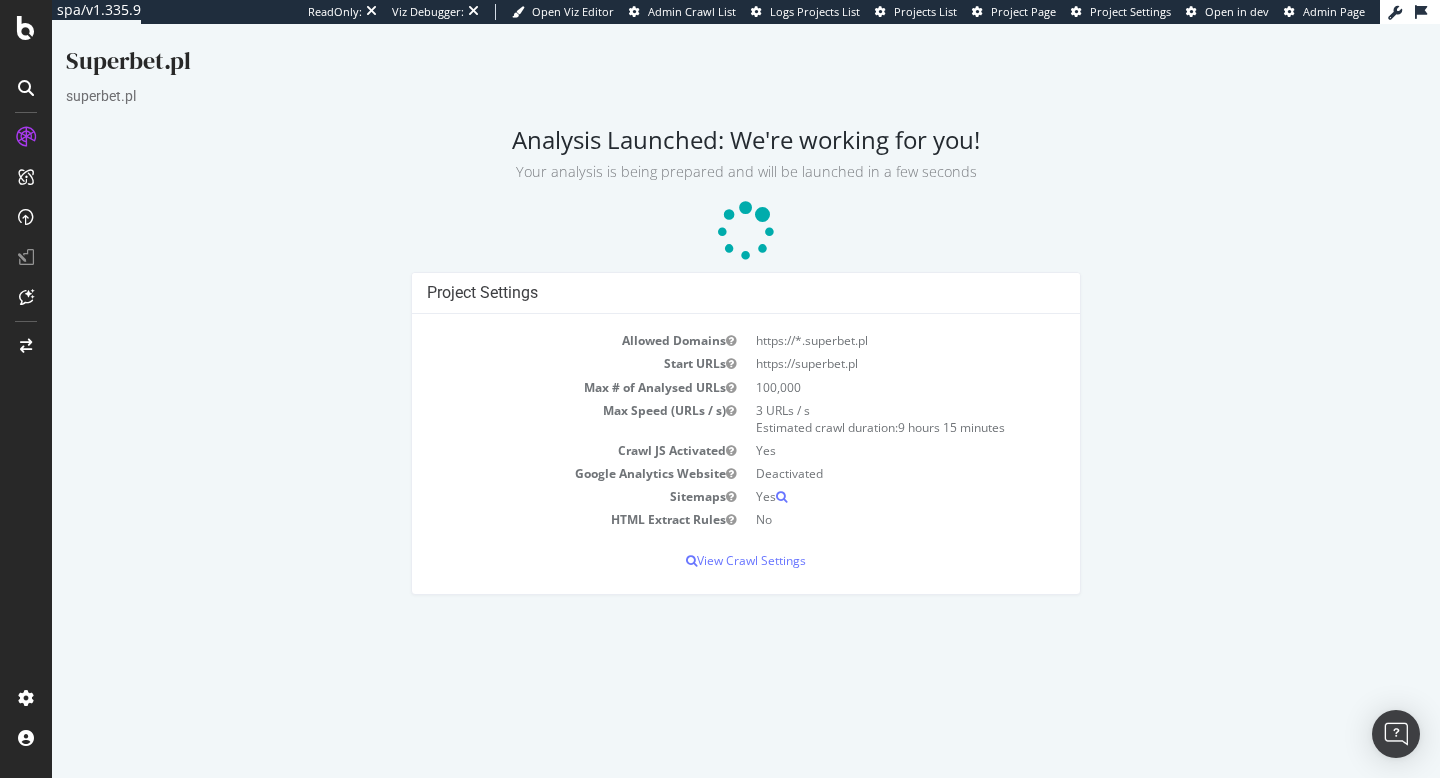 scroll, scrollTop: 0, scrollLeft: 0, axis: both 